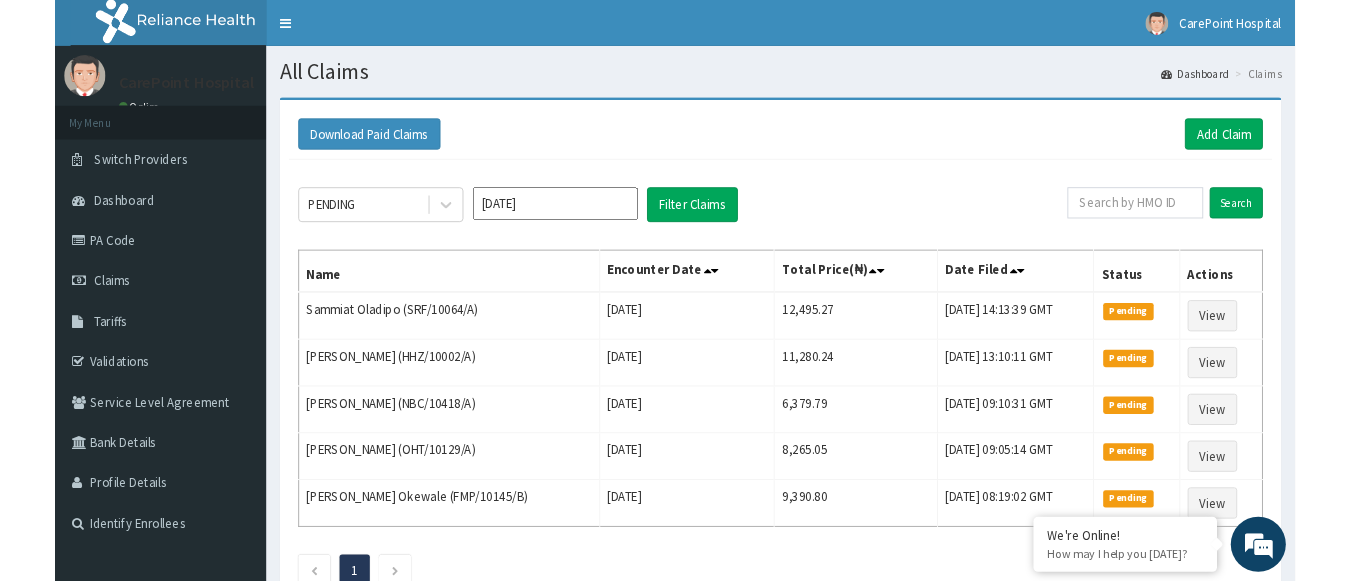 scroll, scrollTop: 0, scrollLeft: 0, axis: both 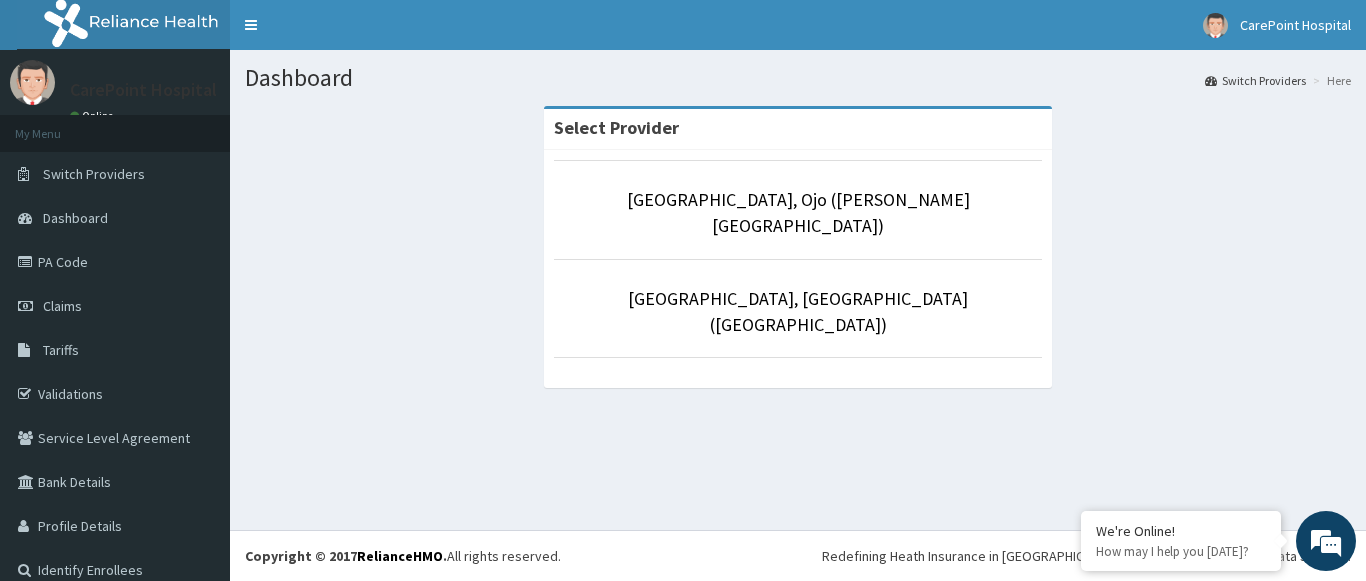 click on "[GEOGRAPHIC_DATA], [GEOGRAPHIC_DATA] ([GEOGRAPHIC_DATA])" at bounding box center (798, 308) 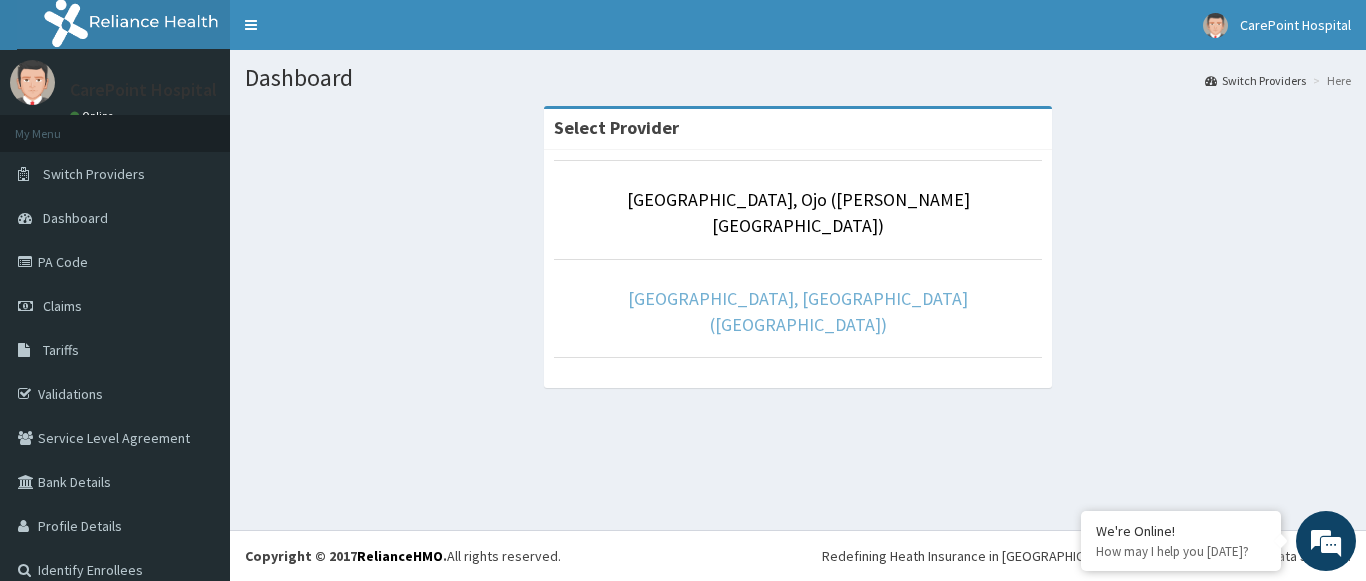 click on "[GEOGRAPHIC_DATA], [GEOGRAPHIC_DATA] ([GEOGRAPHIC_DATA])" at bounding box center (798, 311) 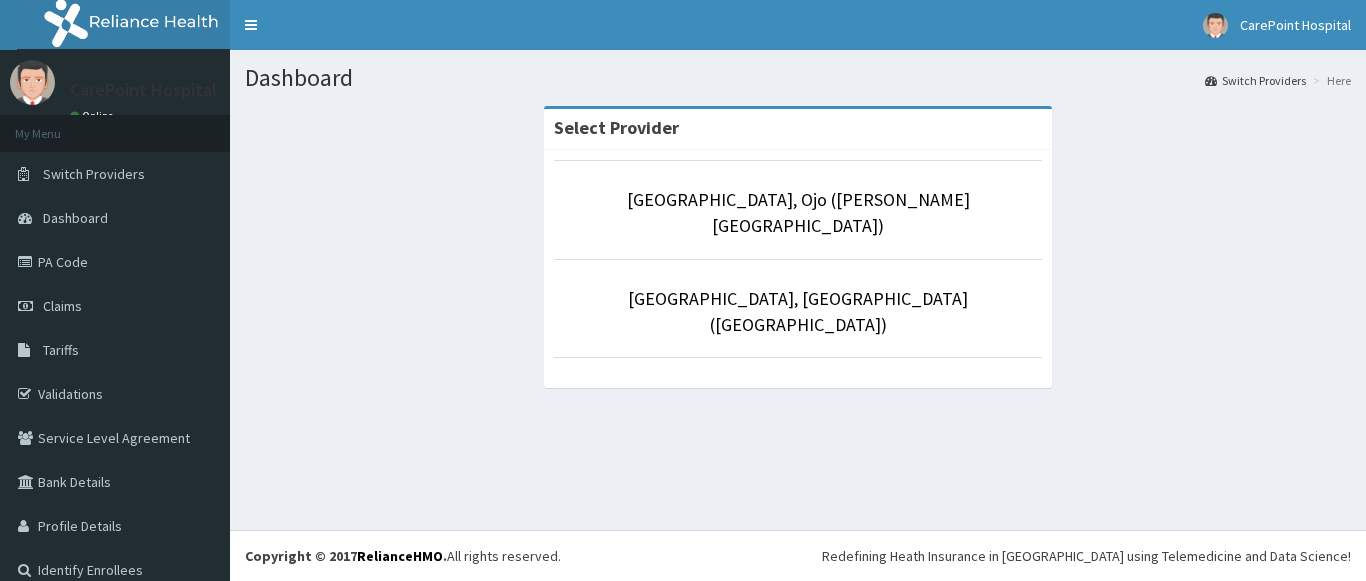 scroll, scrollTop: 0, scrollLeft: 0, axis: both 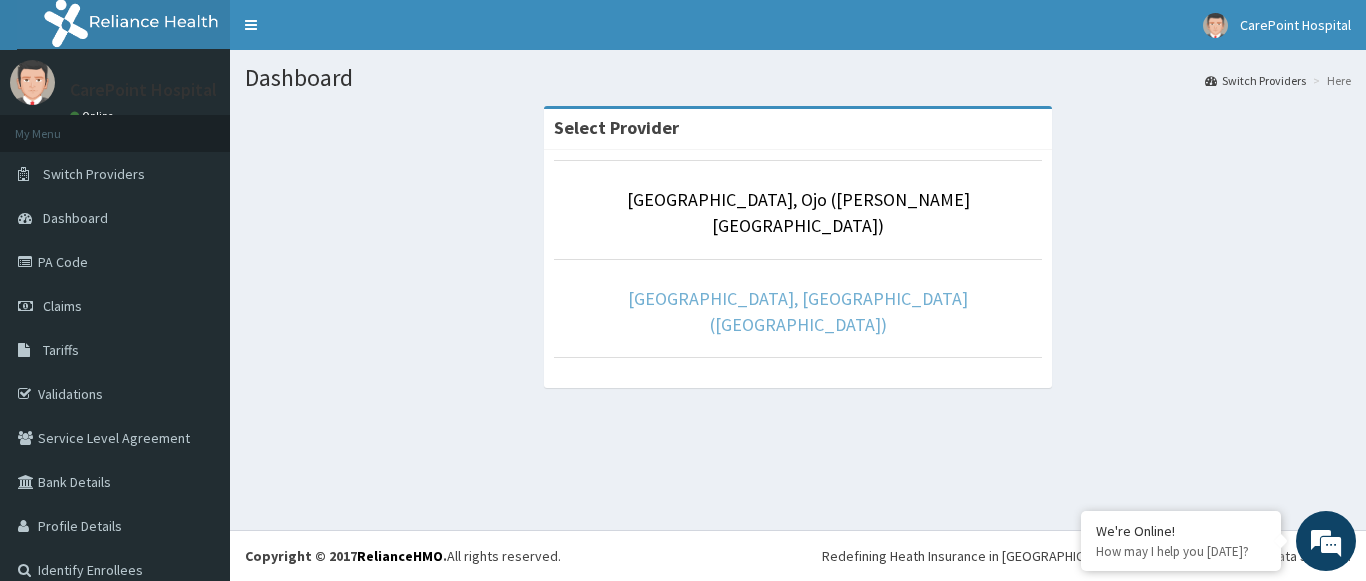 click on "[GEOGRAPHIC_DATA], [GEOGRAPHIC_DATA] ([GEOGRAPHIC_DATA])" at bounding box center (798, 311) 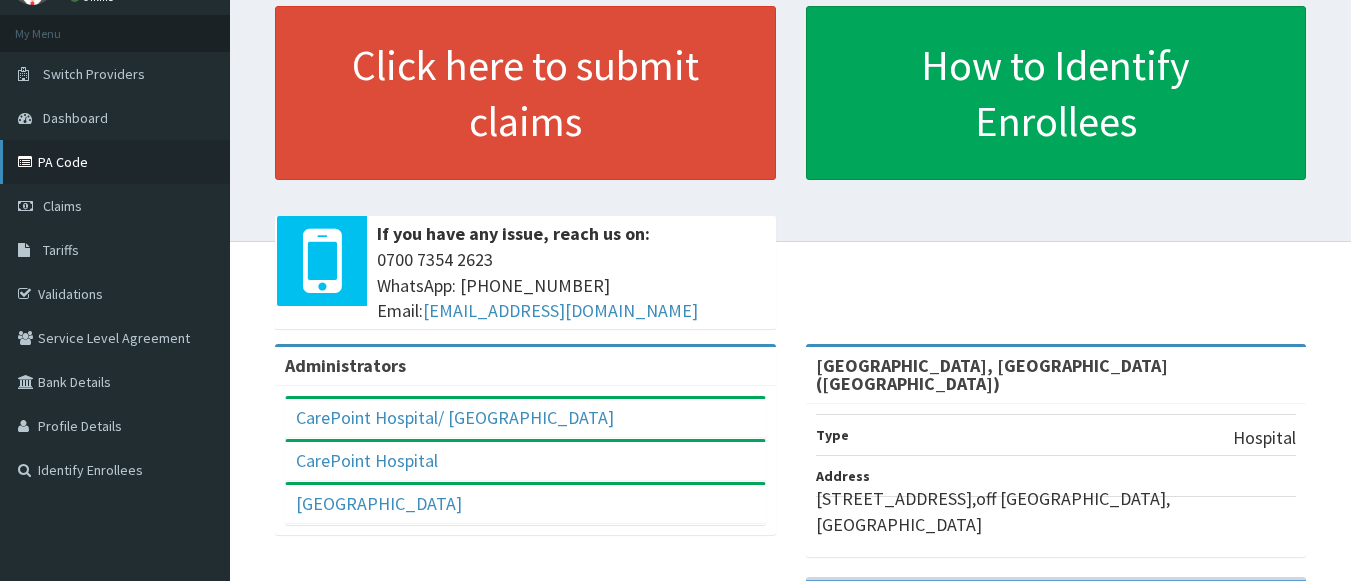 scroll, scrollTop: 100, scrollLeft: 0, axis: vertical 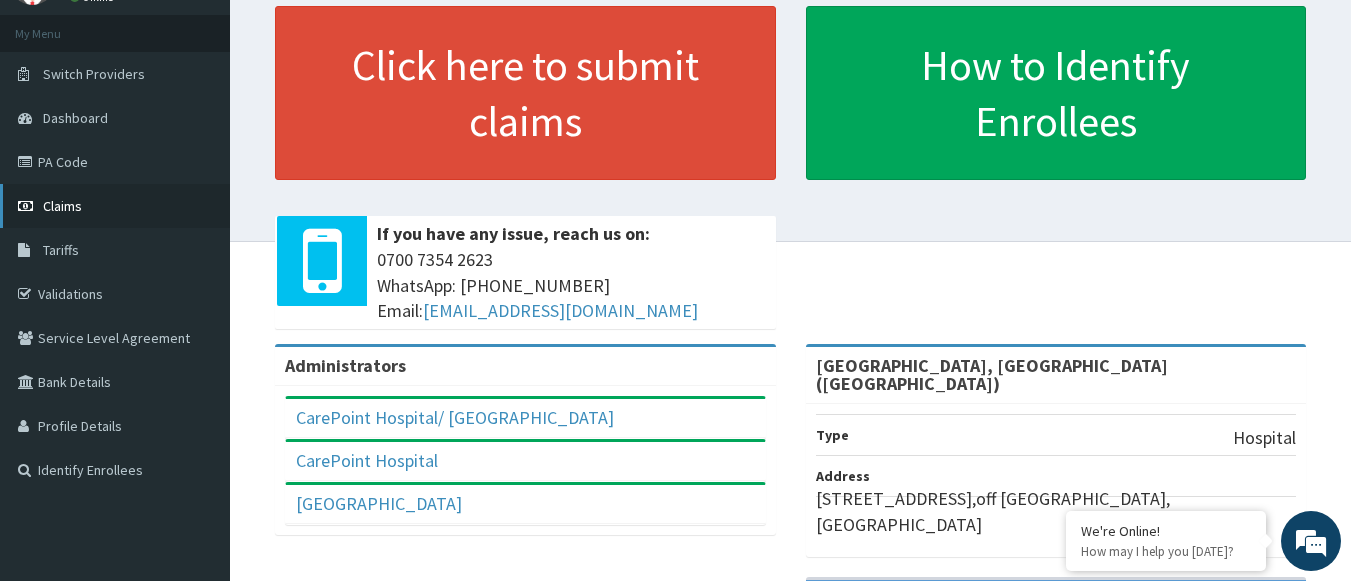 click on "Claims" at bounding box center [62, 206] 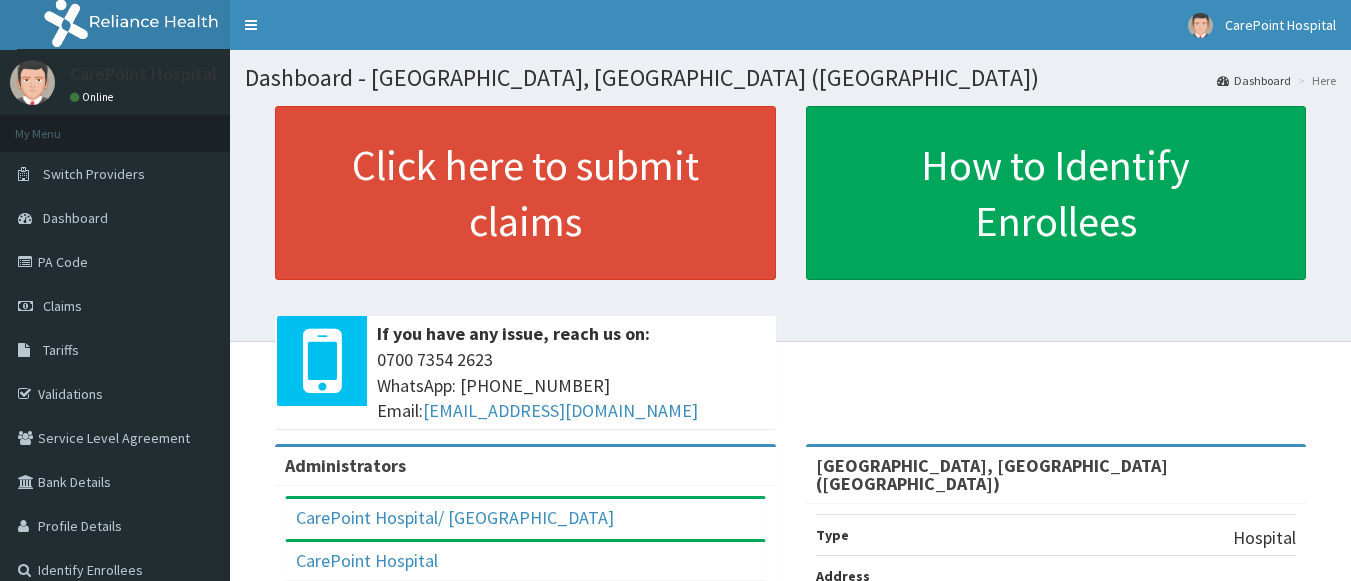 scroll, scrollTop: 0, scrollLeft: 0, axis: both 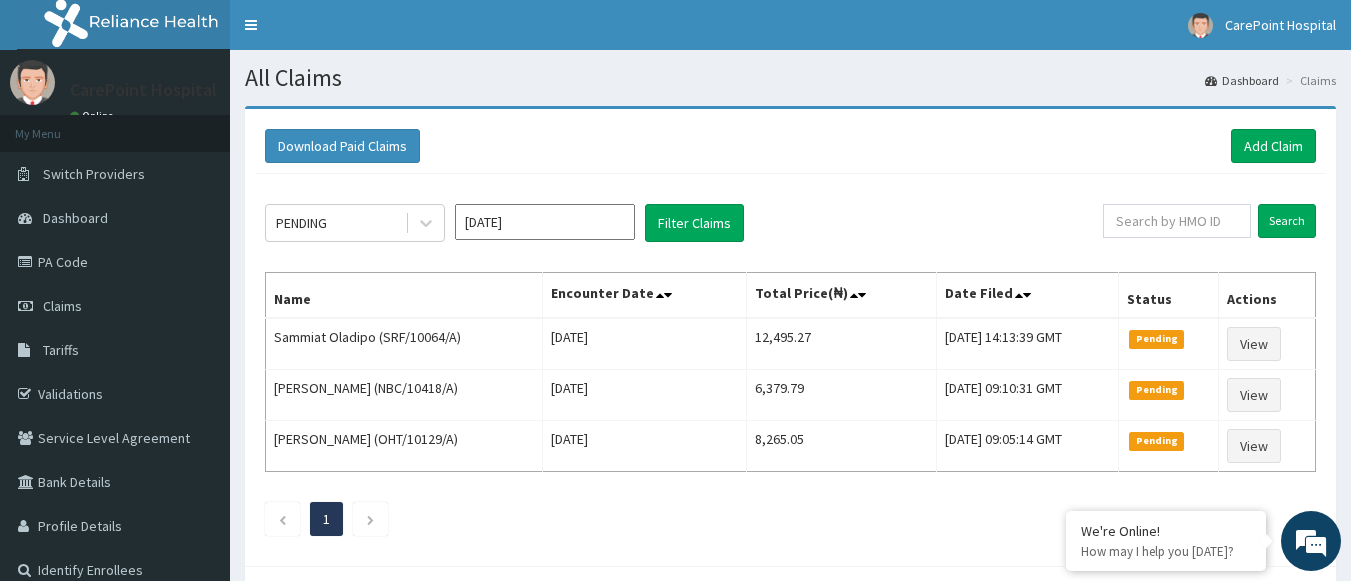click on "Add Claim" at bounding box center (1273, 146) 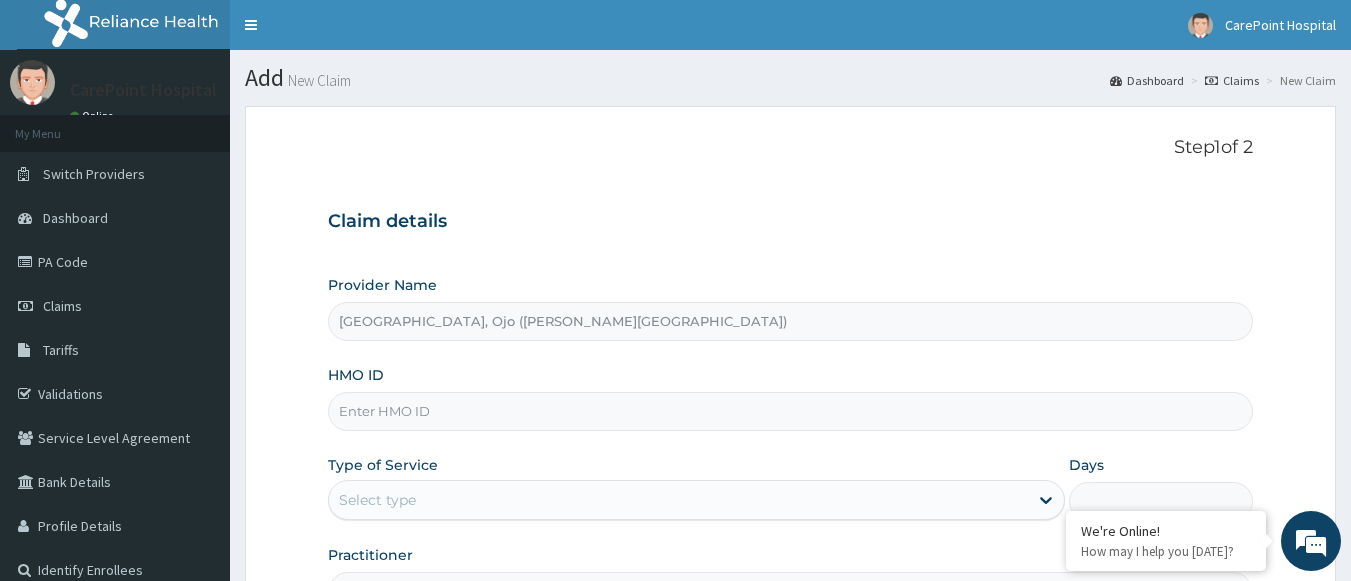 scroll, scrollTop: 0, scrollLeft: 0, axis: both 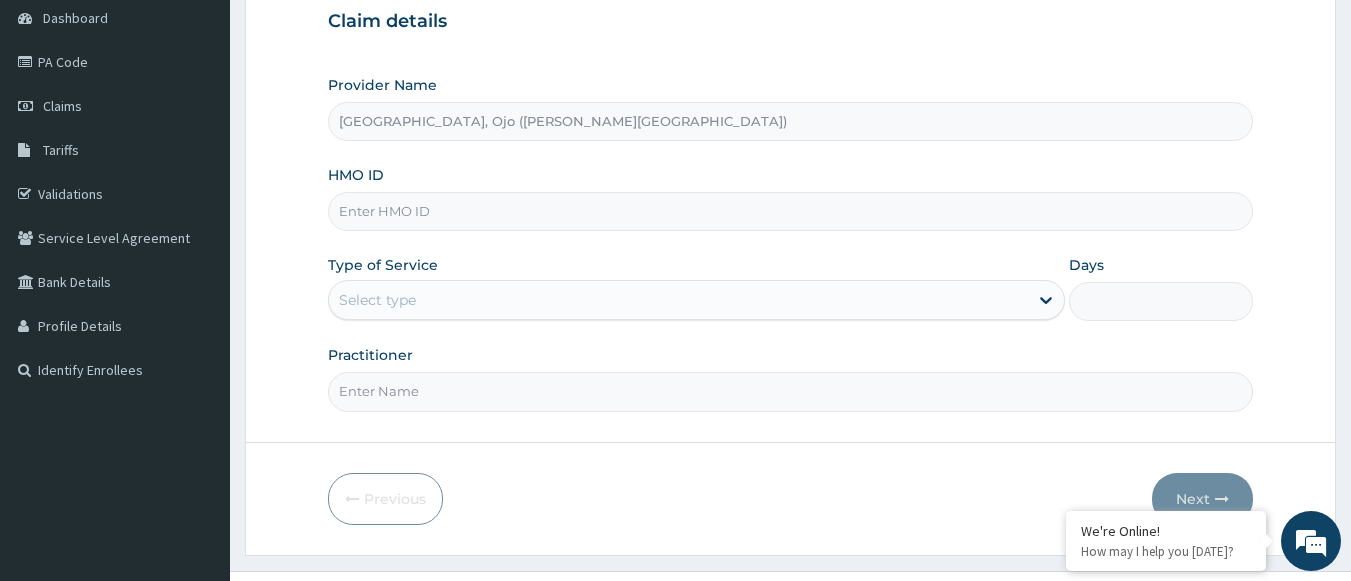 click on "HMO ID" at bounding box center (791, 211) 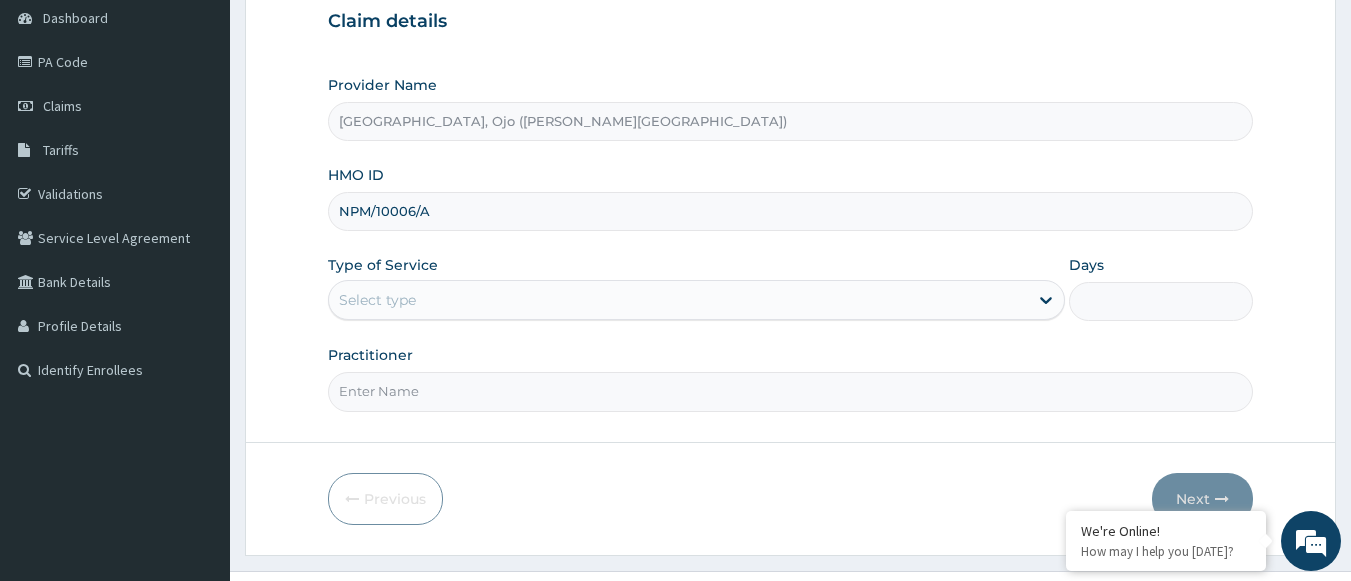 type on "NPM/10006/A" 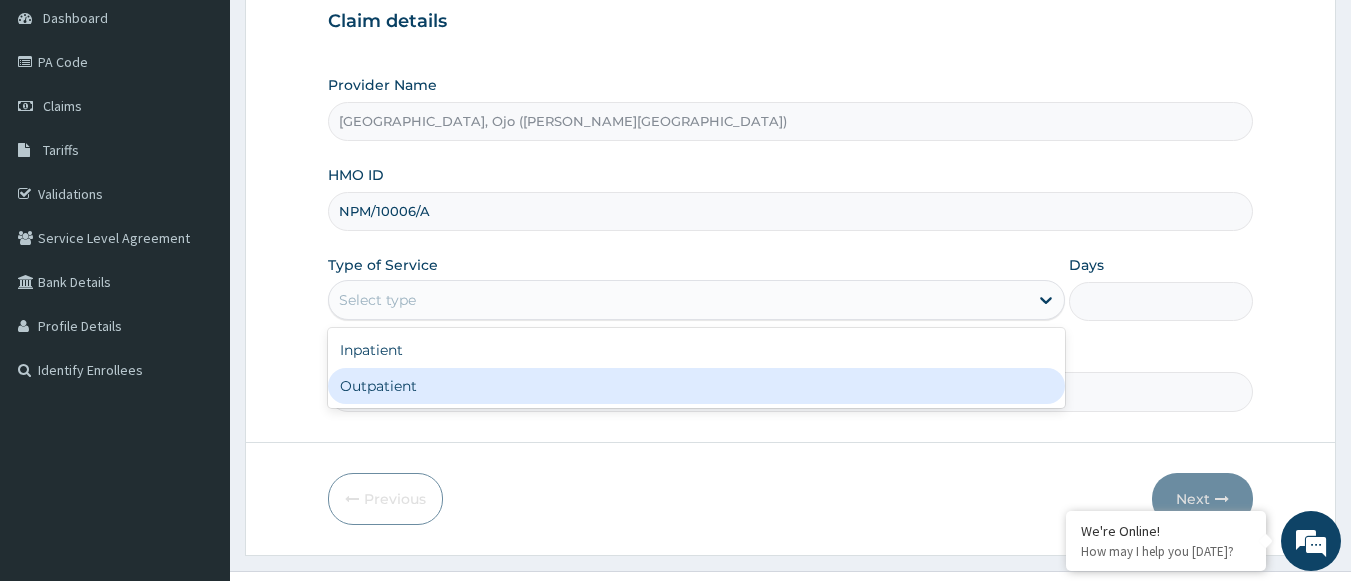 click on "Outpatient" at bounding box center [696, 386] 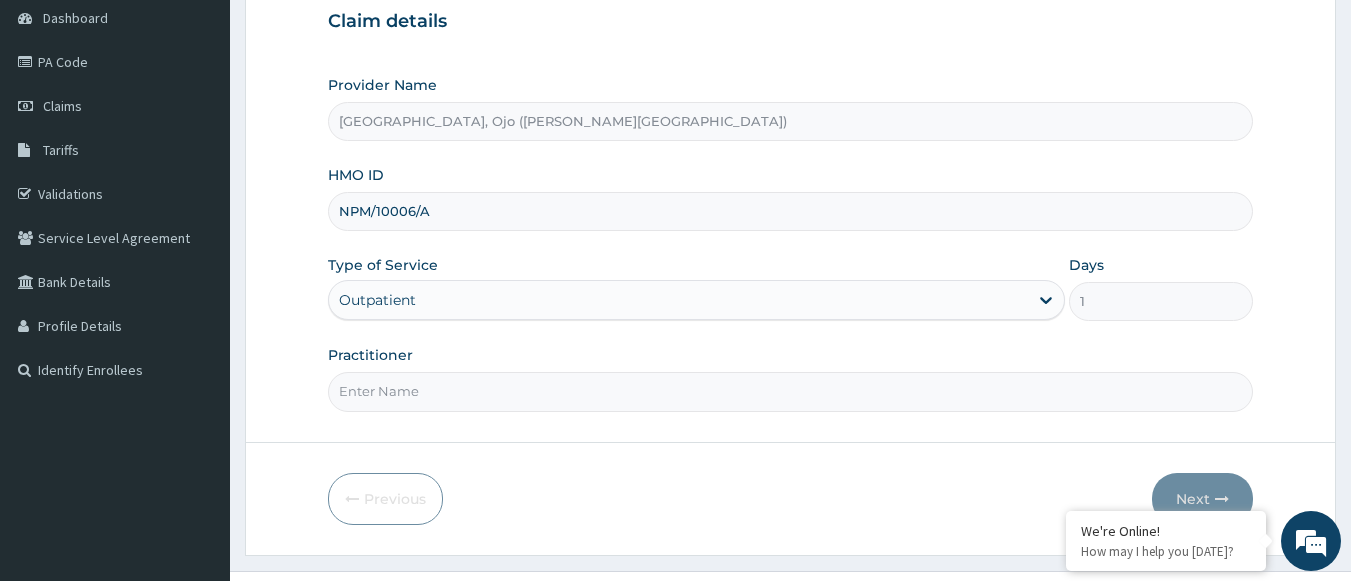 click on "Practitioner" at bounding box center [791, 391] 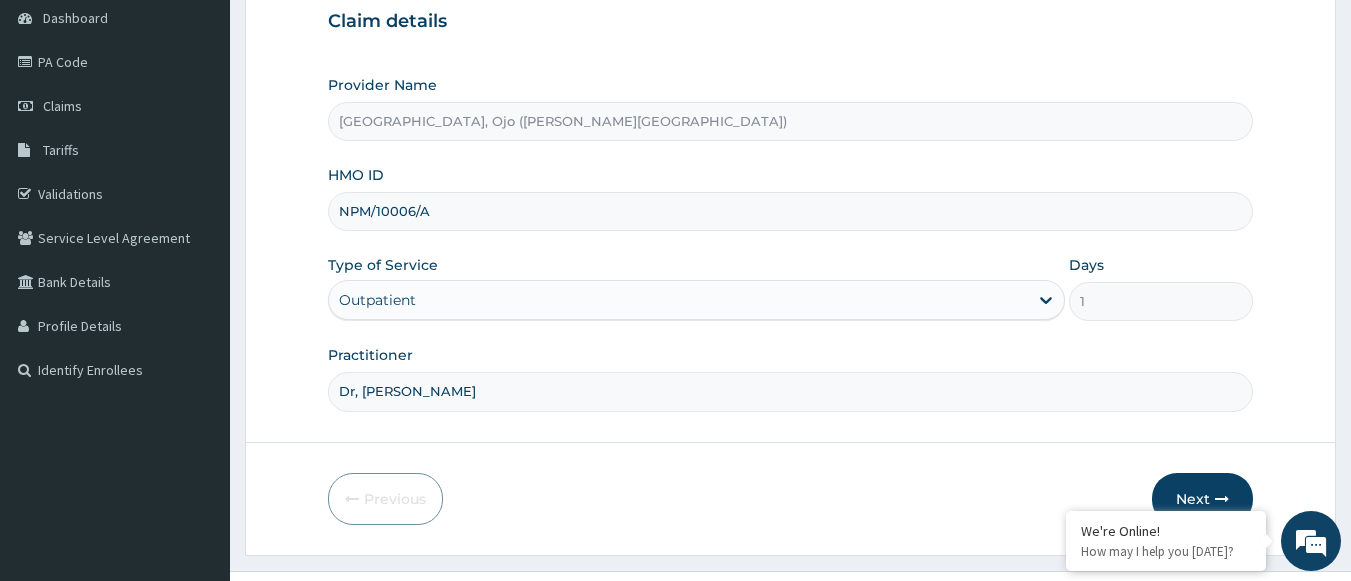 scroll, scrollTop: 100, scrollLeft: 0, axis: vertical 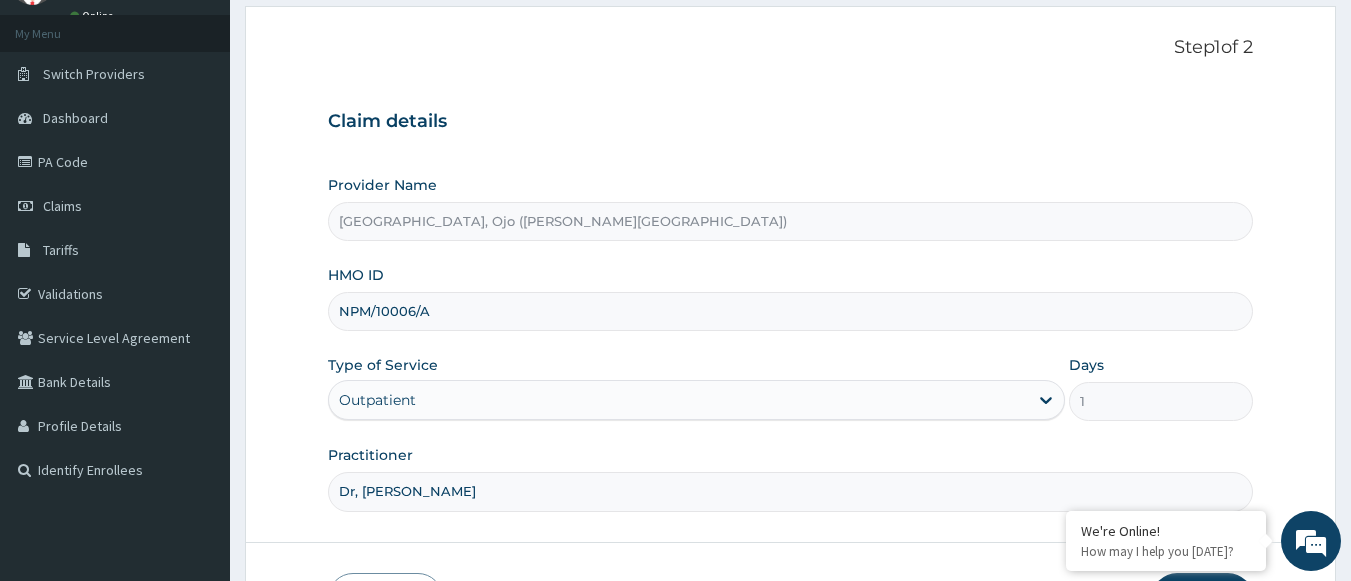 type on "Dr, Steve" 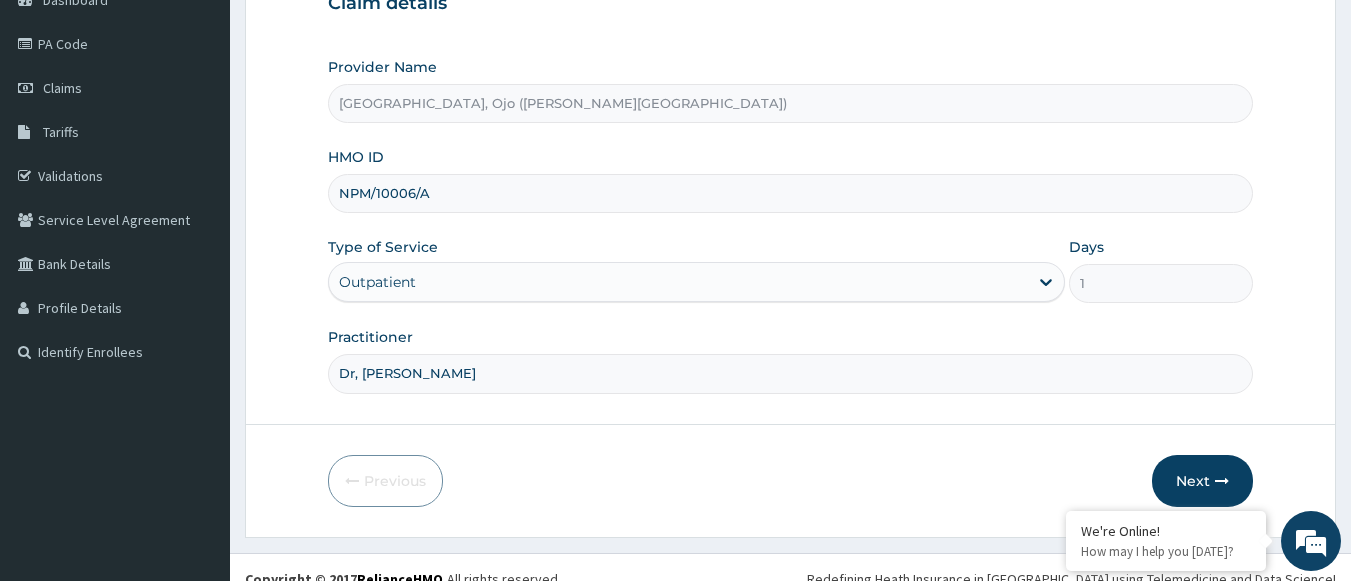 scroll, scrollTop: 241, scrollLeft: 0, axis: vertical 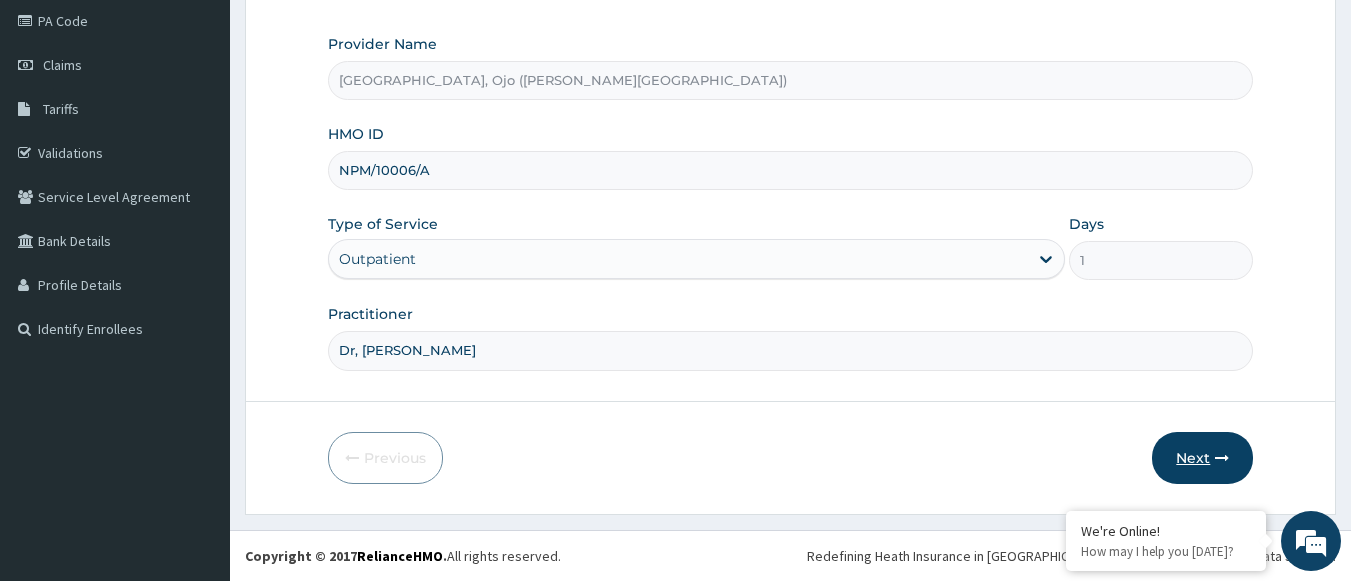 click on "Next" at bounding box center [1202, 458] 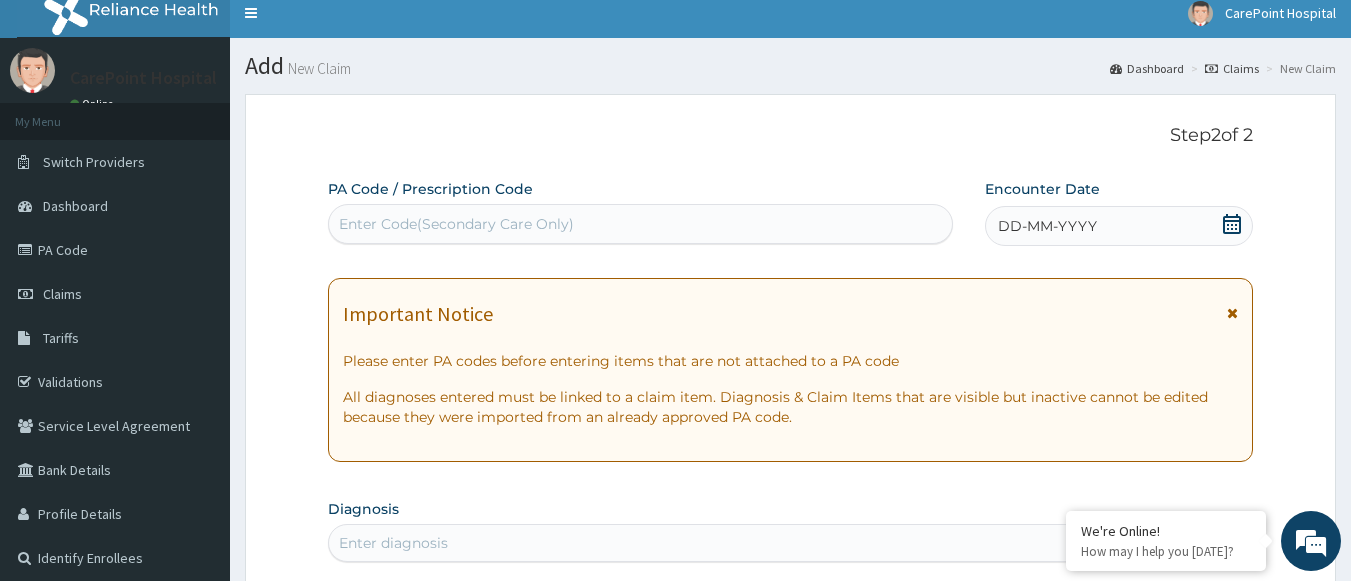 scroll, scrollTop: 0, scrollLeft: 0, axis: both 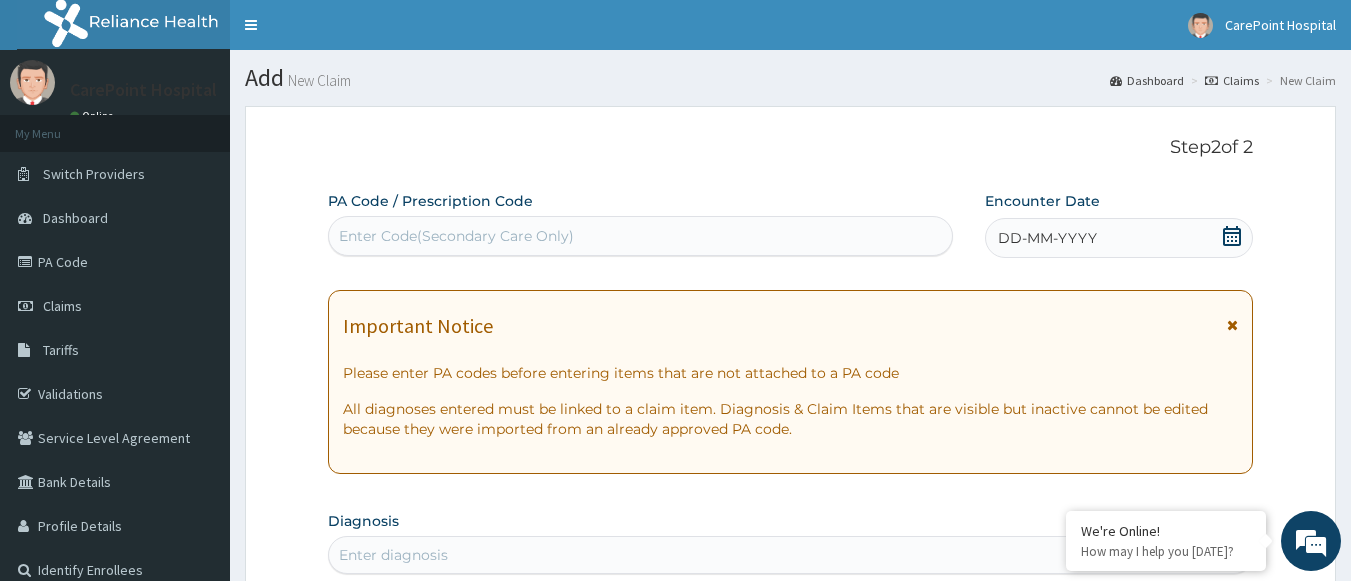 click on "Enter Code(Secondary Care Only)" at bounding box center [456, 236] 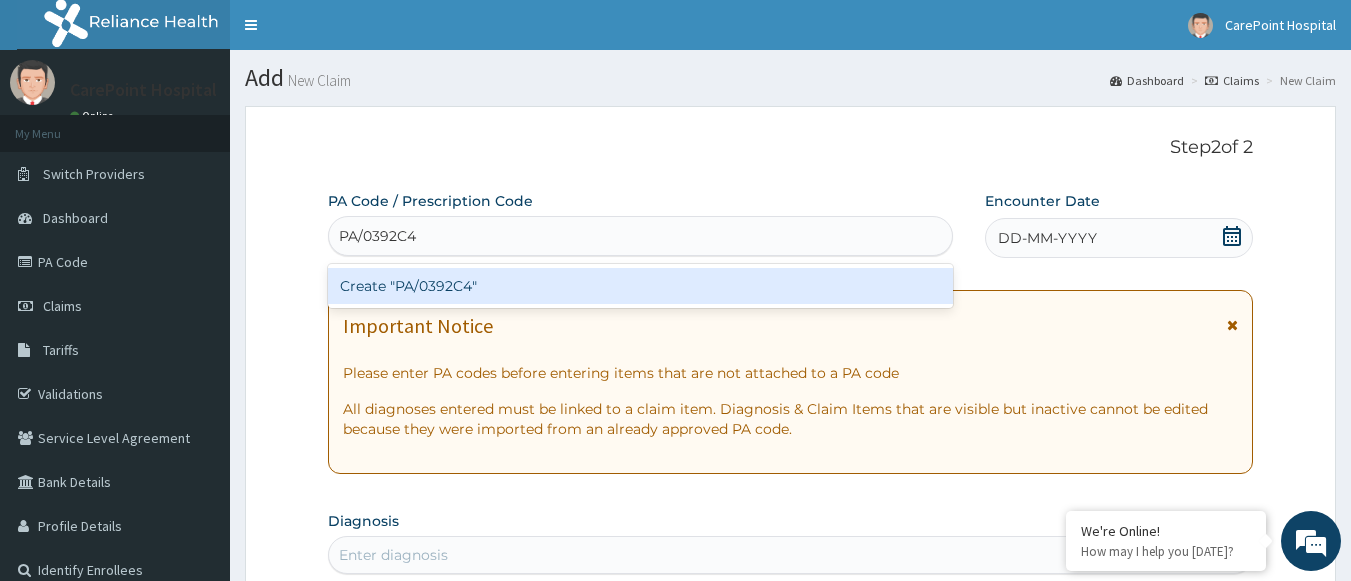 click on "Create "PA/0392C4"" at bounding box center [641, 286] 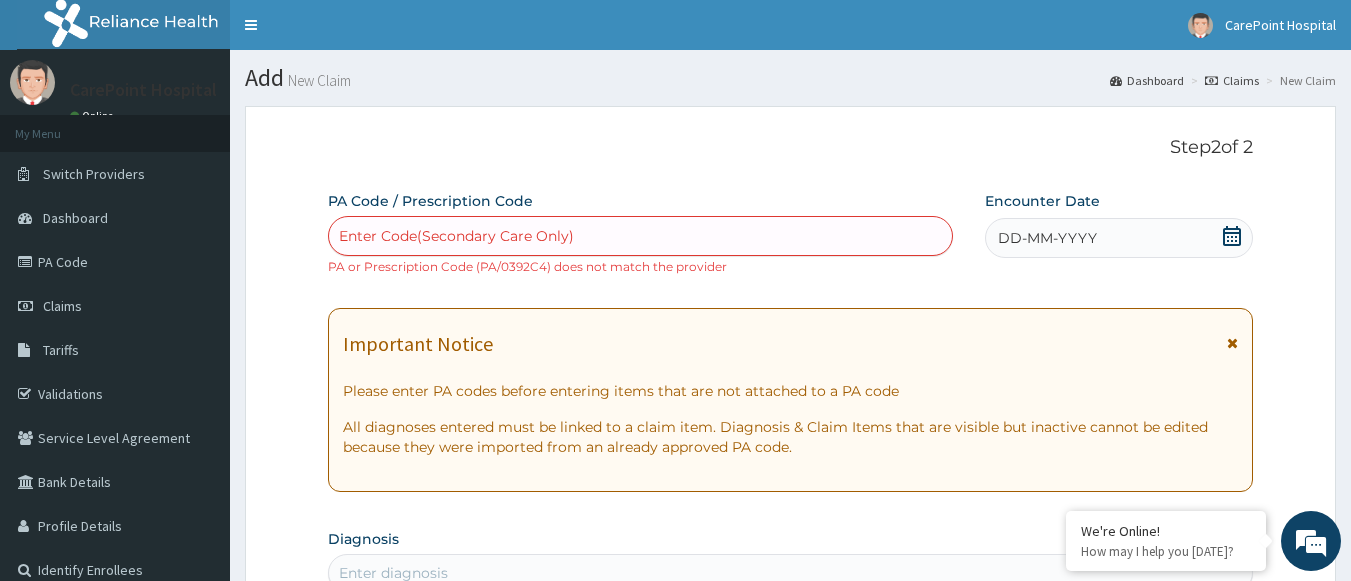 click on "Enter Code(Secondary Care Only)" at bounding box center [456, 236] 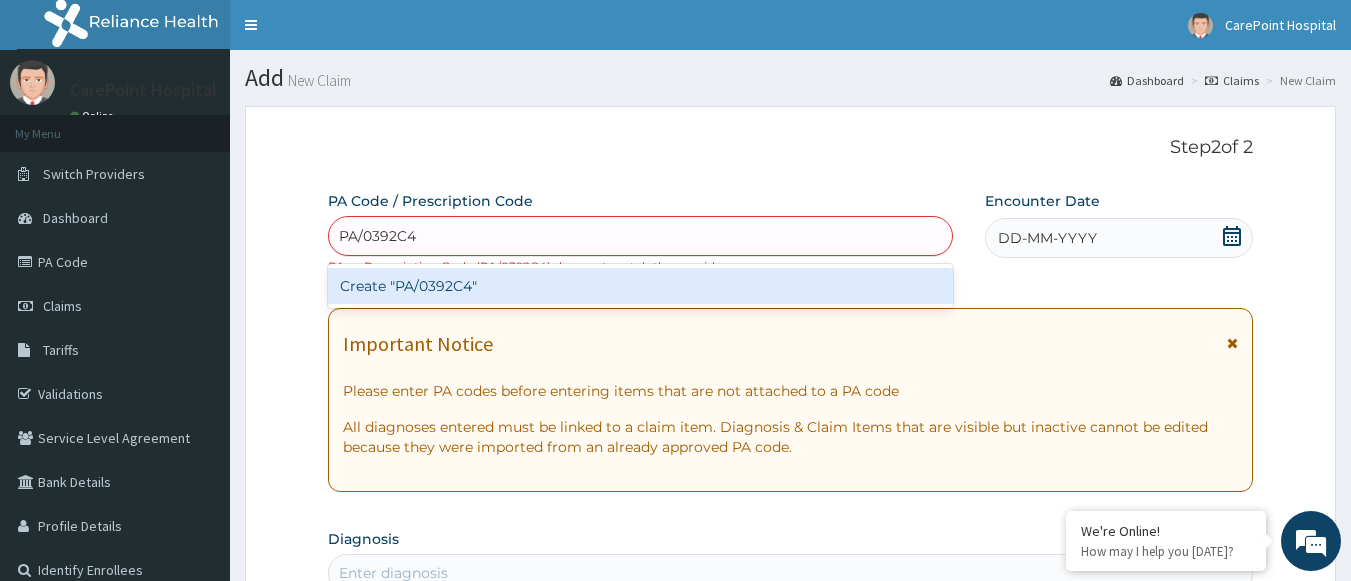 click on "Create "PA/0392C4"" at bounding box center [641, 286] 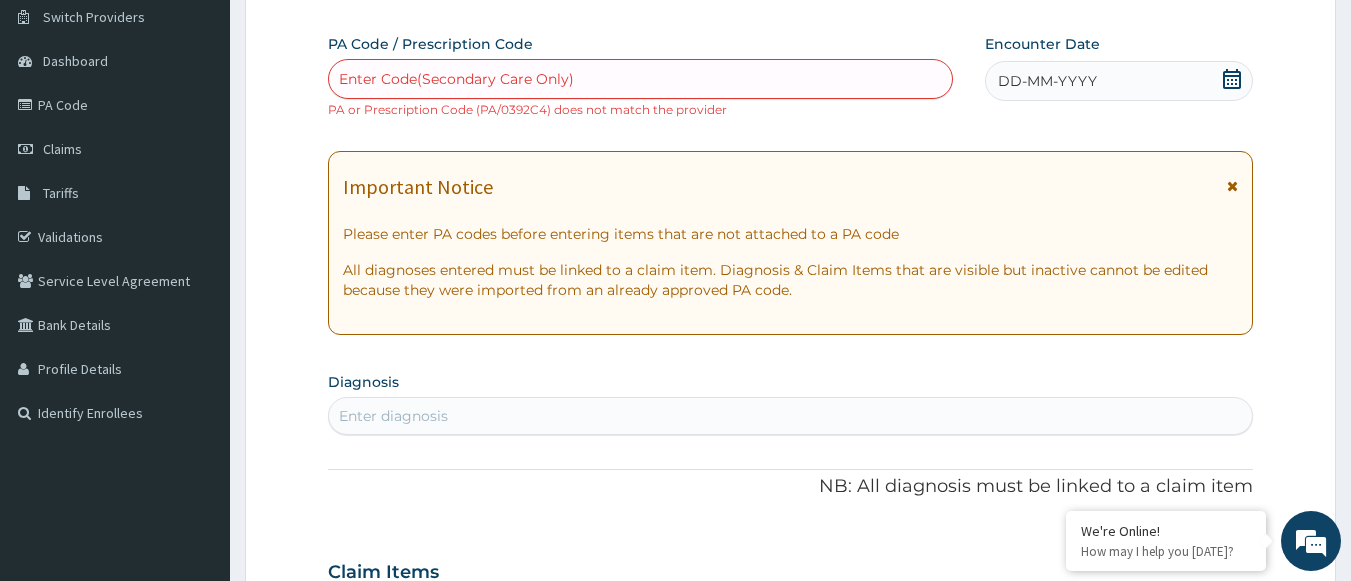 scroll, scrollTop: 100, scrollLeft: 0, axis: vertical 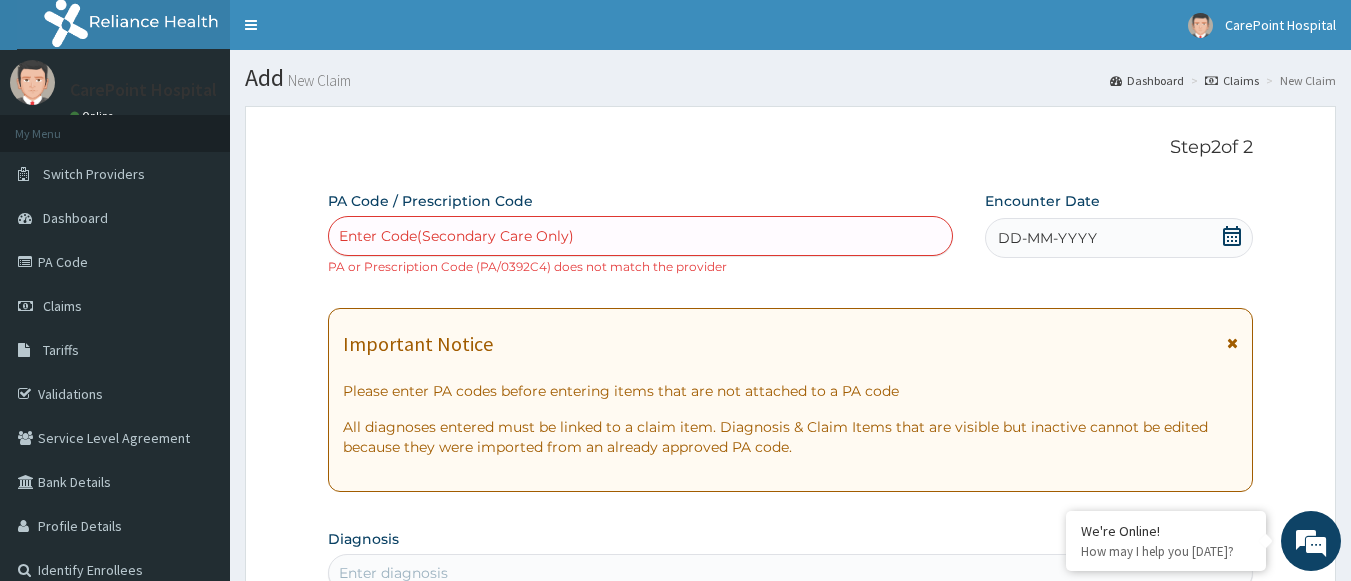 click on "Enter Code(Secondary Care Only)" at bounding box center [456, 236] 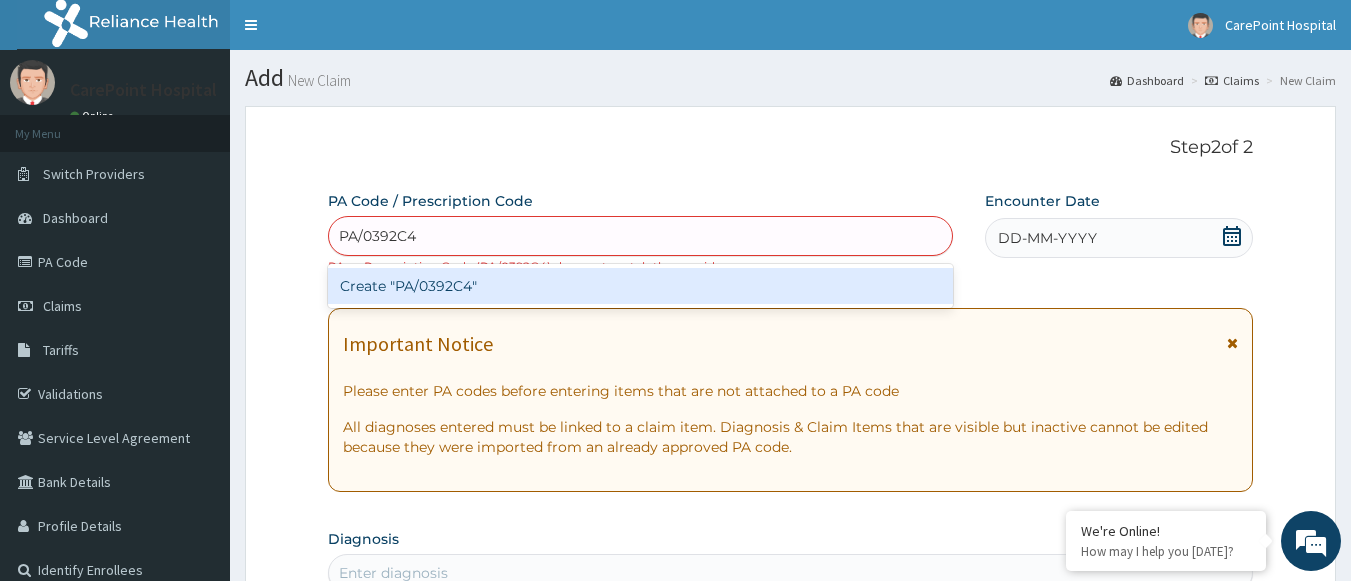 click on "Create "PA/0392C4"" at bounding box center (641, 286) 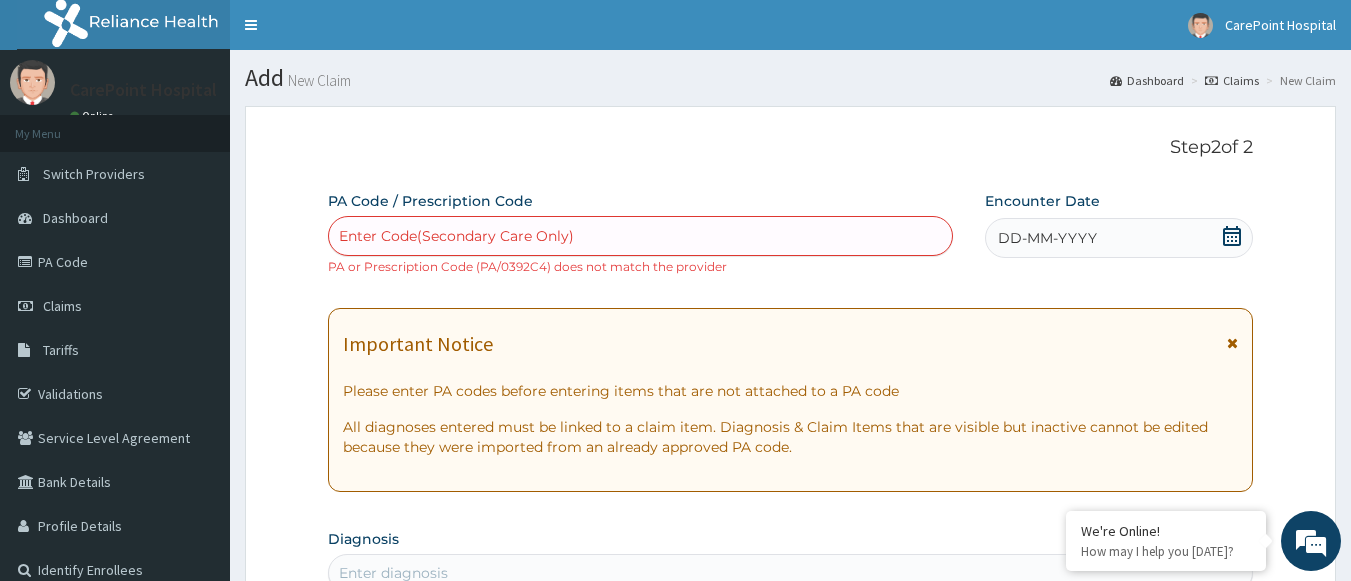 click on "Enter Code(Secondary Care Only)" at bounding box center [456, 236] 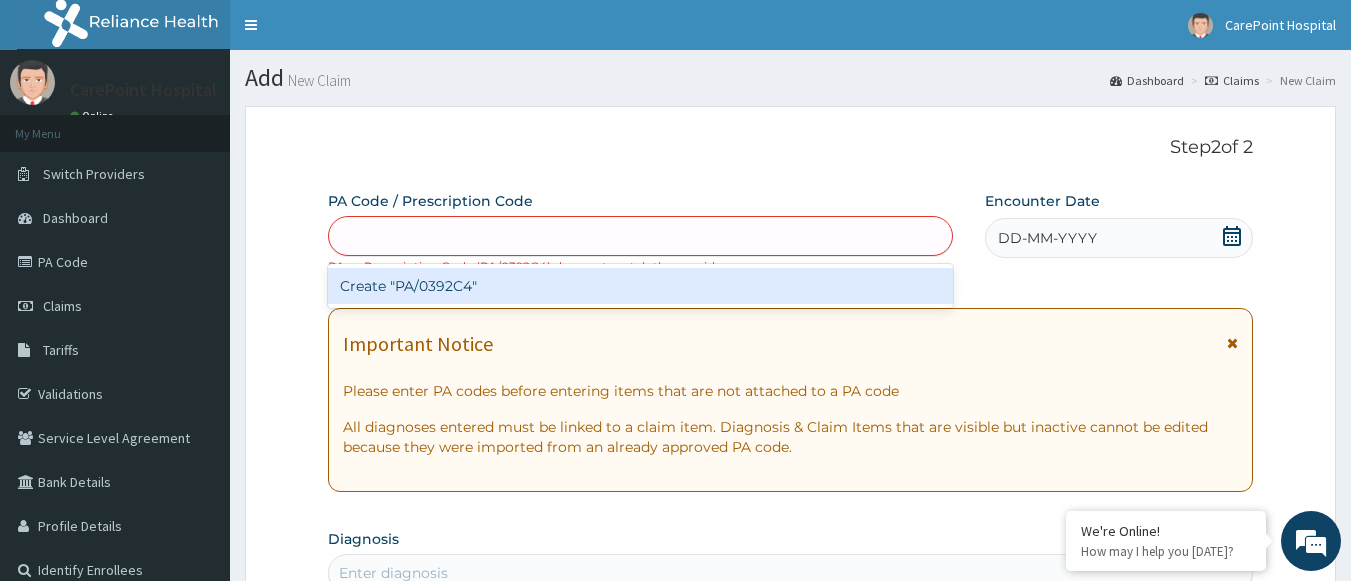 click on "PA/0392C4" at bounding box center (641, 236) 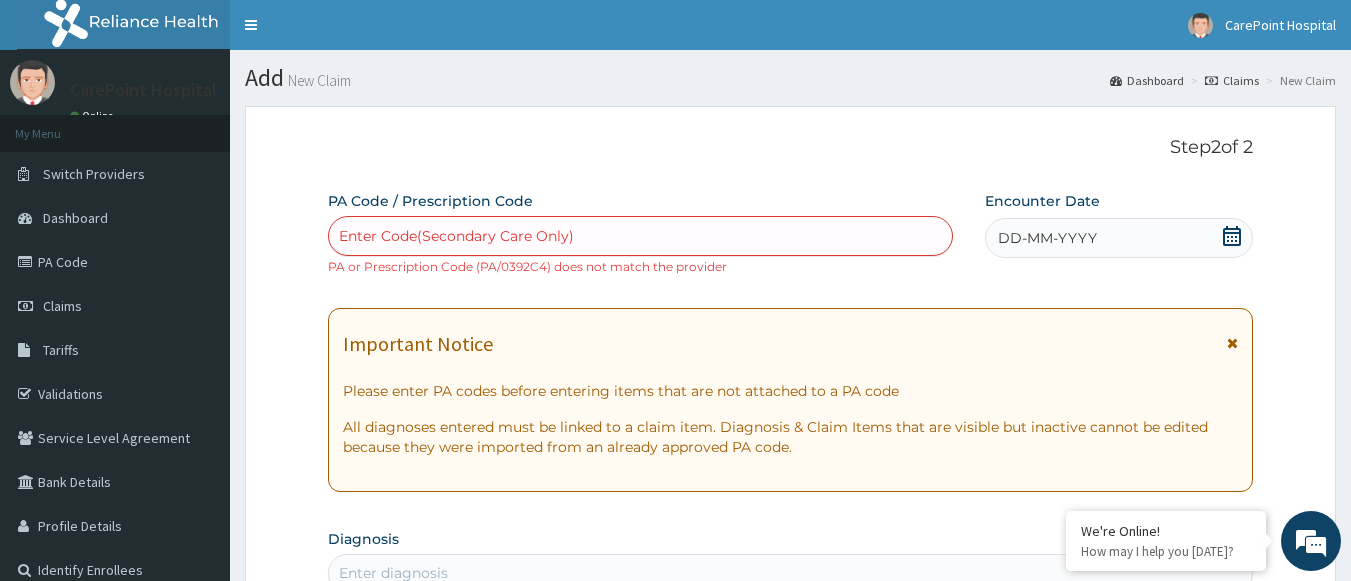 click on "Enter Code(Secondary Care Only)" at bounding box center (456, 236) 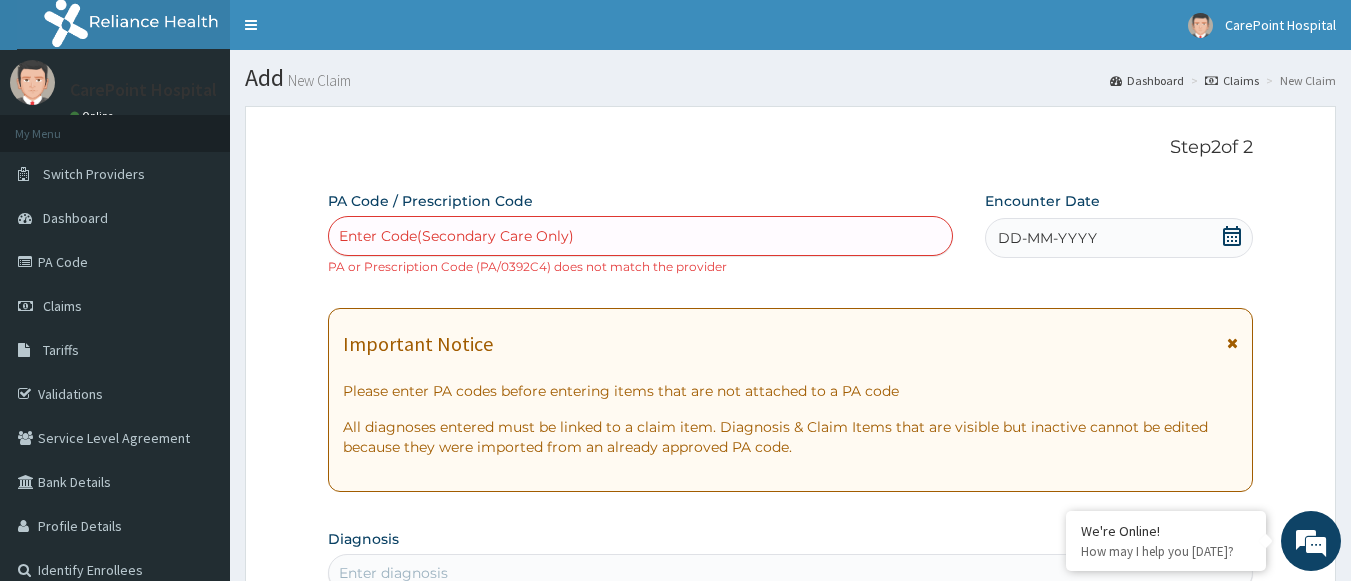 paste on "PA/0392C4" 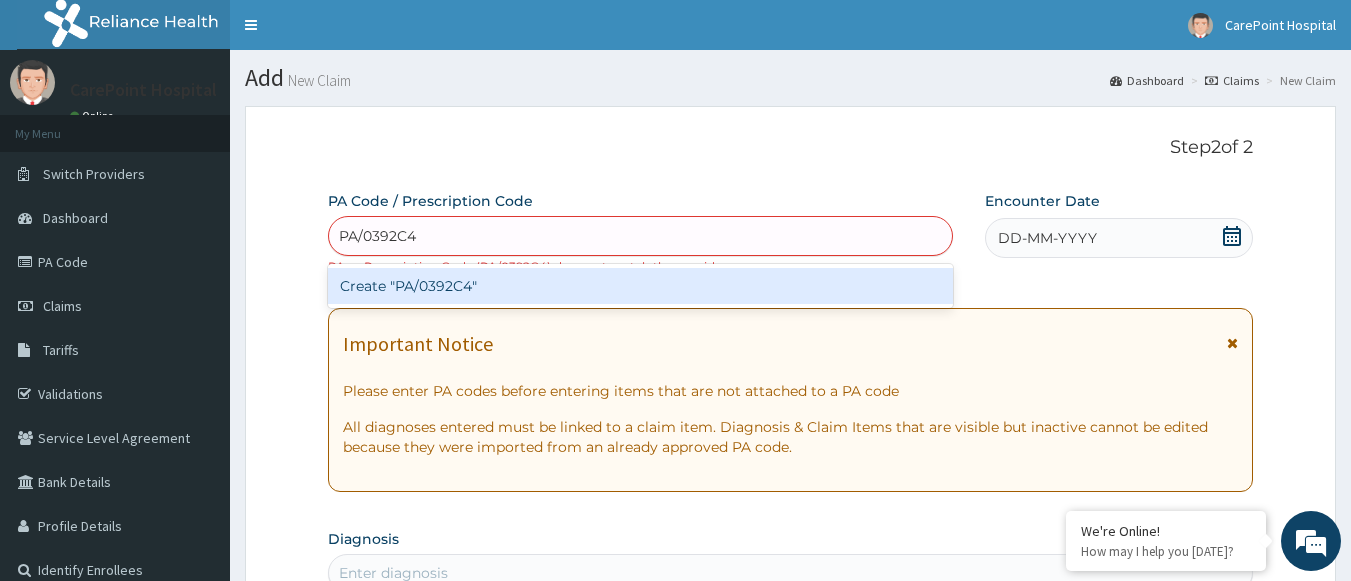 click on "Create "PA/0392C4"" at bounding box center (641, 286) 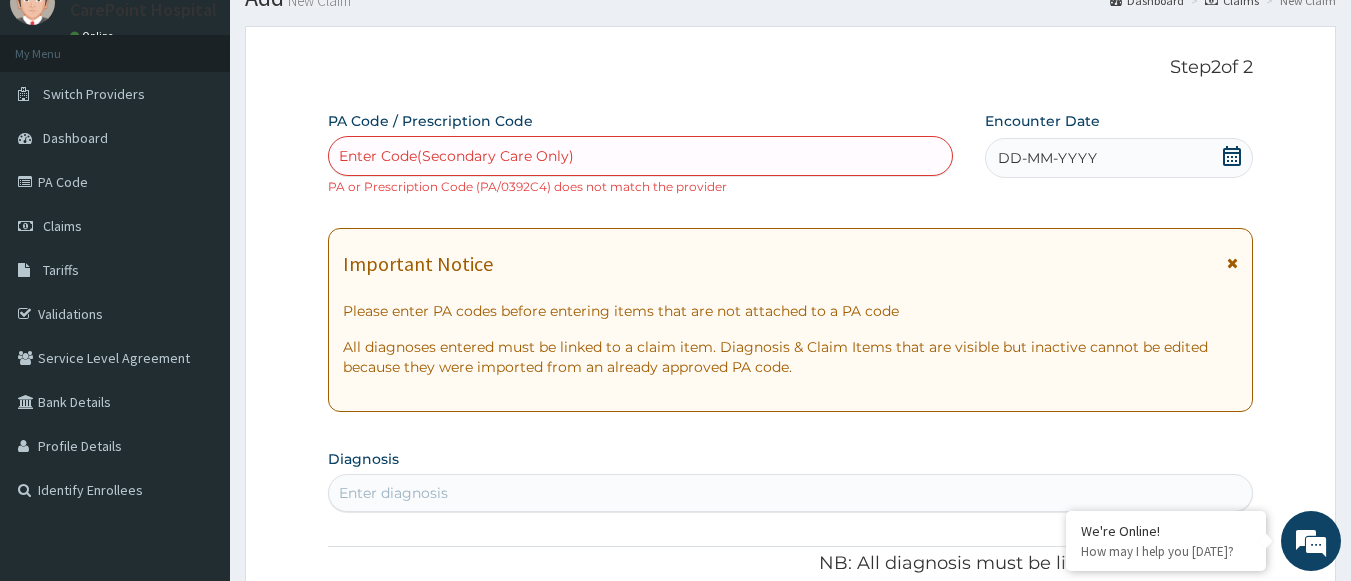 scroll, scrollTop: 200, scrollLeft: 0, axis: vertical 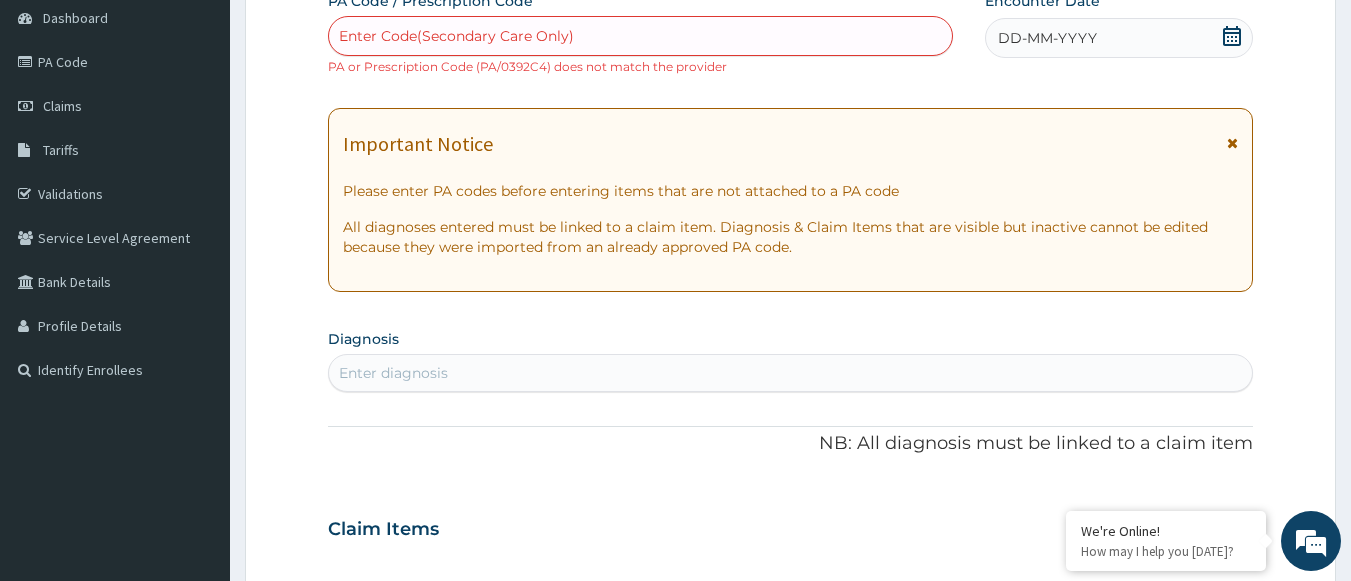 click on "Enter Code(Secondary Care Only)" at bounding box center [456, 36] 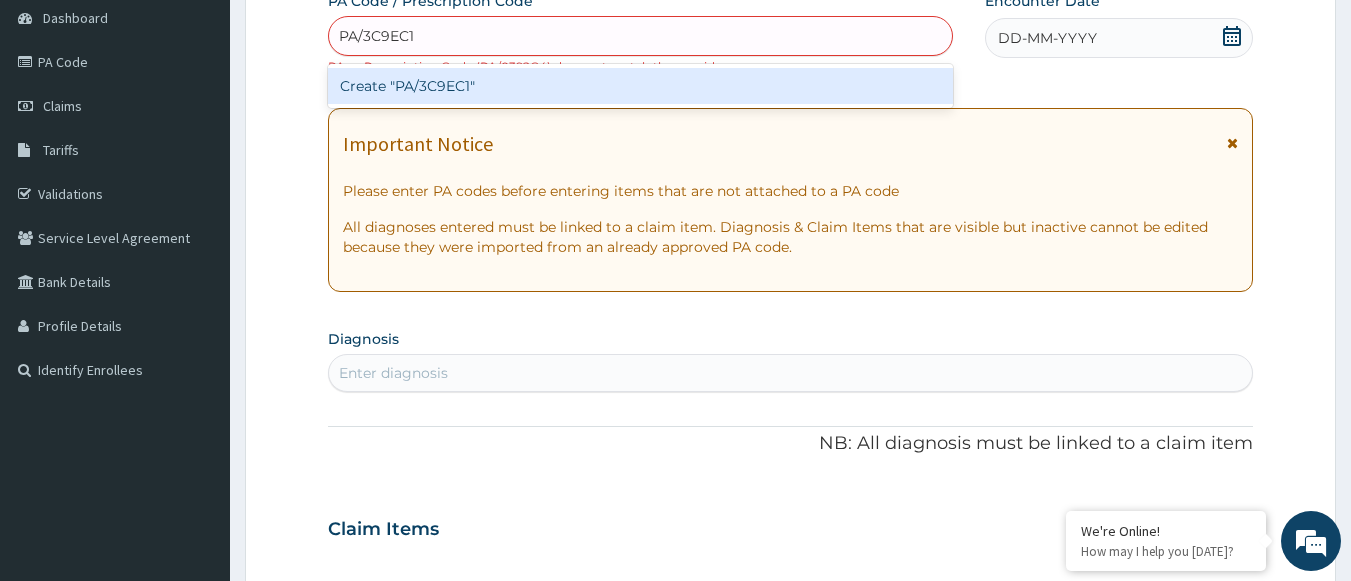 click on "Create "PA/3C9EC1"" at bounding box center (641, 86) 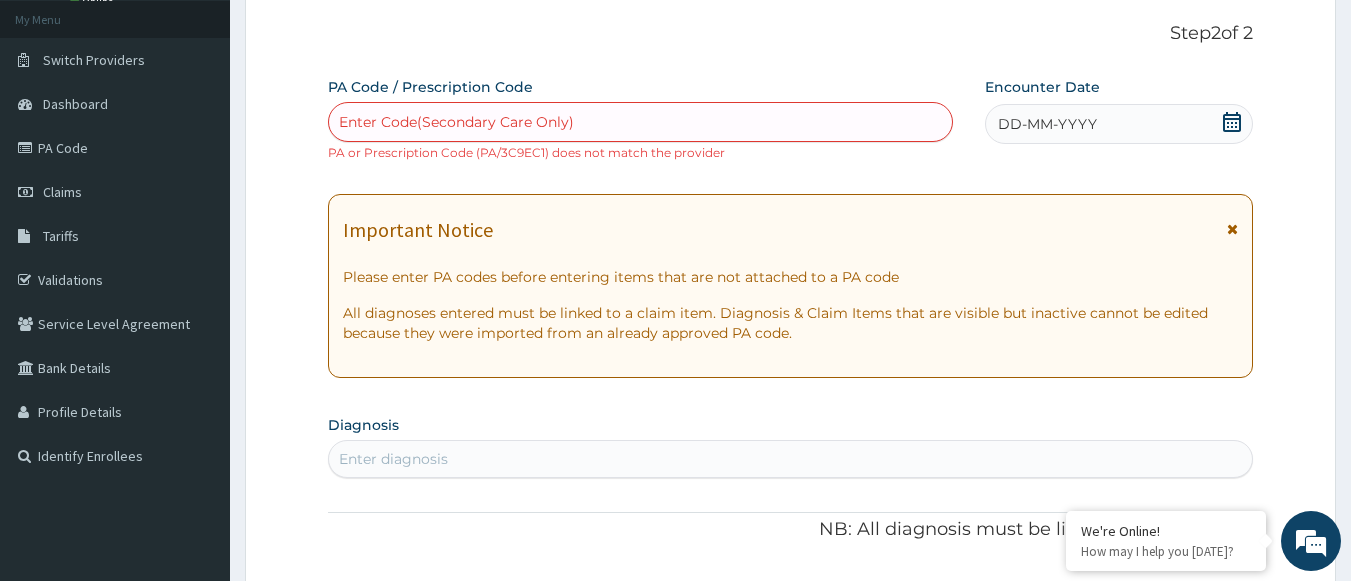 scroll, scrollTop: 0, scrollLeft: 0, axis: both 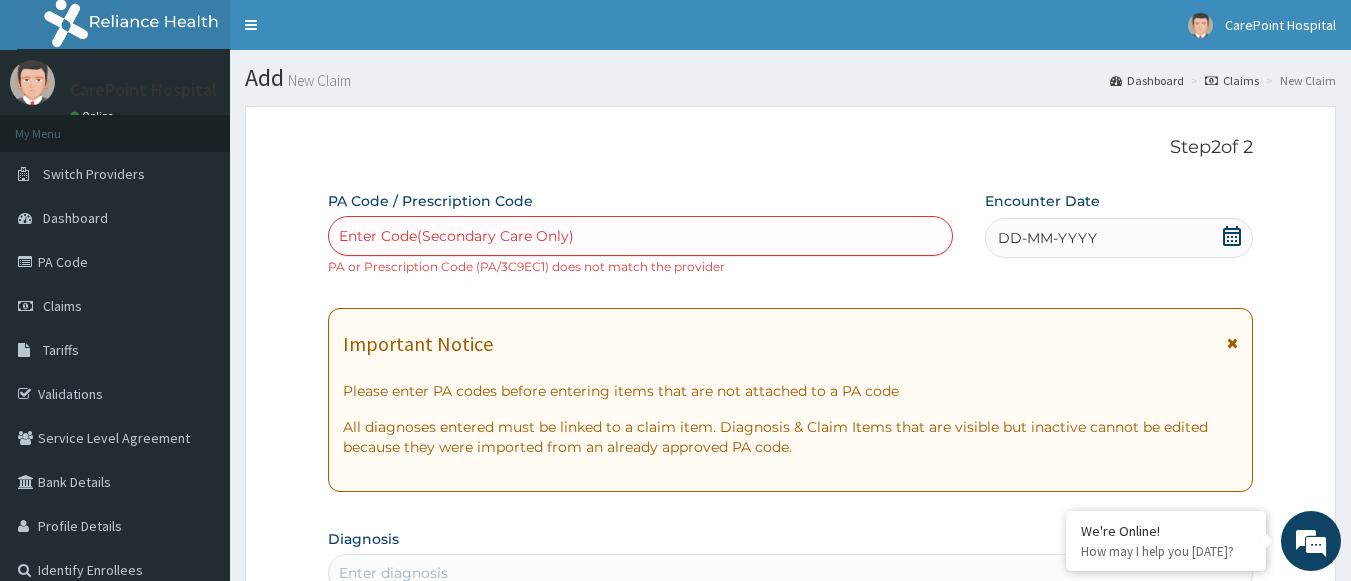 click on "Enter Code(Secondary Care Only)" at bounding box center [456, 236] 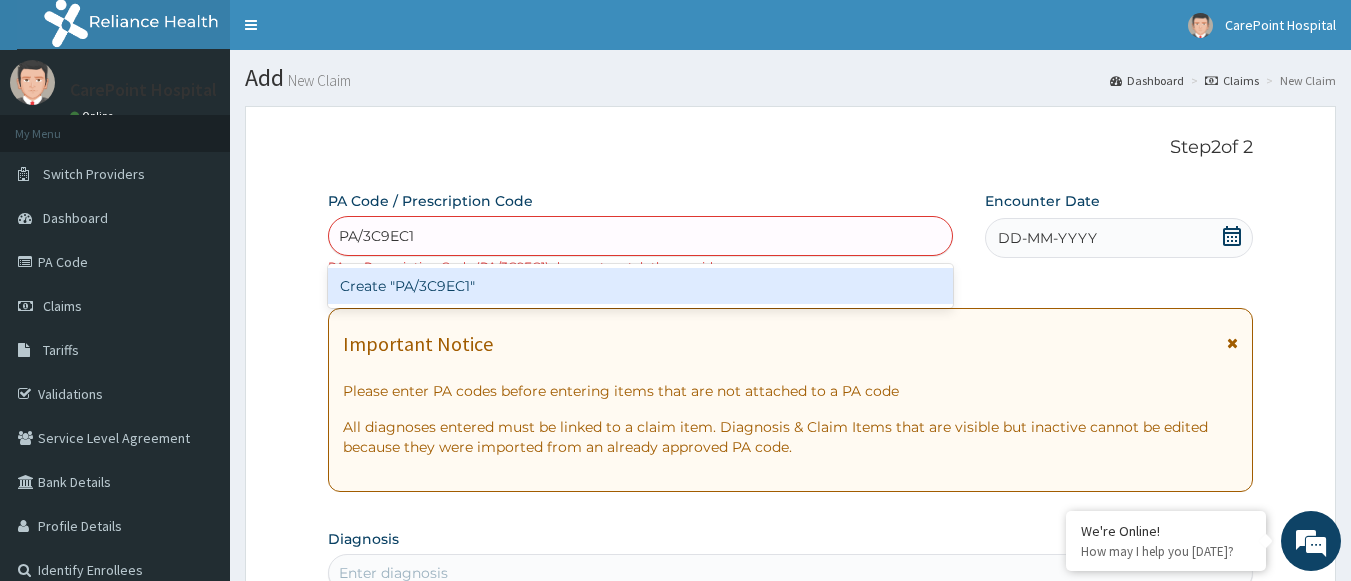 click on "Create "PA/3C9EC1"" at bounding box center [641, 286] 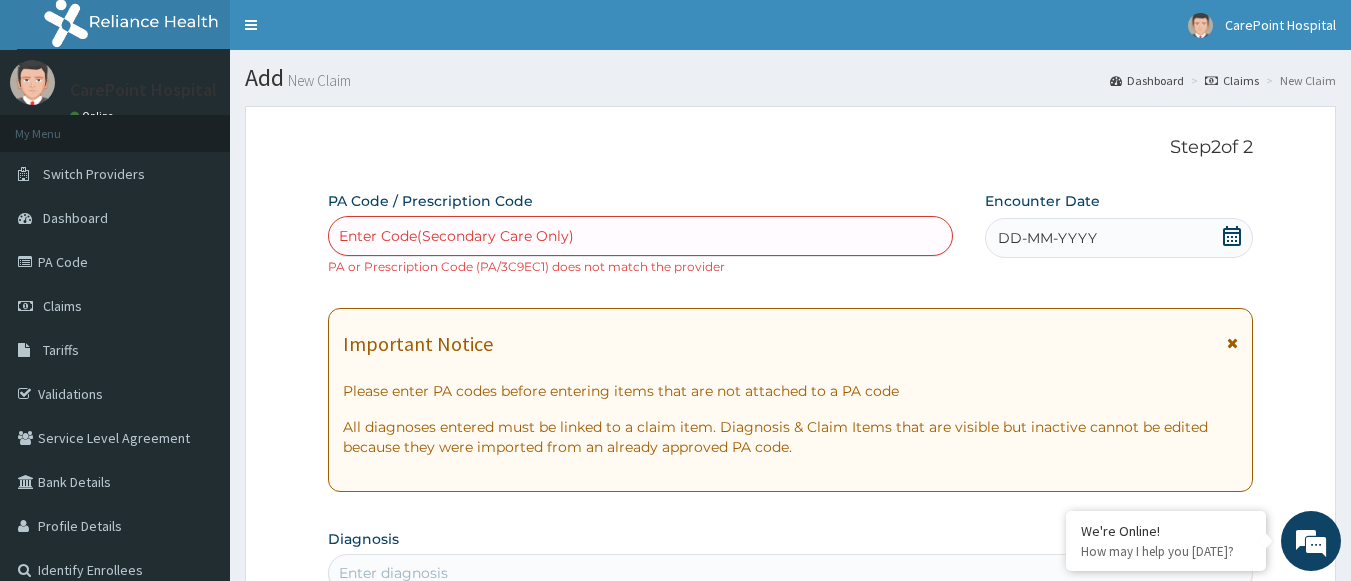 click on "Enter Code(Secondary Care Only)" at bounding box center [456, 236] 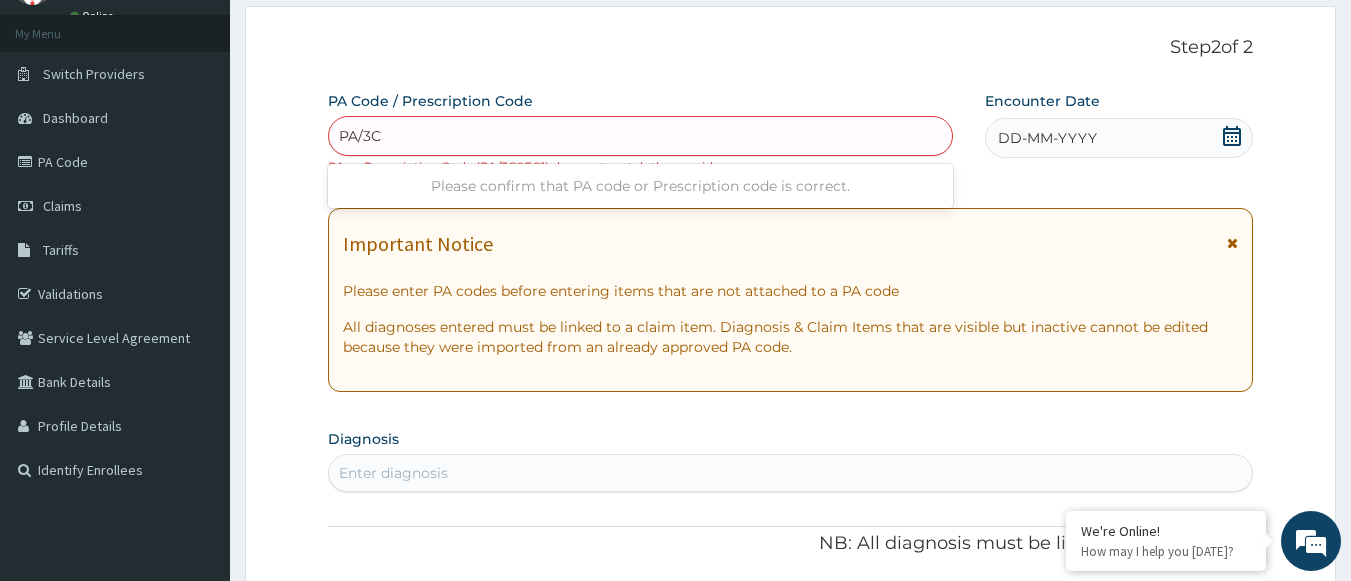 scroll, scrollTop: 0, scrollLeft: 0, axis: both 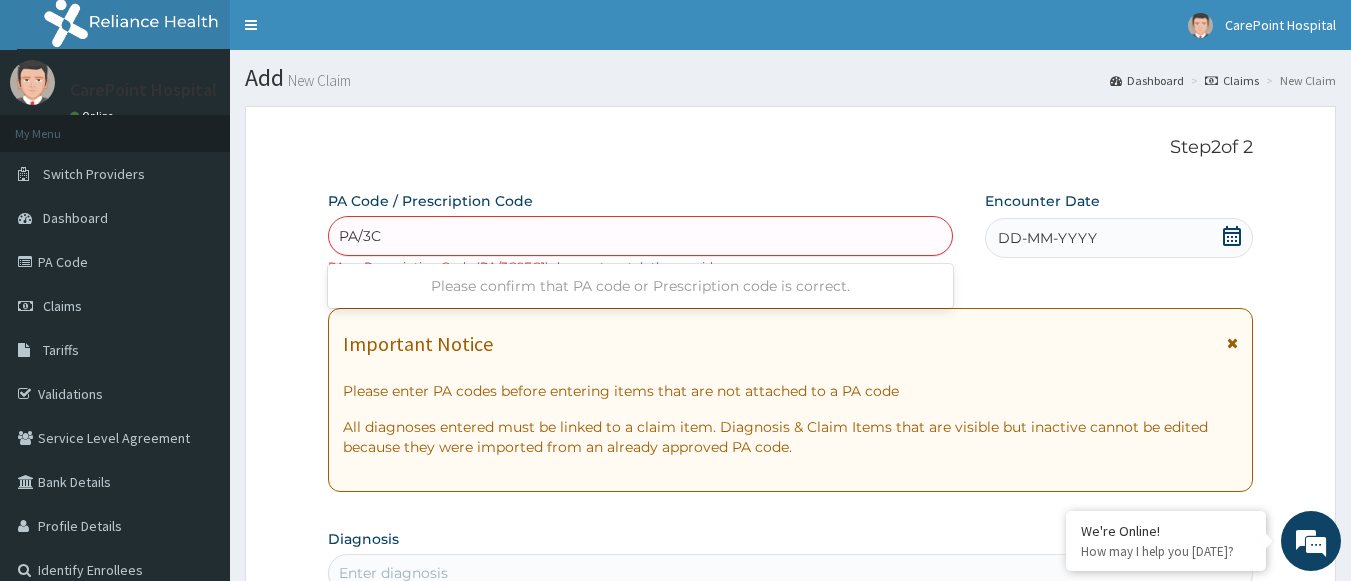 type on "PA/3C" 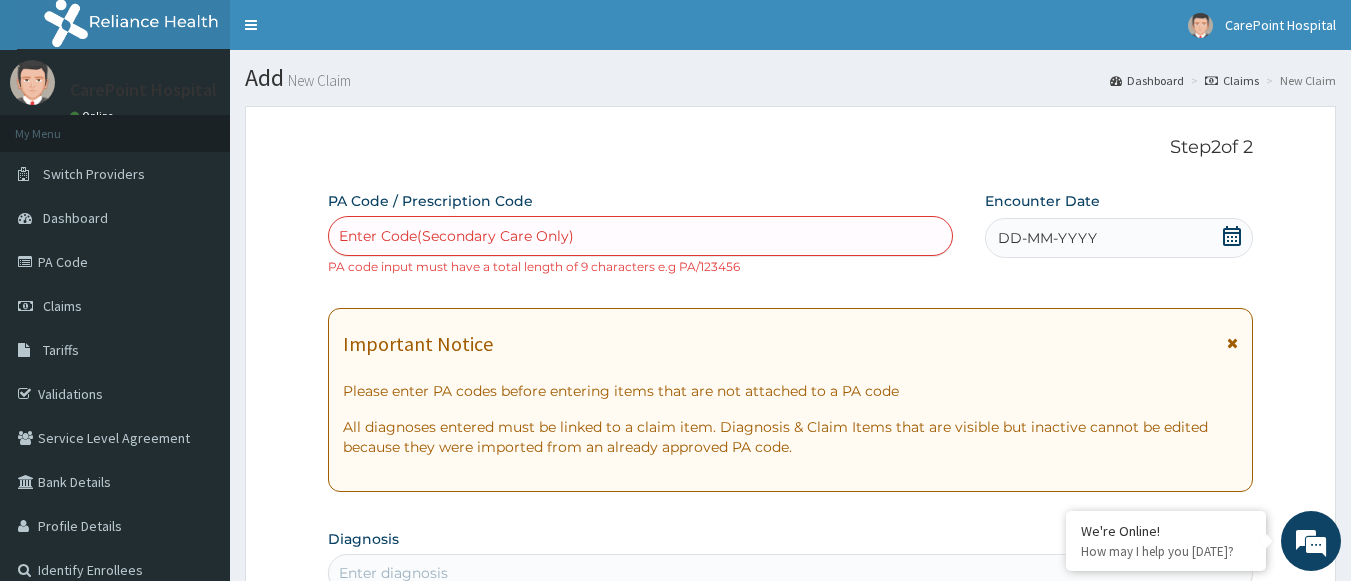 click on "Enter Code(Secondary Care Only)" at bounding box center (456, 236) 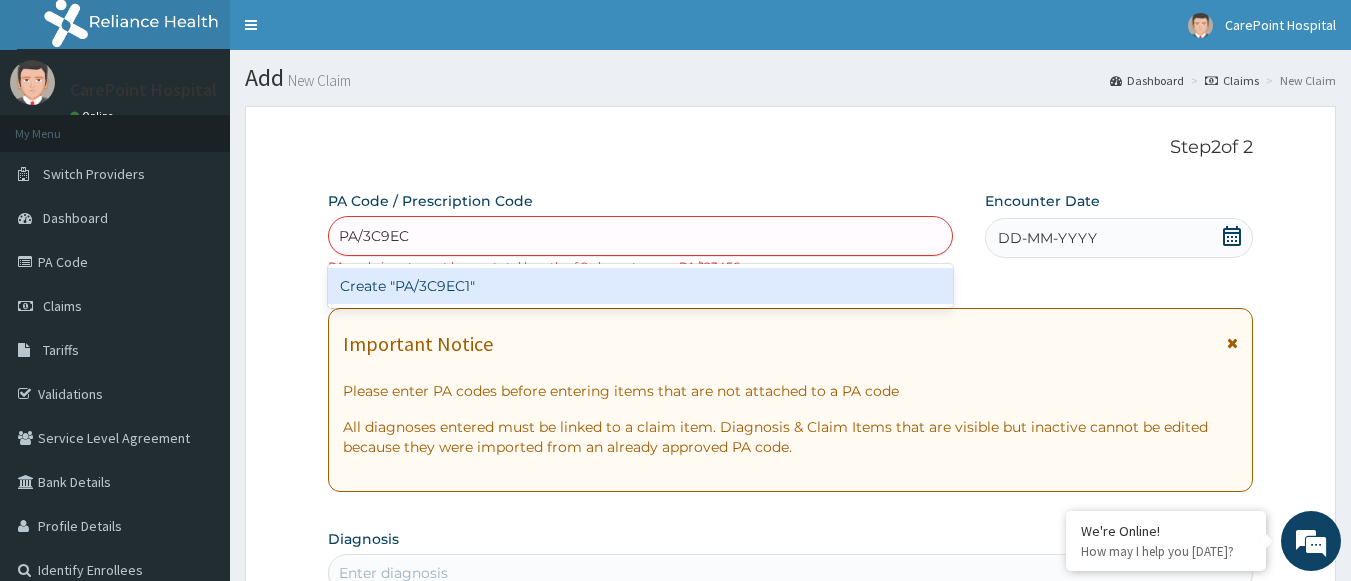 type on "PA/3C9EC1" 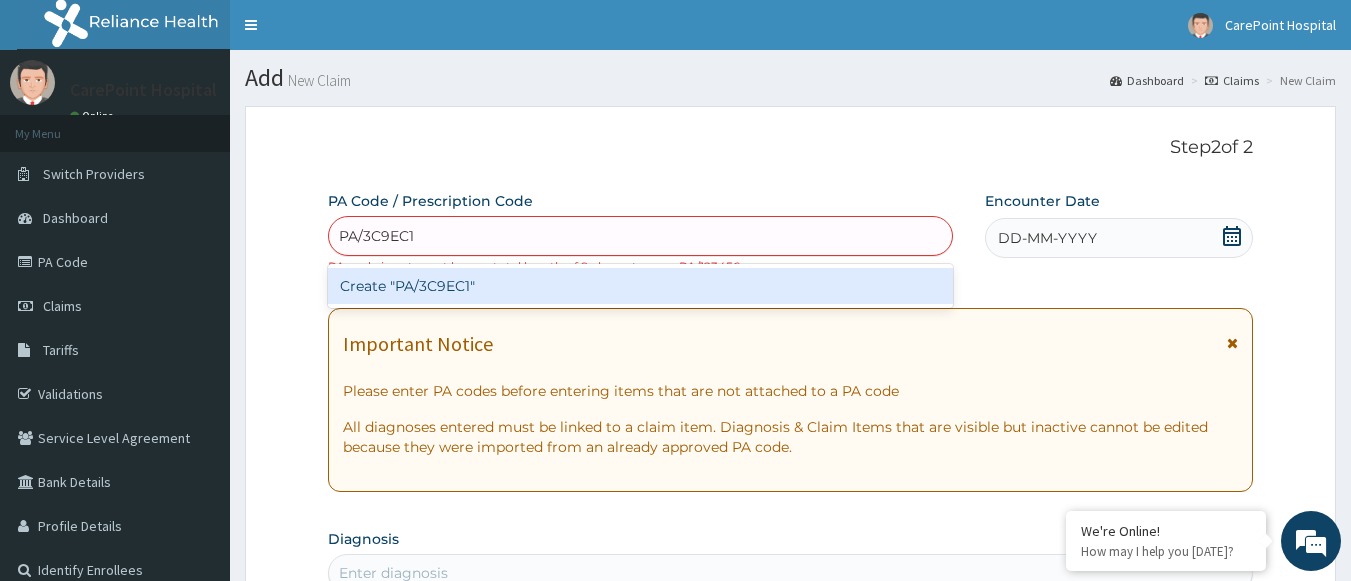 click on "Create "PA/3C9EC1"" at bounding box center (641, 286) 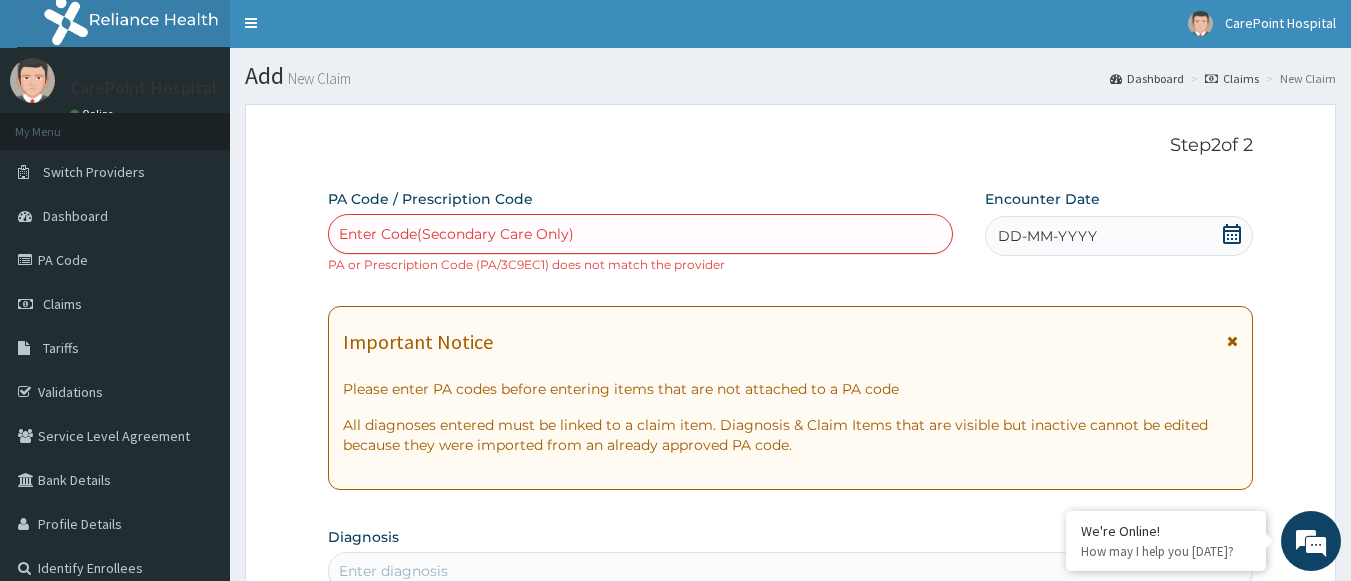 scroll, scrollTop: 0, scrollLeft: 0, axis: both 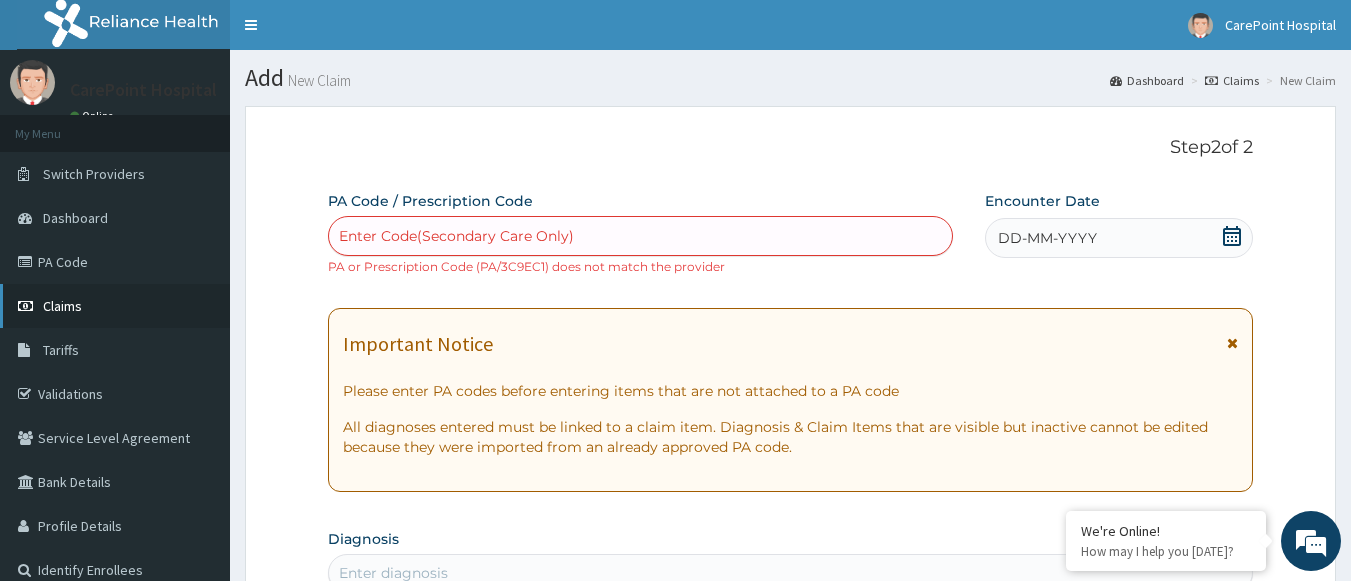 click on "Claims" at bounding box center (115, 306) 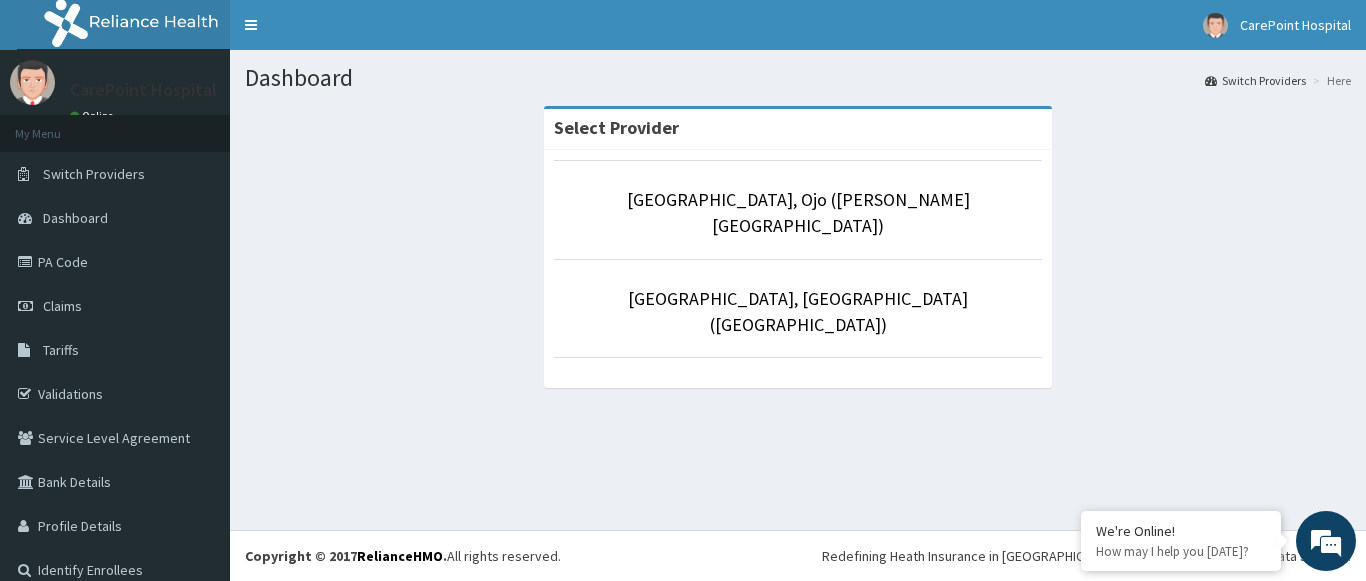 scroll, scrollTop: 0, scrollLeft: 0, axis: both 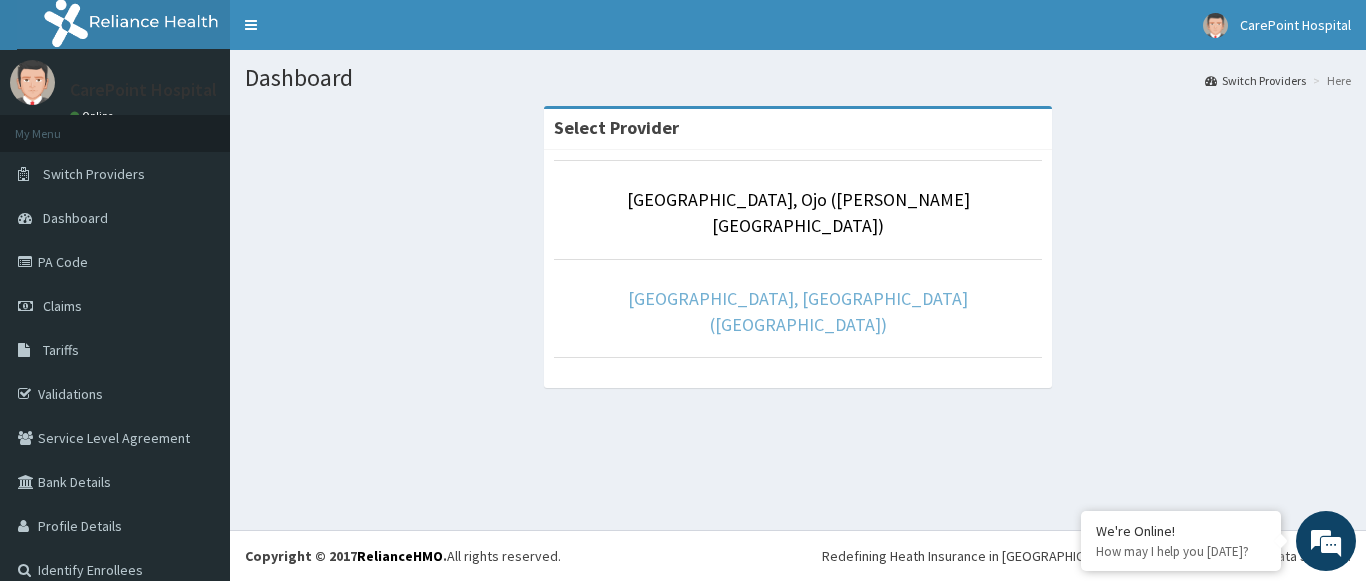 click on "CarePoint Hospital, Egbeda (Shefi Hospital)" at bounding box center (798, 311) 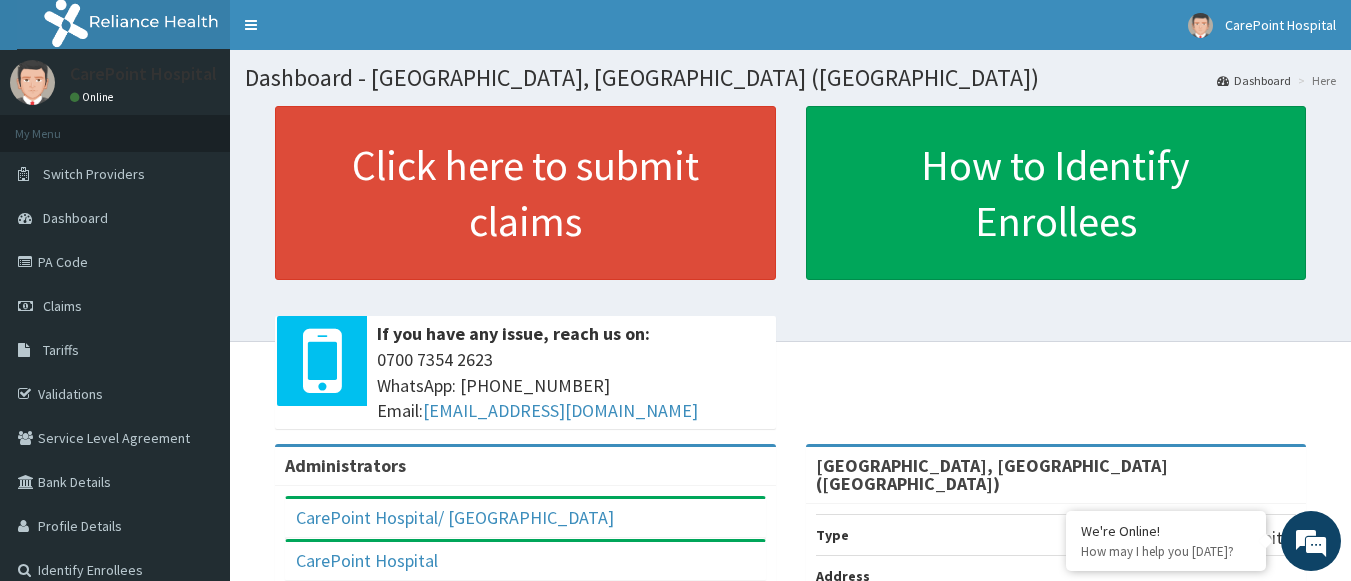 scroll, scrollTop: 0, scrollLeft: 0, axis: both 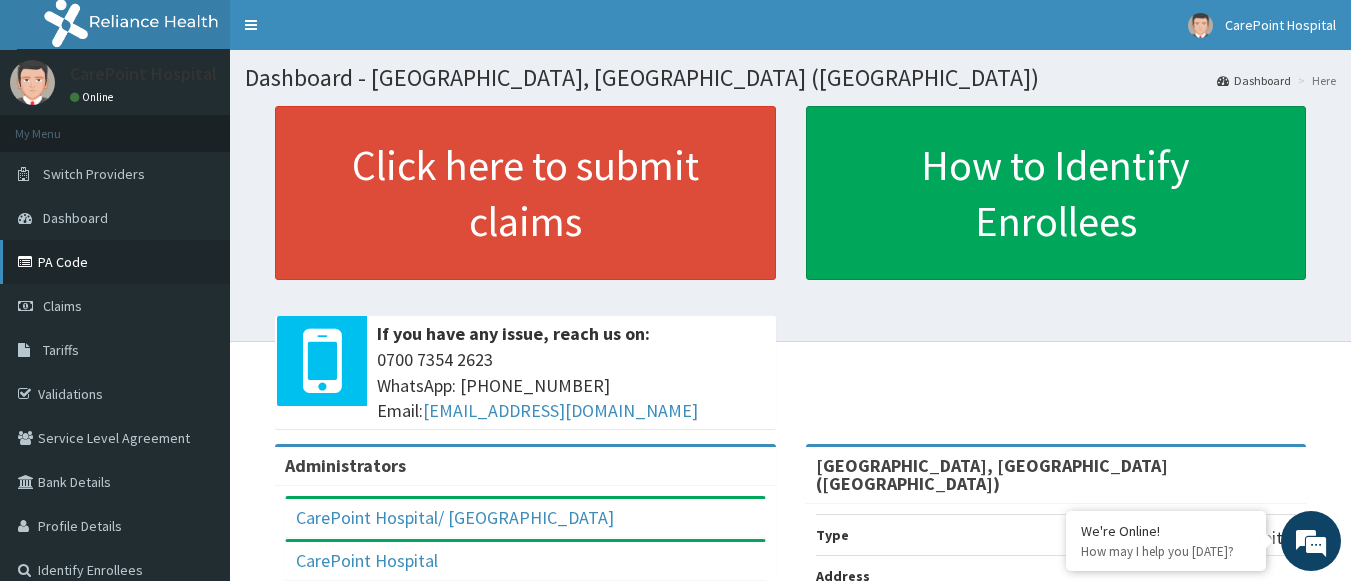 click on "PA Code" at bounding box center [115, 262] 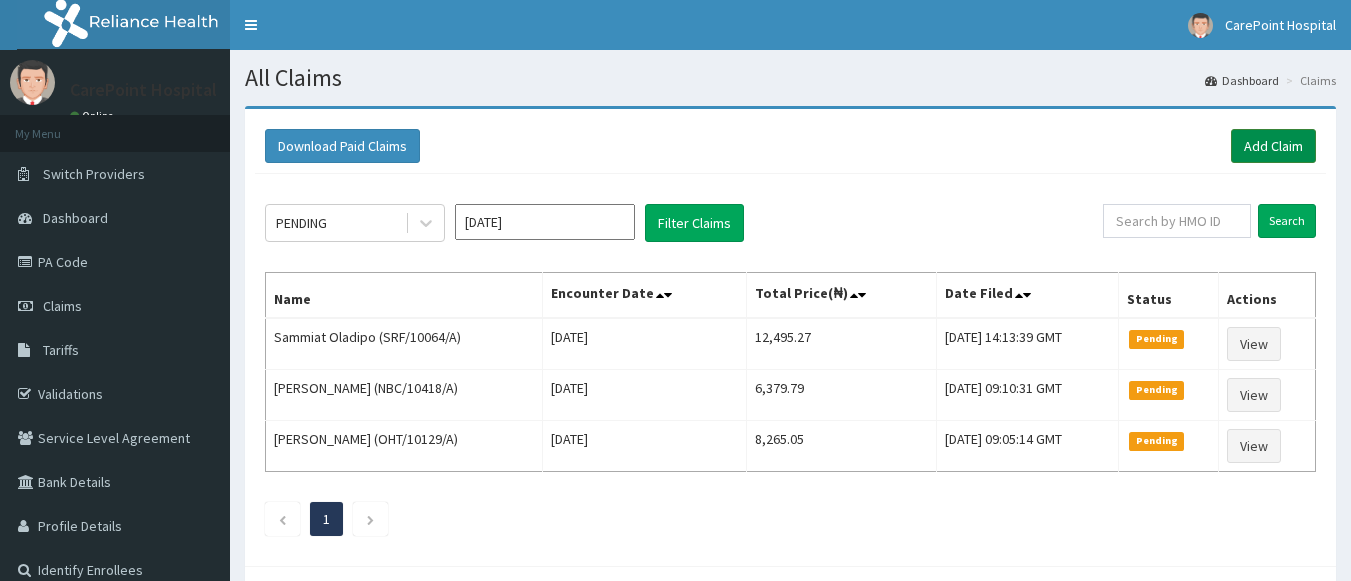 scroll, scrollTop: 0, scrollLeft: 0, axis: both 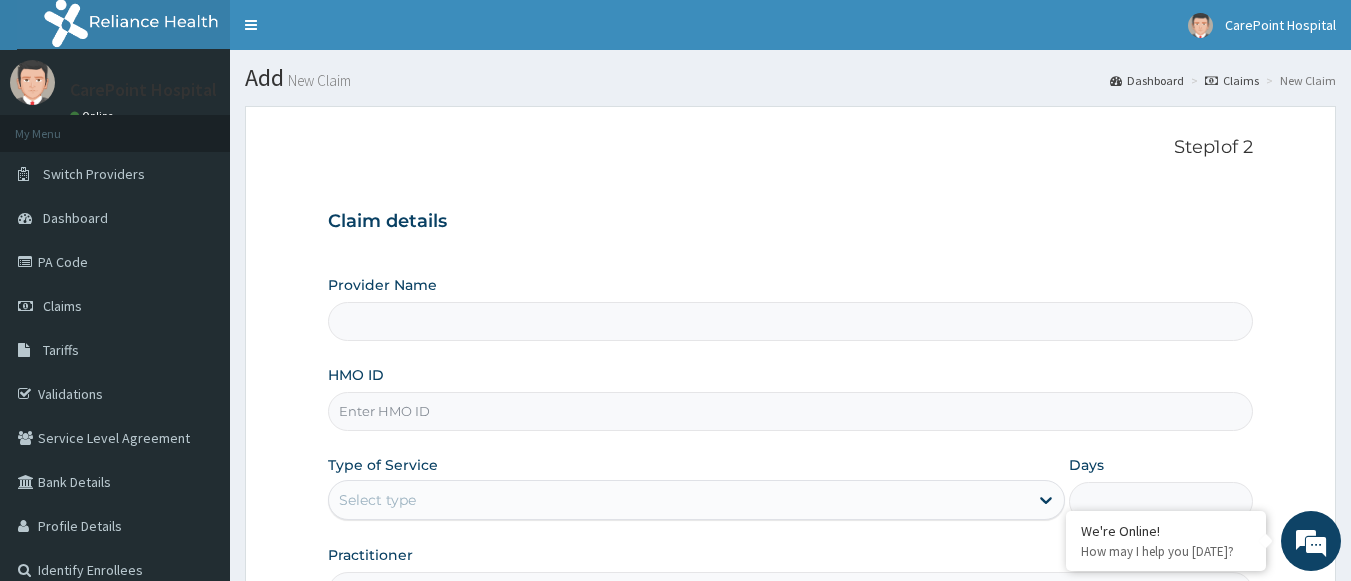 type on "CarePoint Hospital, Egbeda (Shefi Hospital)" 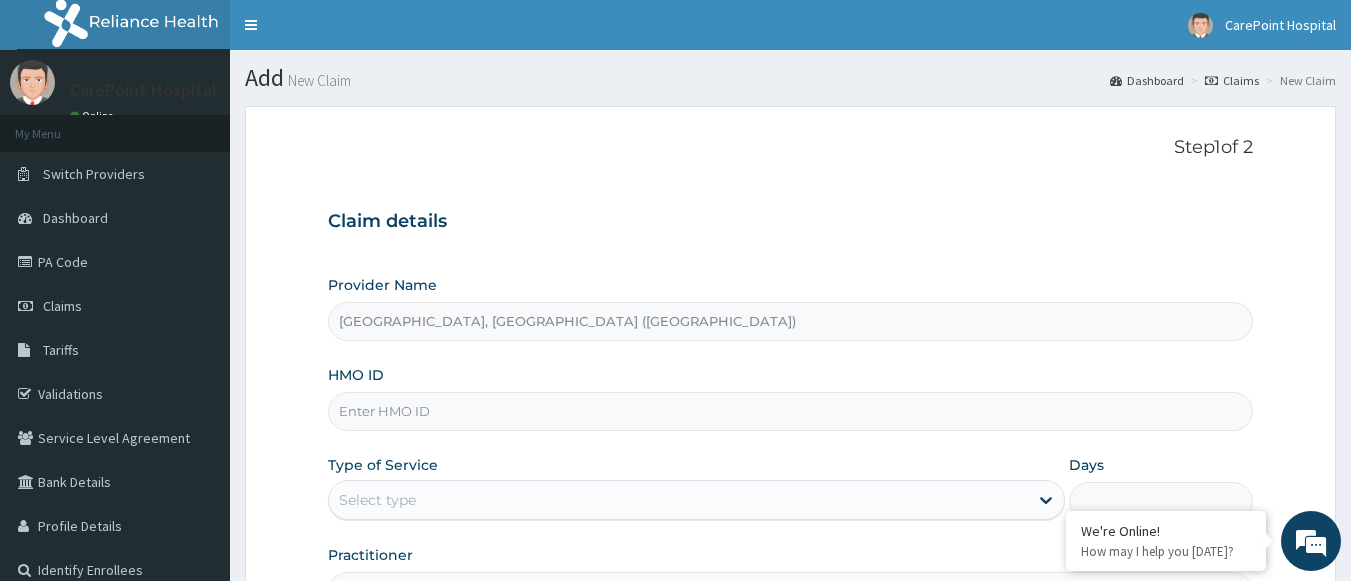 click on "HMO ID" at bounding box center (791, 411) 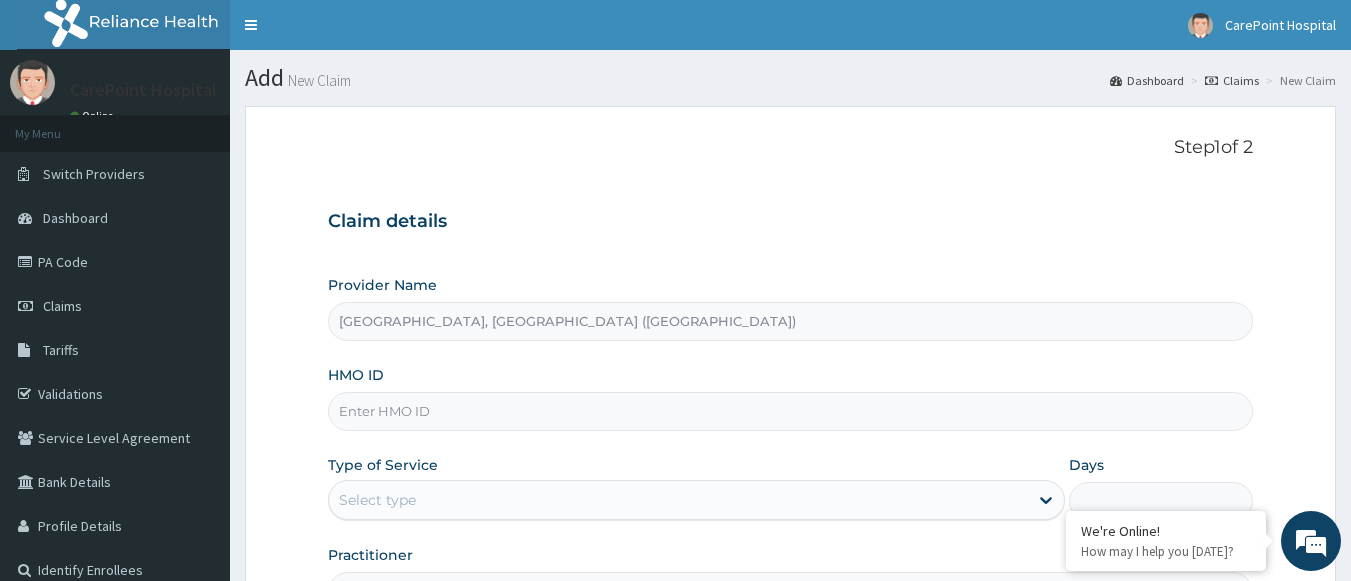 paste on "EOO/10006/A" 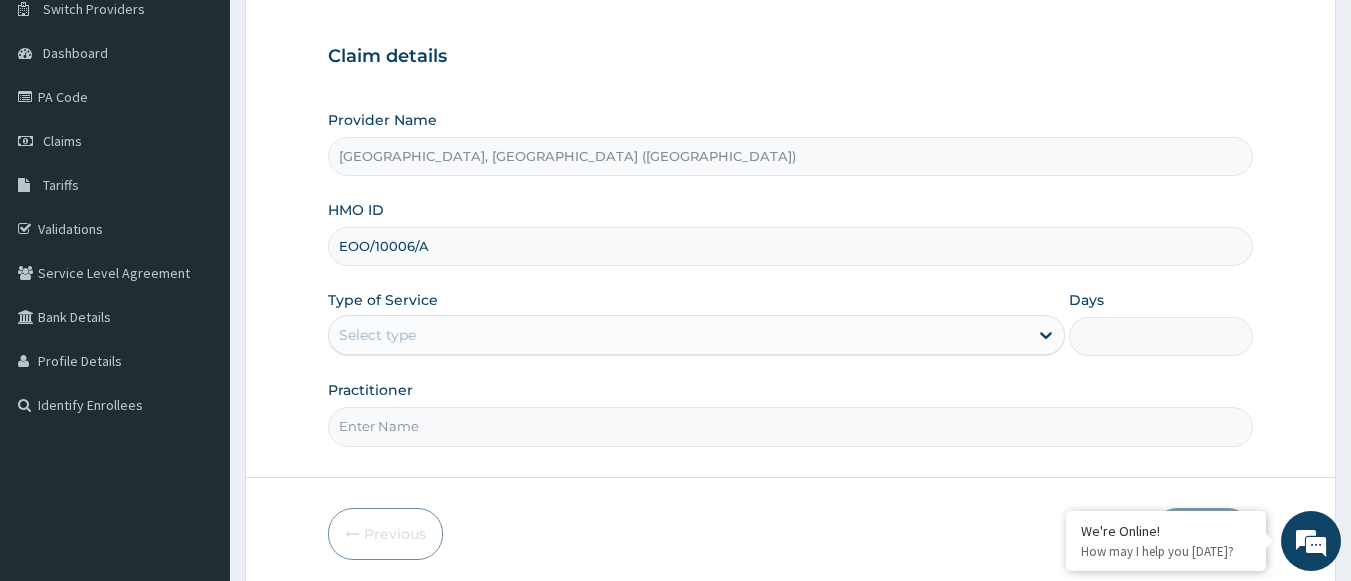 scroll, scrollTop: 200, scrollLeft: 0, axis: vertical 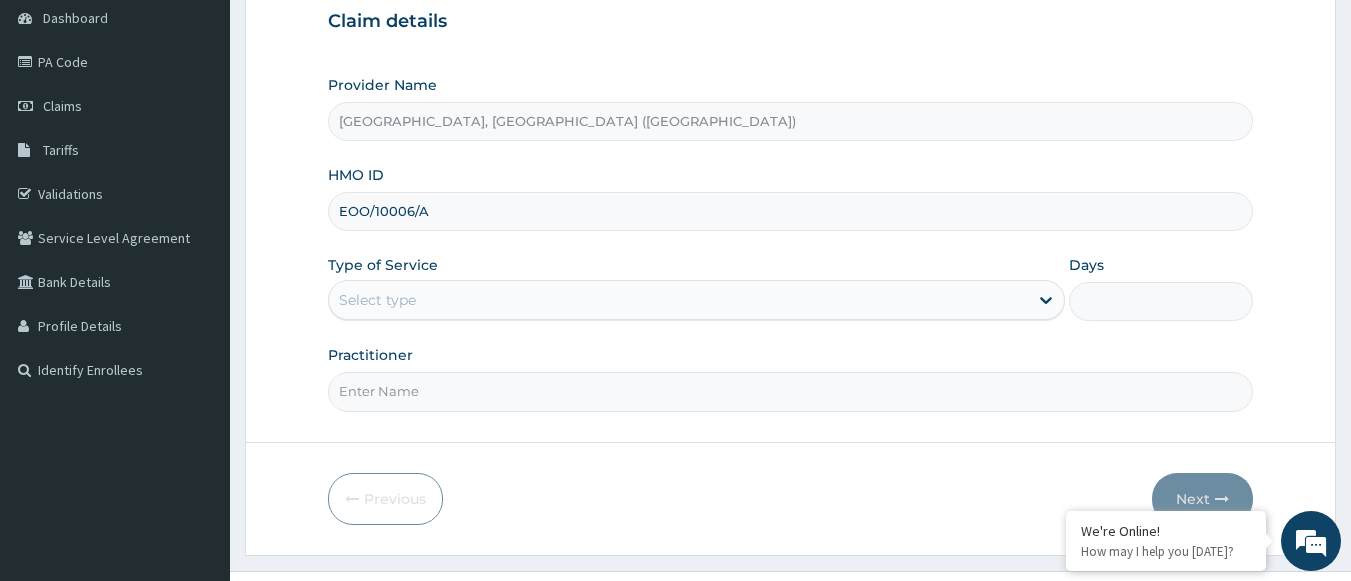 type on "EOO/10006/A" 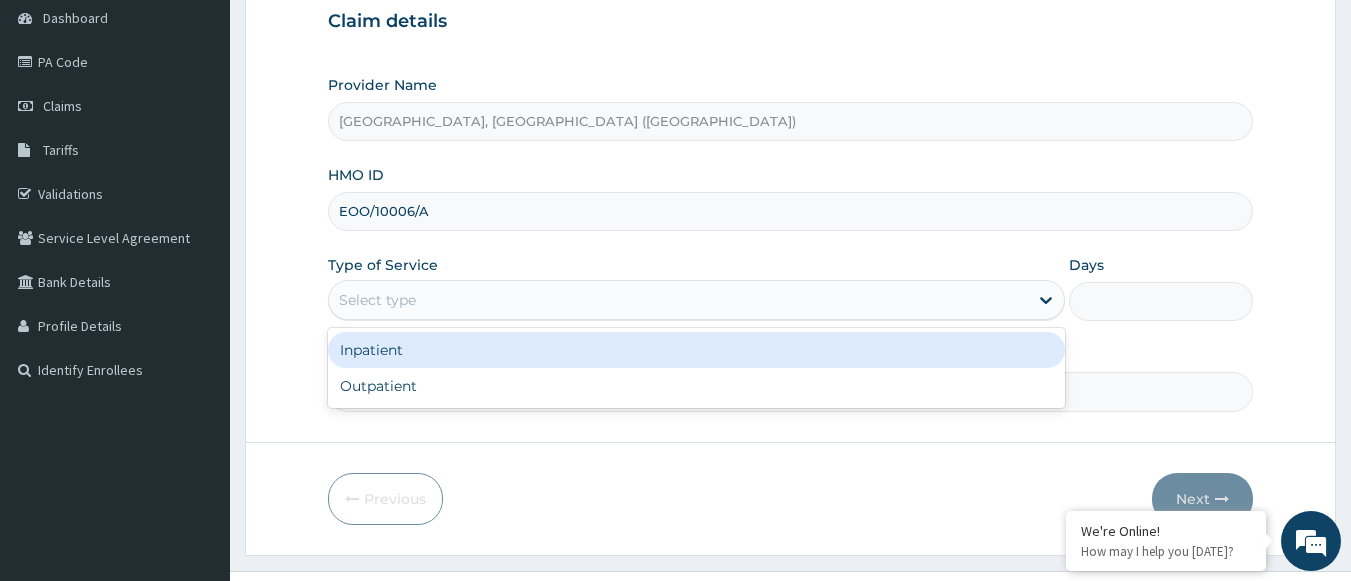 click on "Select type" at bounding box center (377, 300) 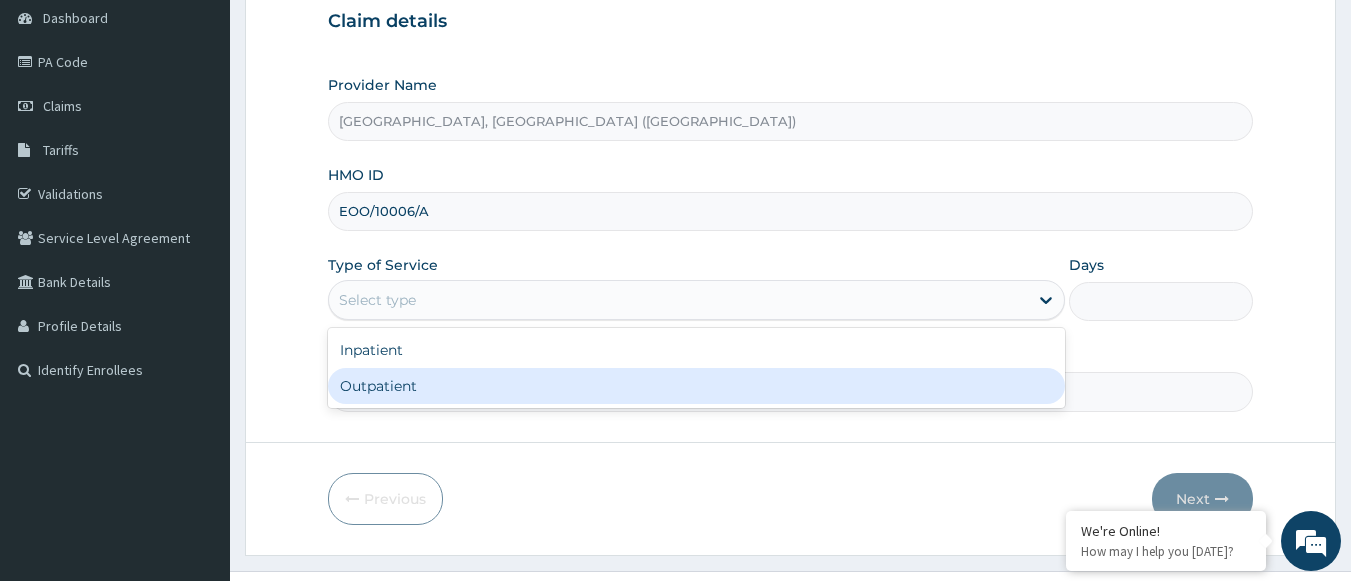 click on "Outpatient" at bounding box center [696, 386] 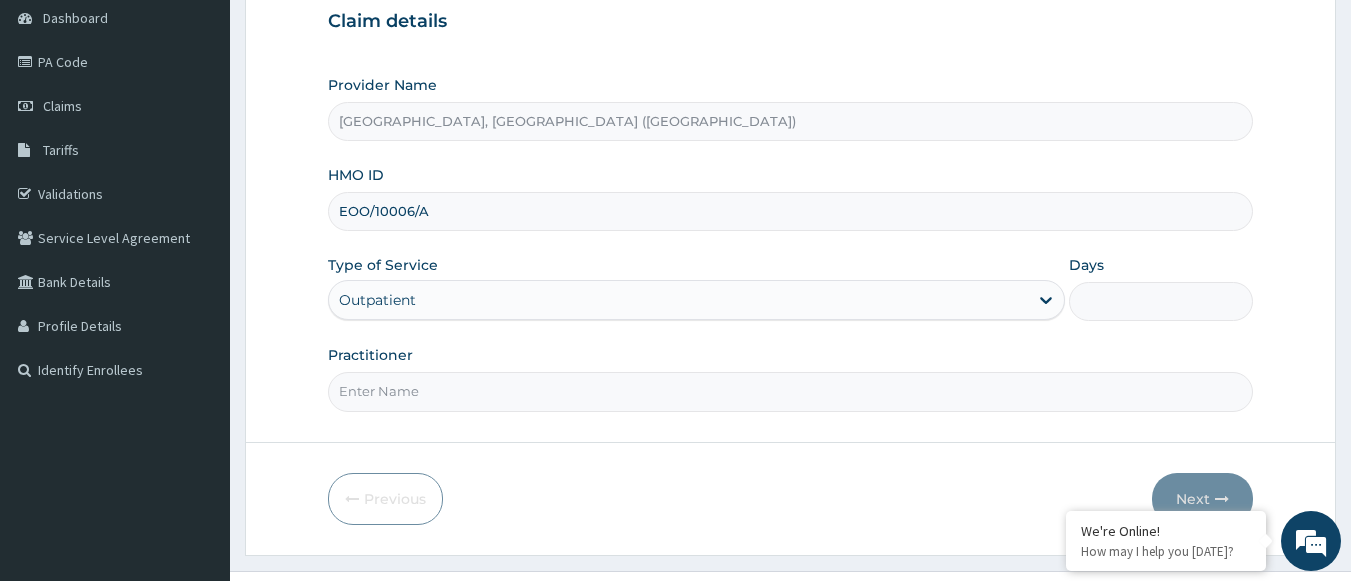 type on "1" 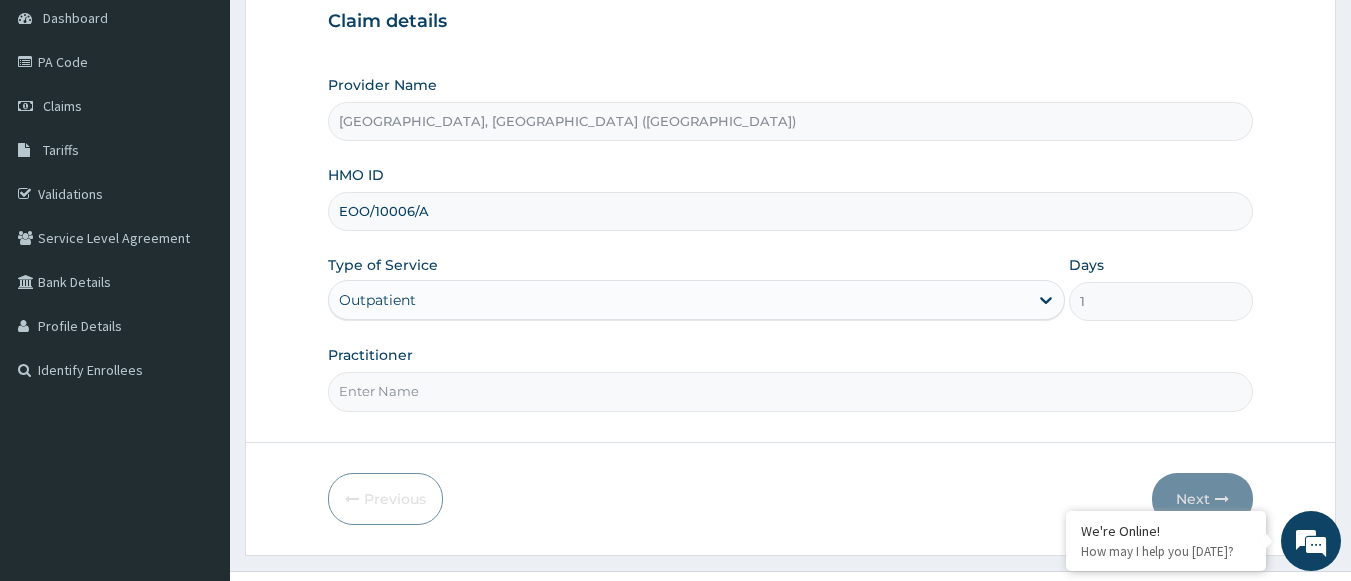 click on "Practitioner" at bounding box center [791, 391] 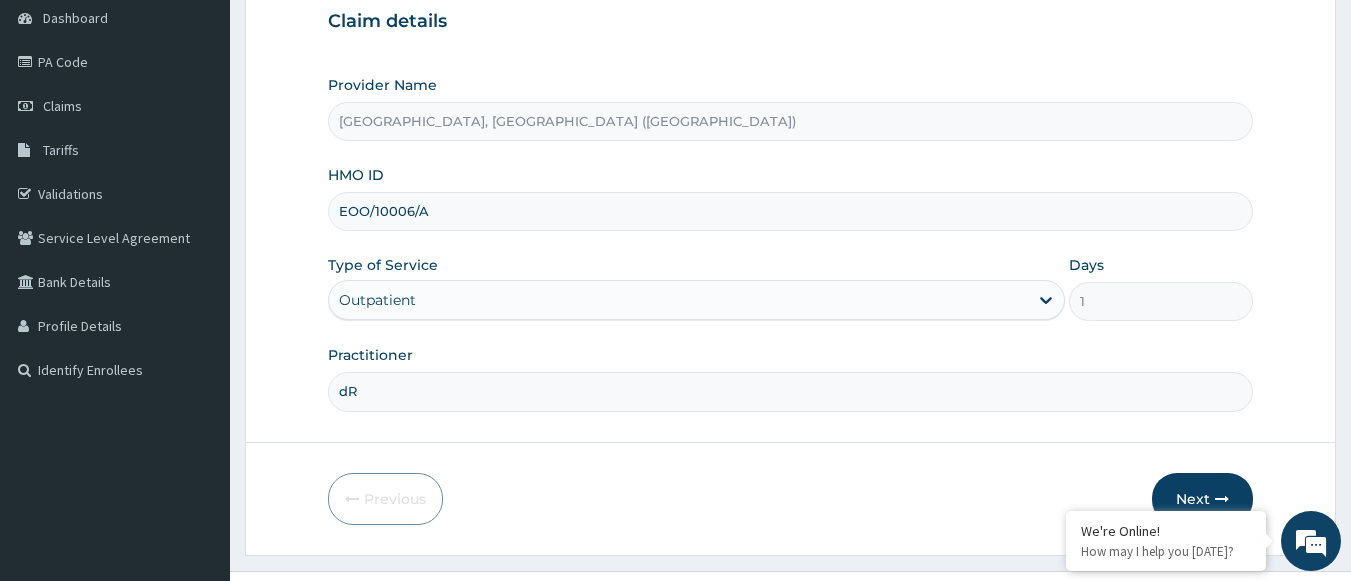 type on "d" 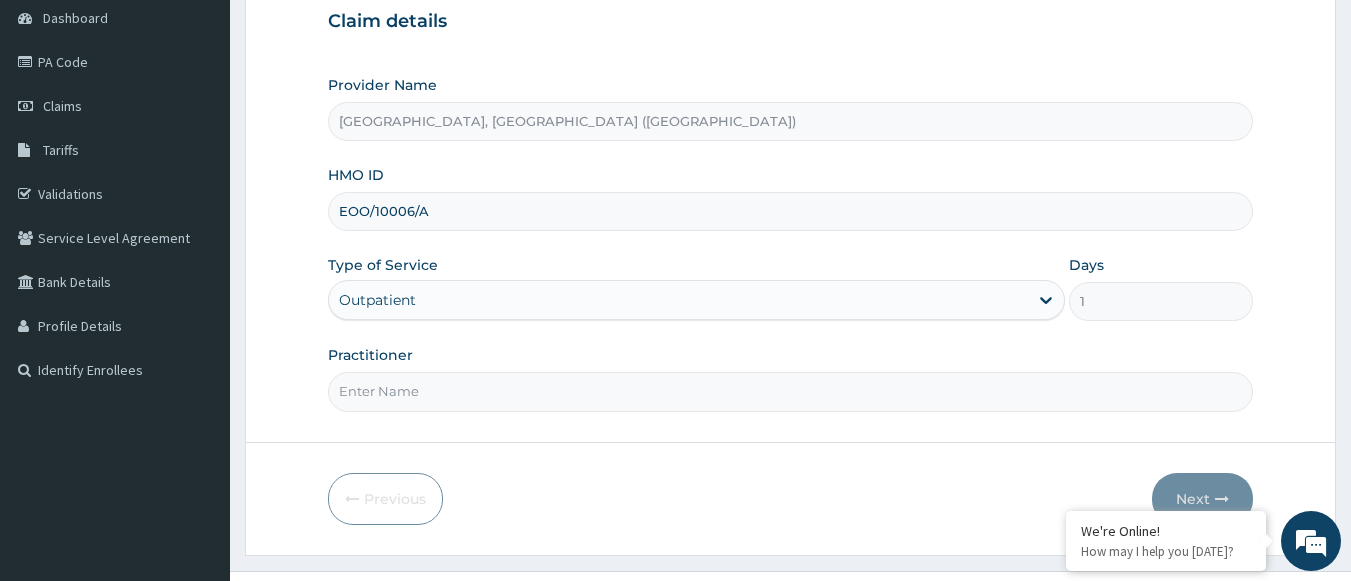 scroll, scrollTop: 0, scrollLeft: 0, axis: both 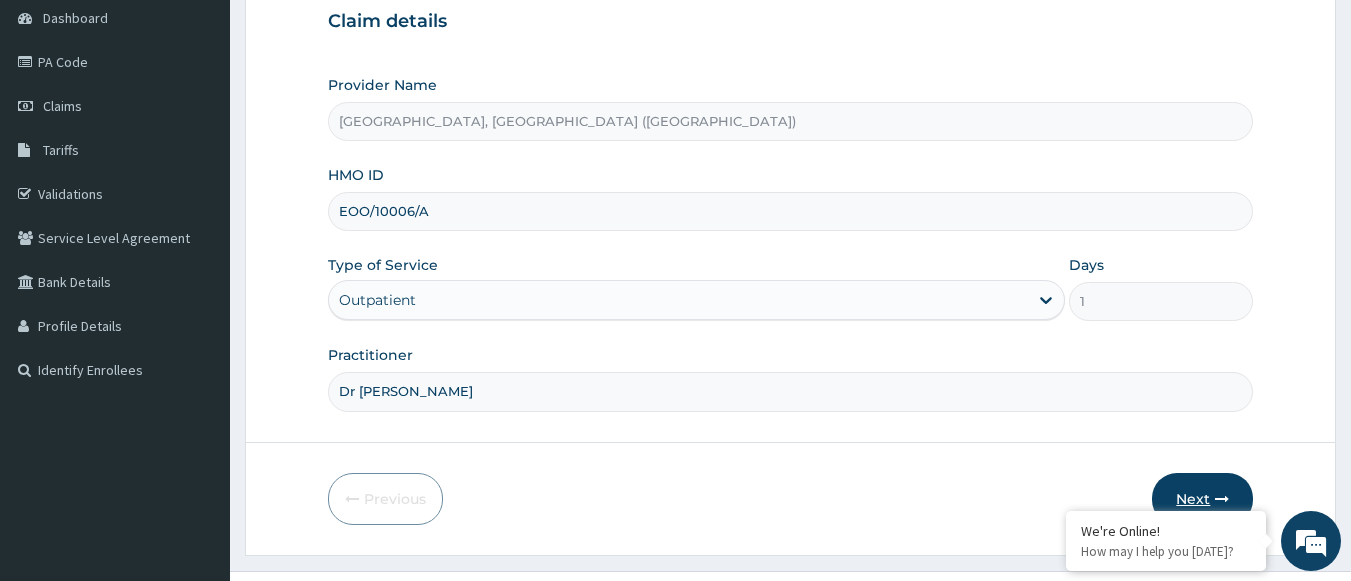 type on "Dr Steve" 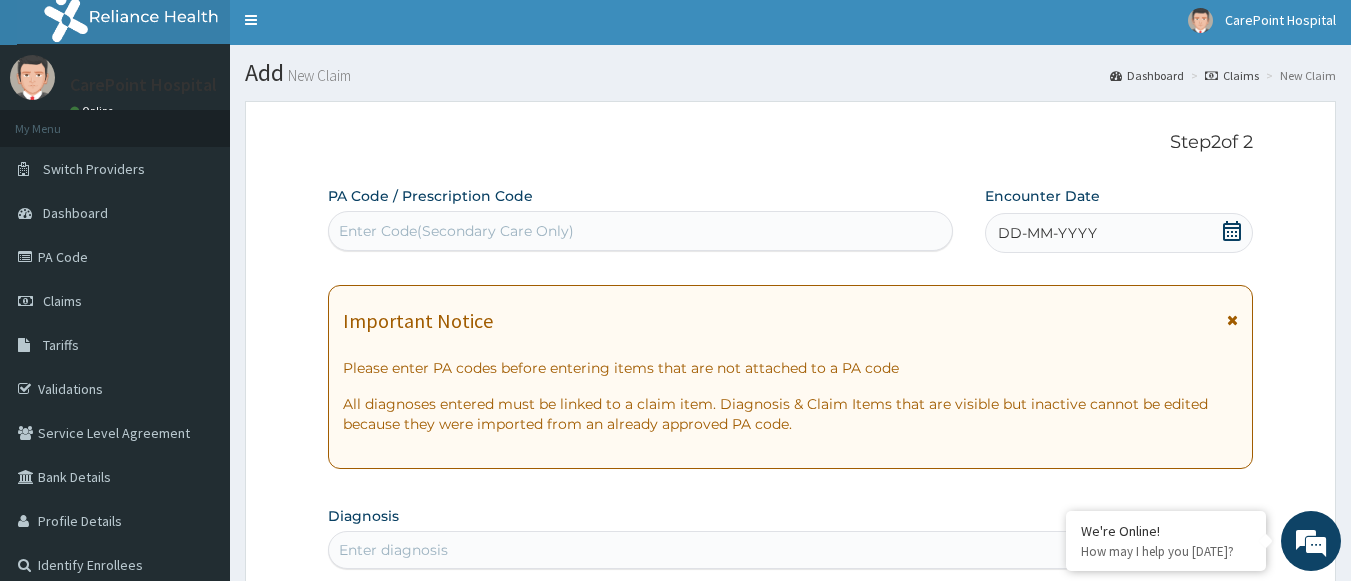 scroll, scrollTop: 0, scrollLeft: 0, axis: both 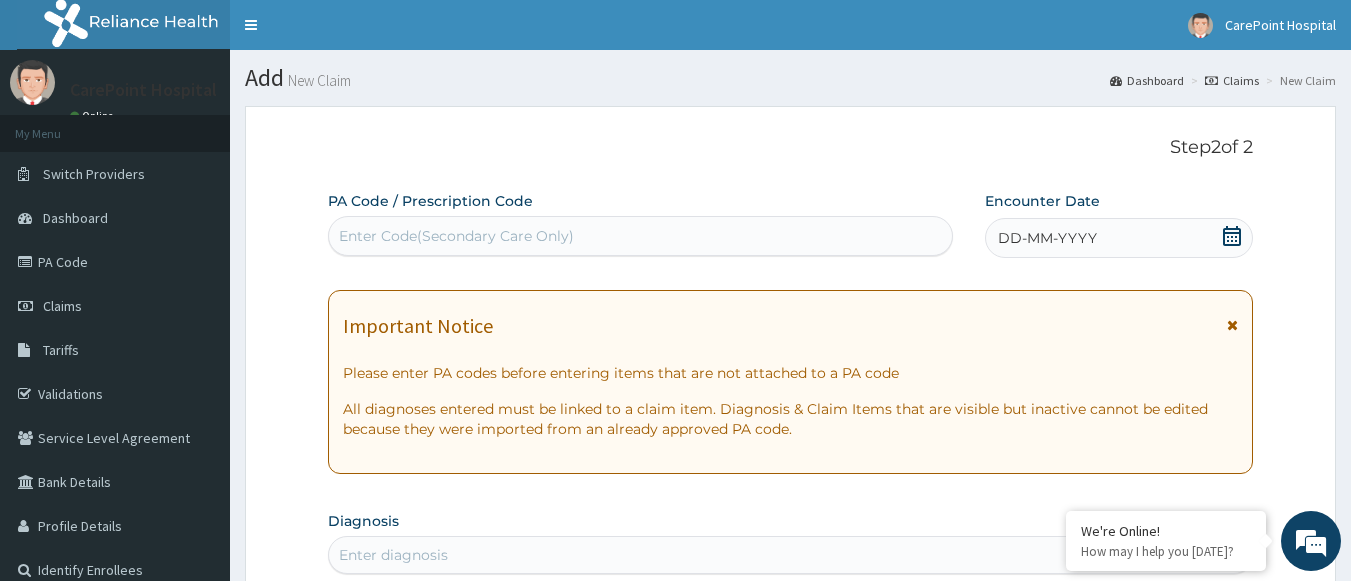 click on "Enter Code(Secondary Care Only)" at bounding box center [456, 236] 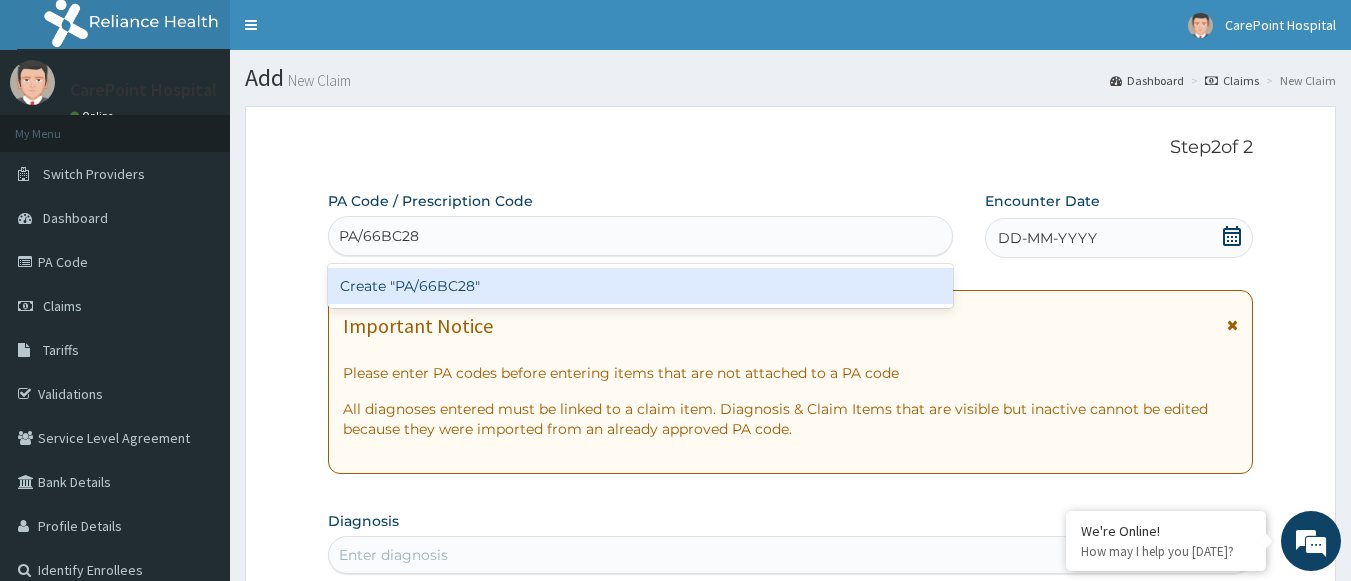 click on "Create "PA/66BC28"" at bounding box center [641, 286] 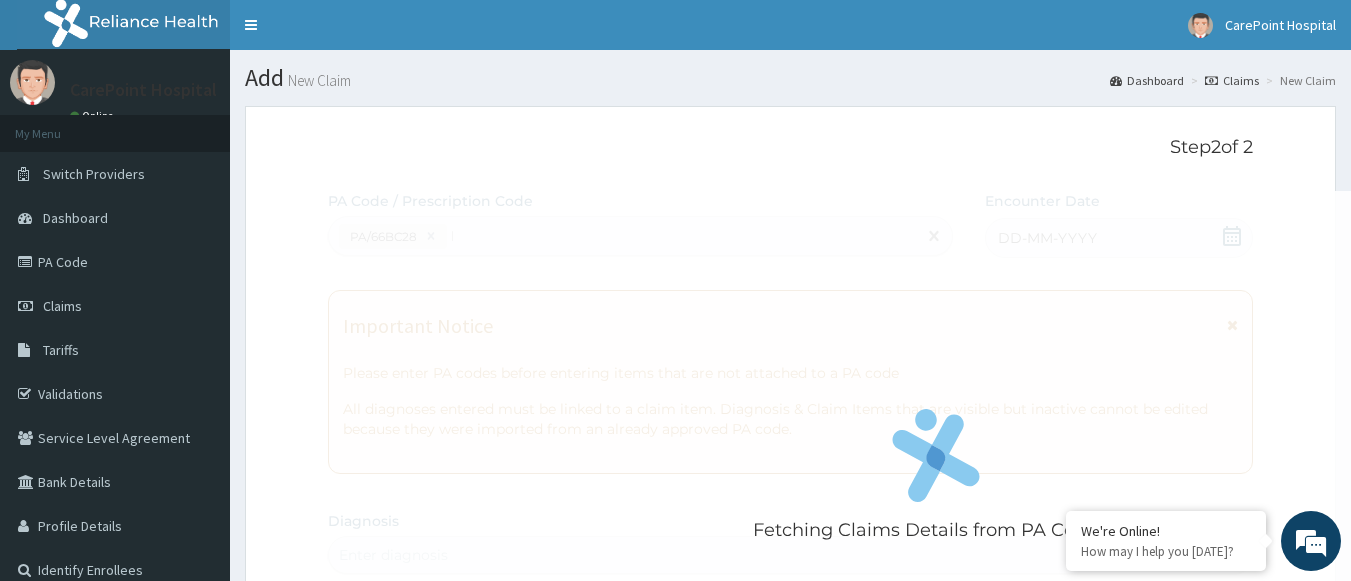 type 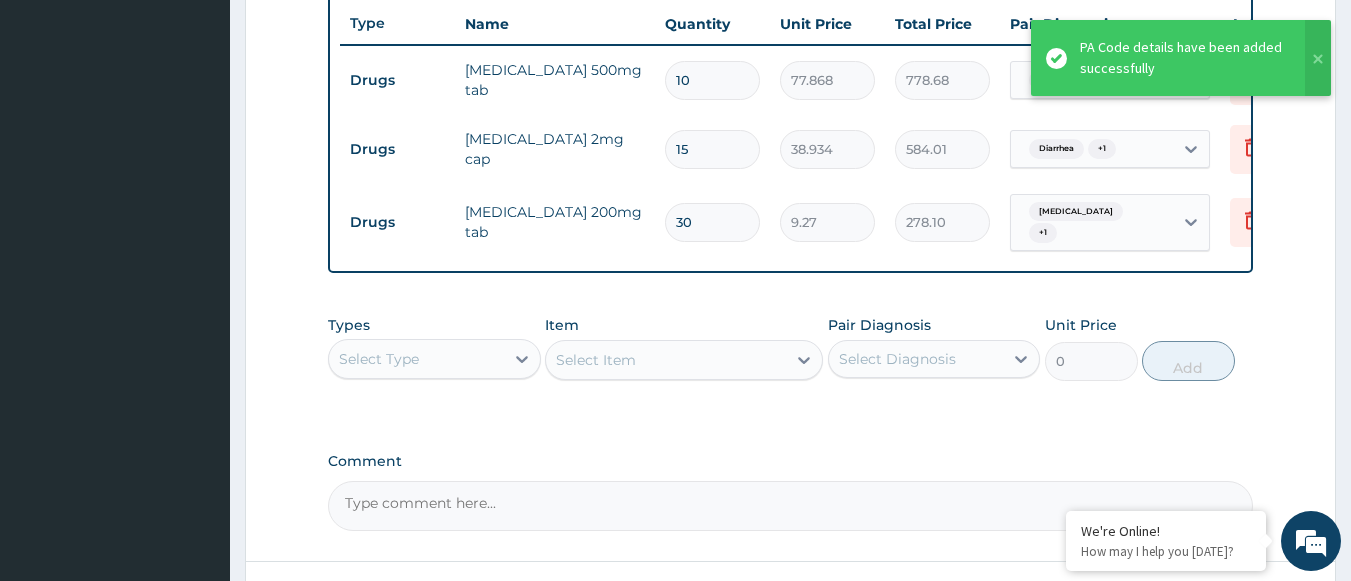 scroll, scrollTop: 719, scrollLeft: 0, axis: vertical 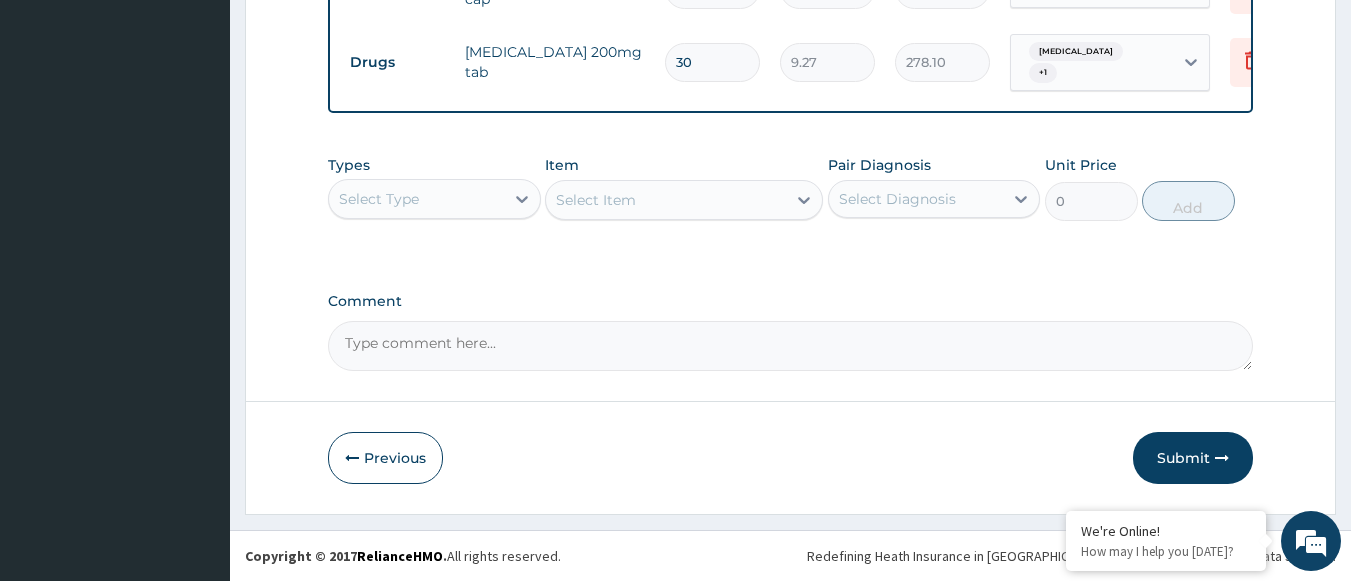 click on "Submit" at bounding box center [1193, 458] 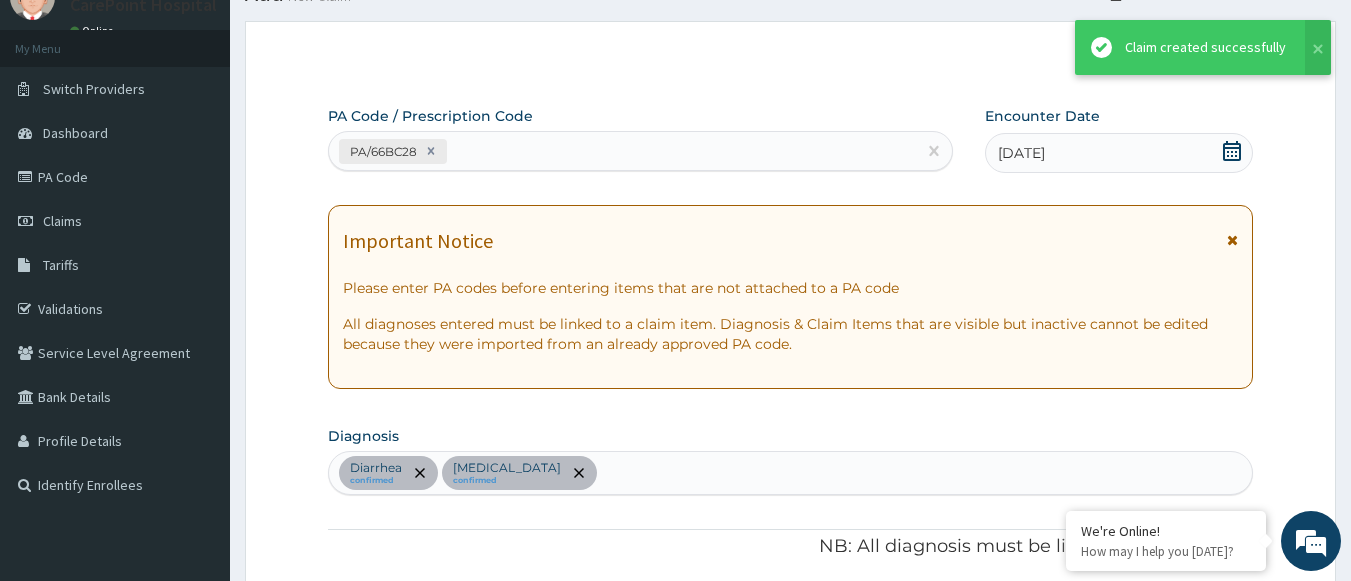 scroll, scrollTop: 919, scrollLeft: 0, axis: vertical 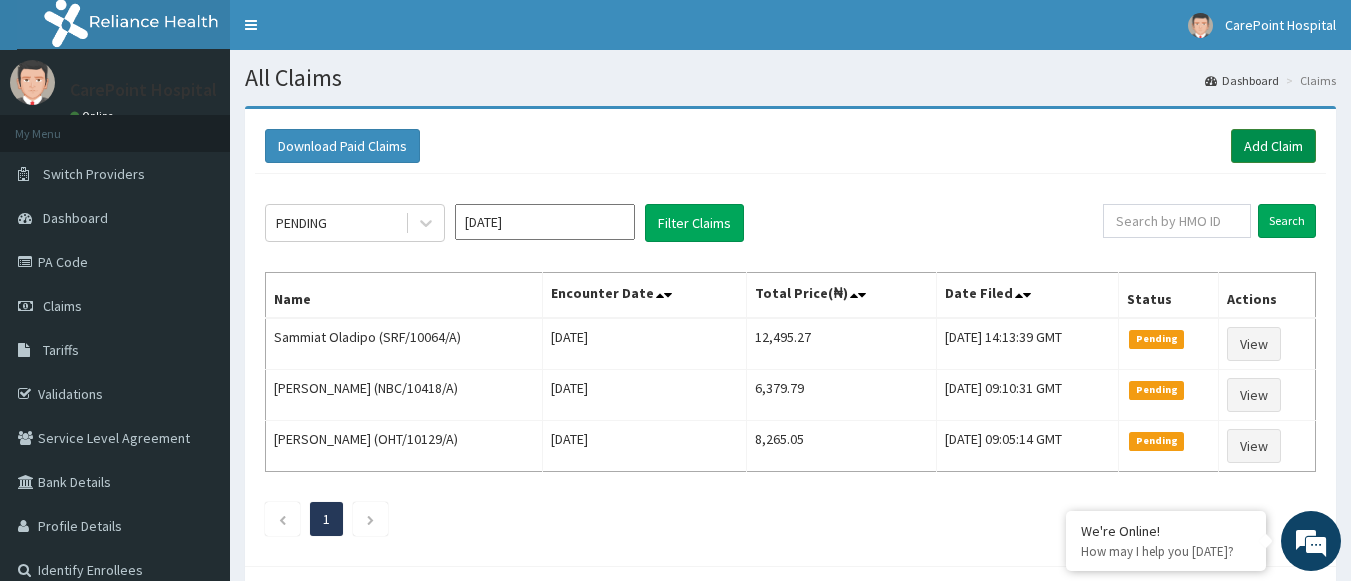 click on "Add Claim" at bounding box center [1273, 146] 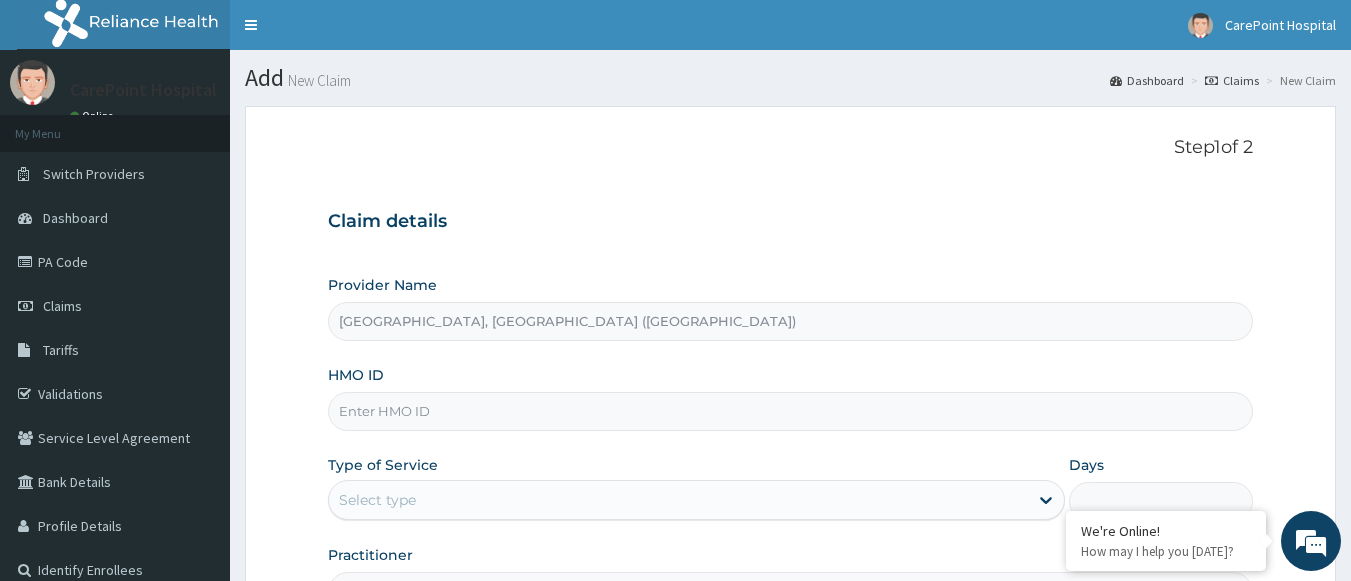 scroll, scrollTop: 0, scrollLeft: 0, axis: both 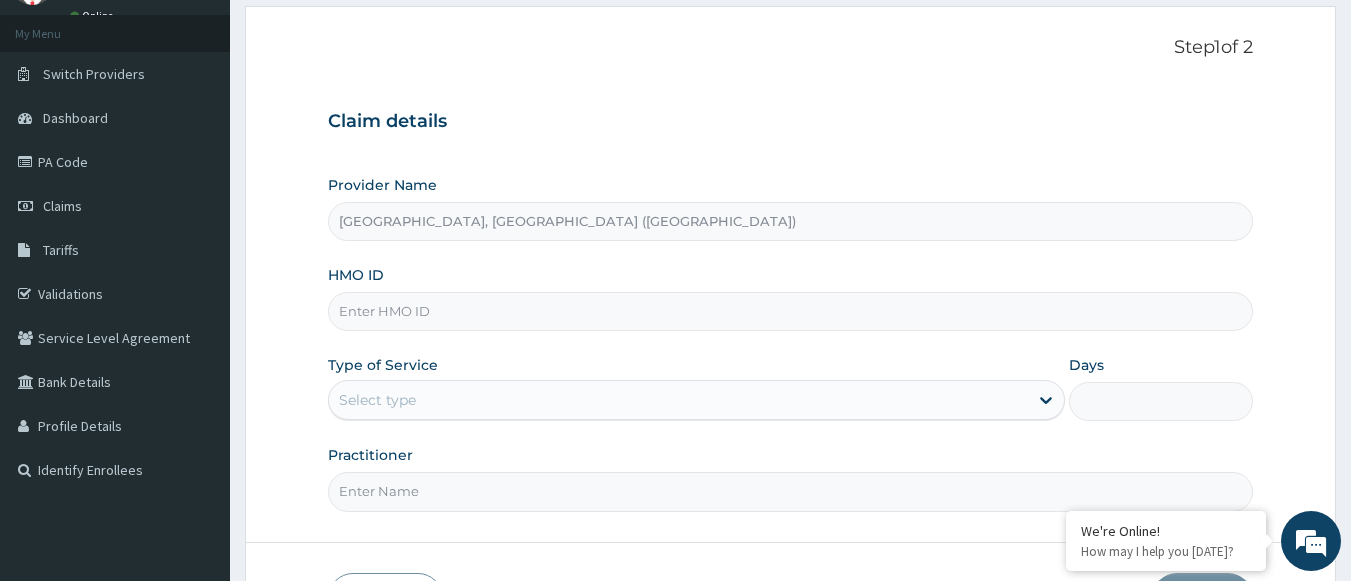 click on "HMO ID" at bounding box center (791, 311) 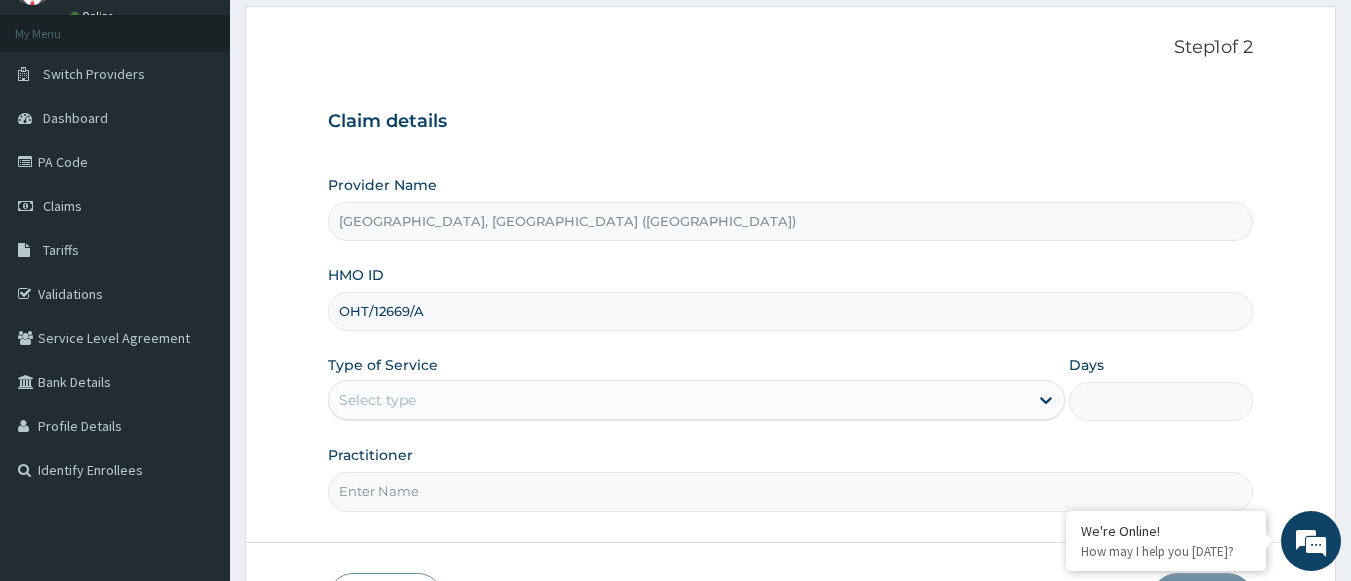 scroll, scrollTop: 0, scrollLeft: 0, axis: both 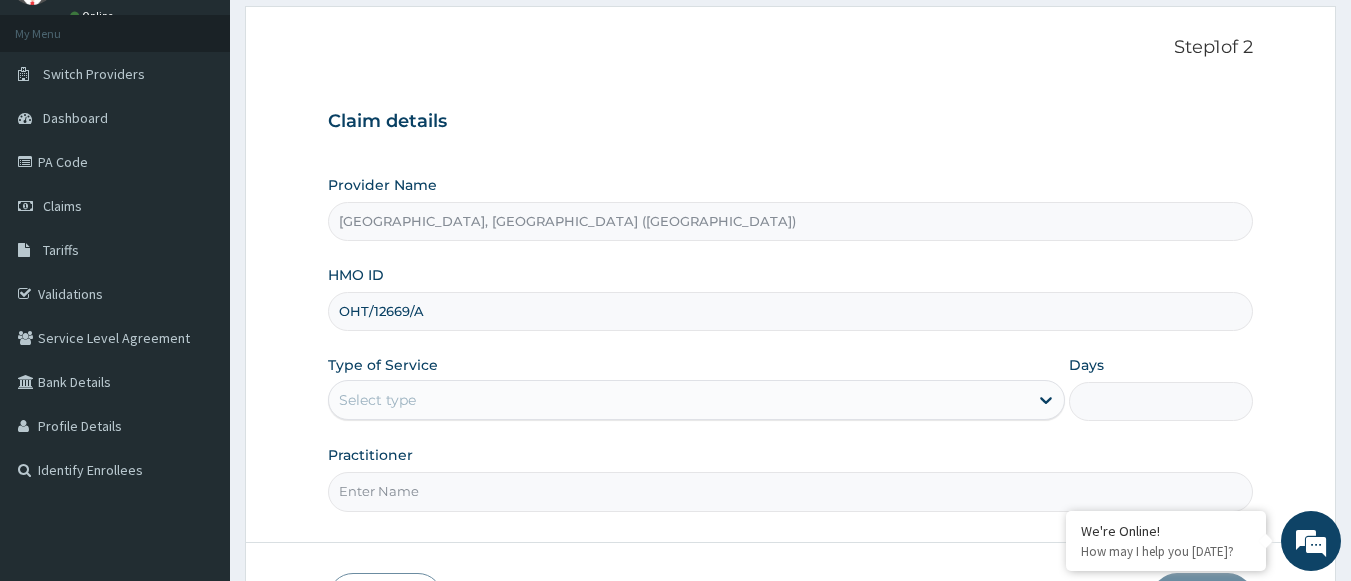 type on "OHT/12669/A" 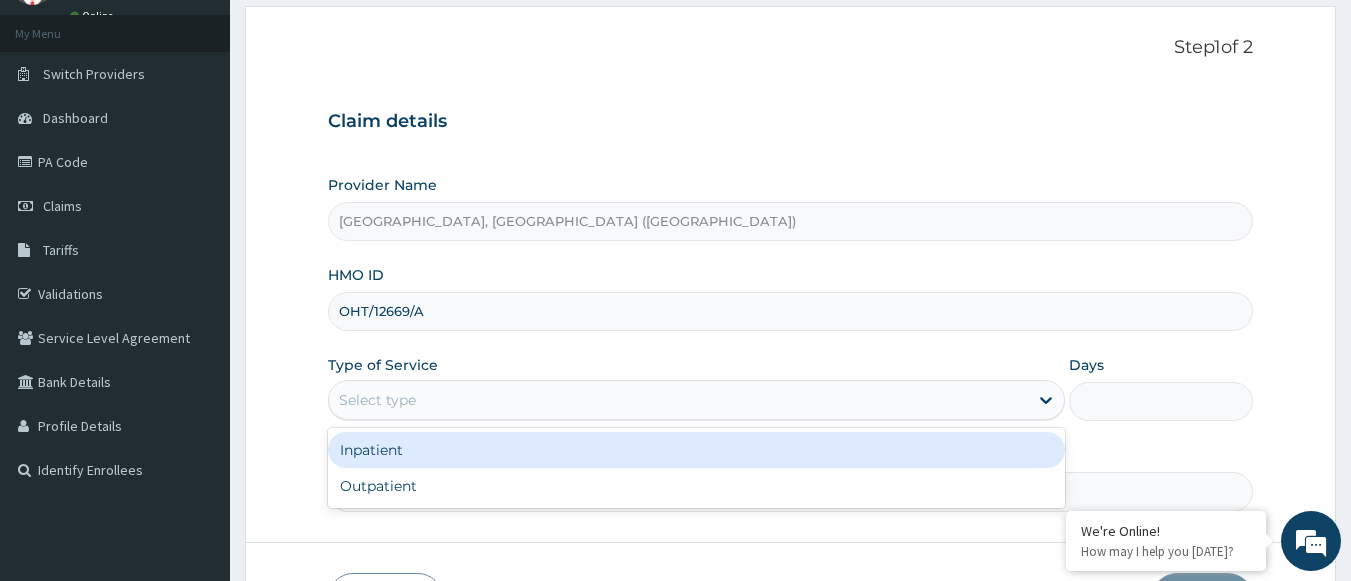 click on "Select type" at bounding box center [678, 400] 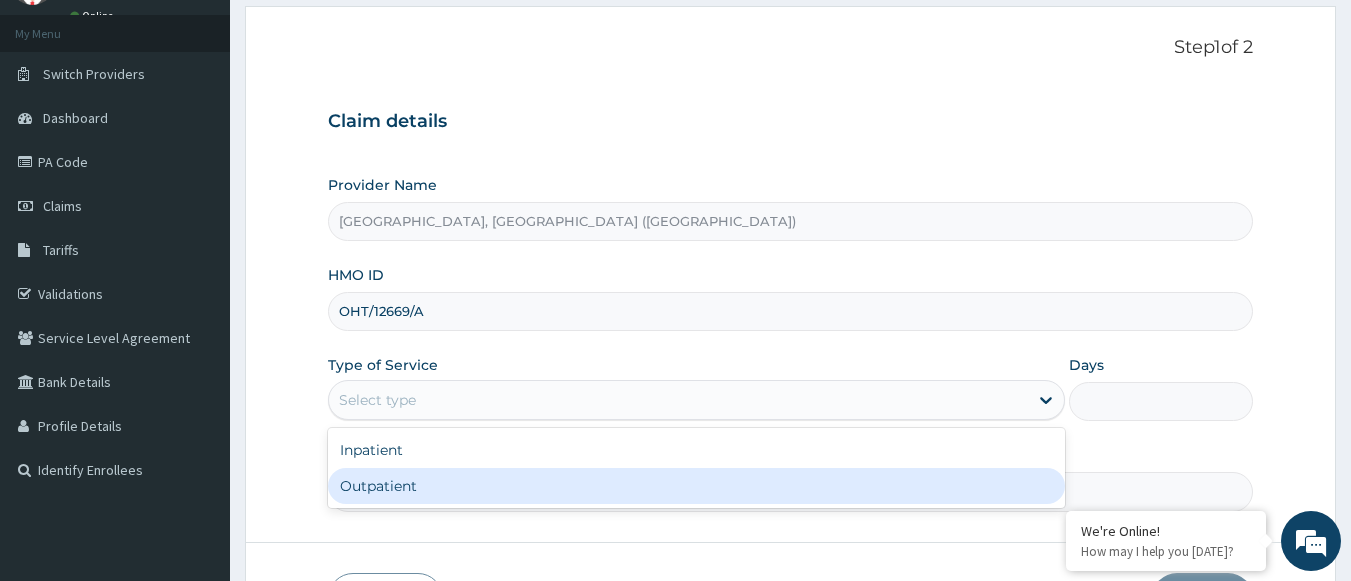 click on "Outpatient" at bounding box center [696, 486] 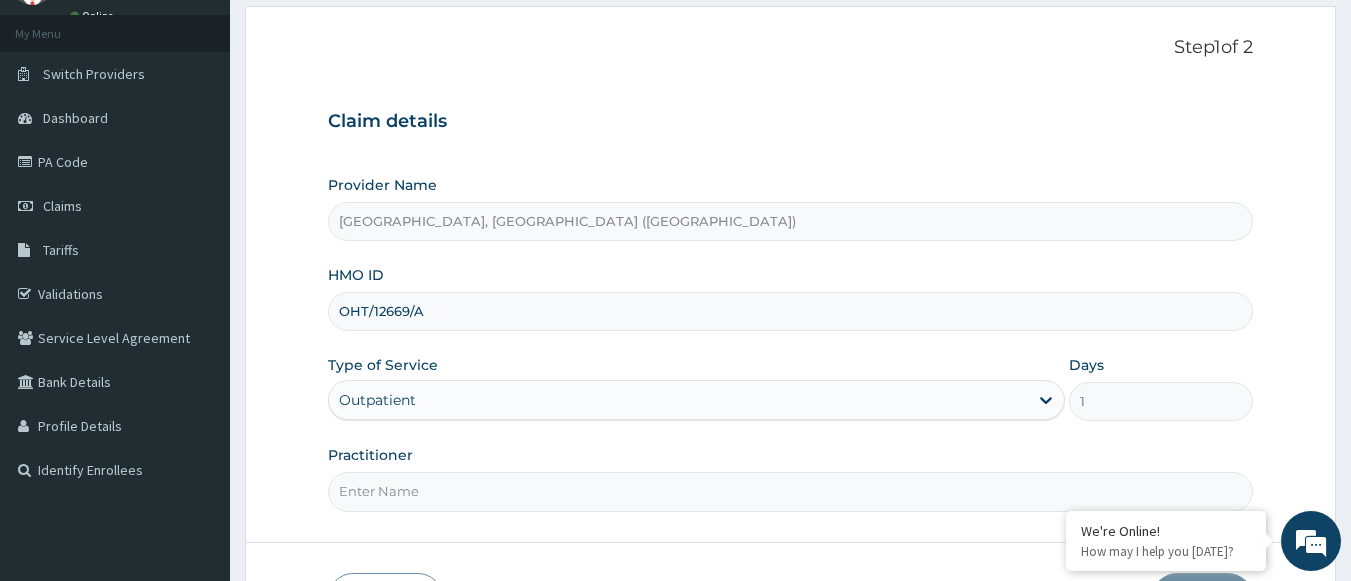 click on "Practitioner" at bounding box center [791, 491] 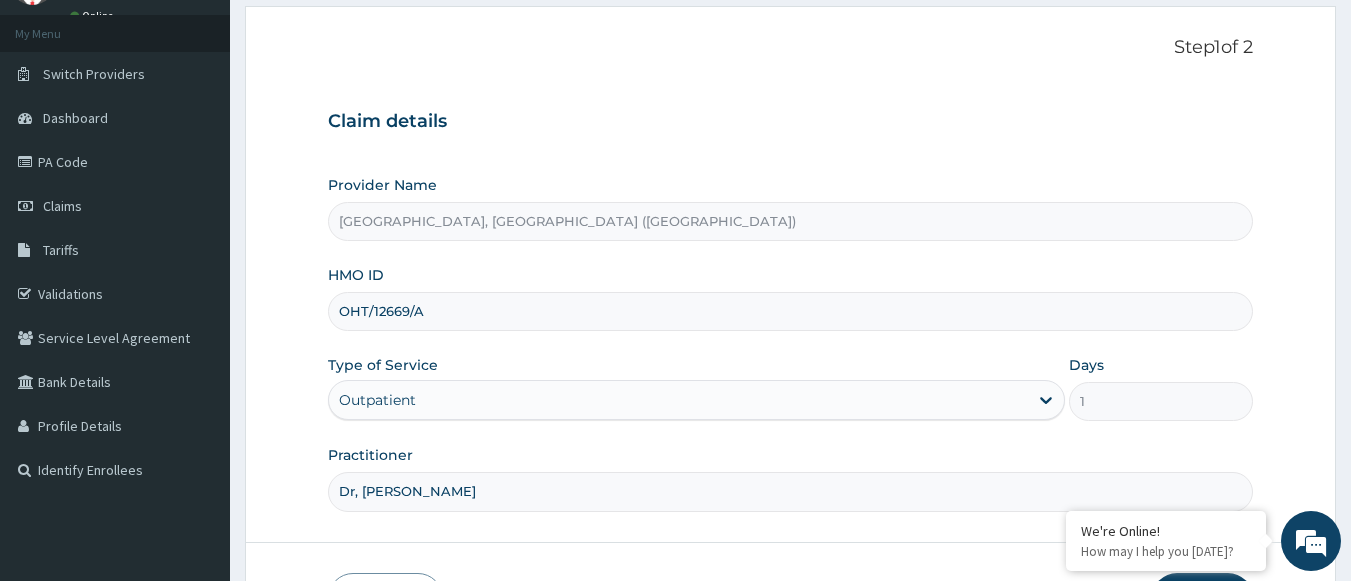 type on "Dr, Steve" 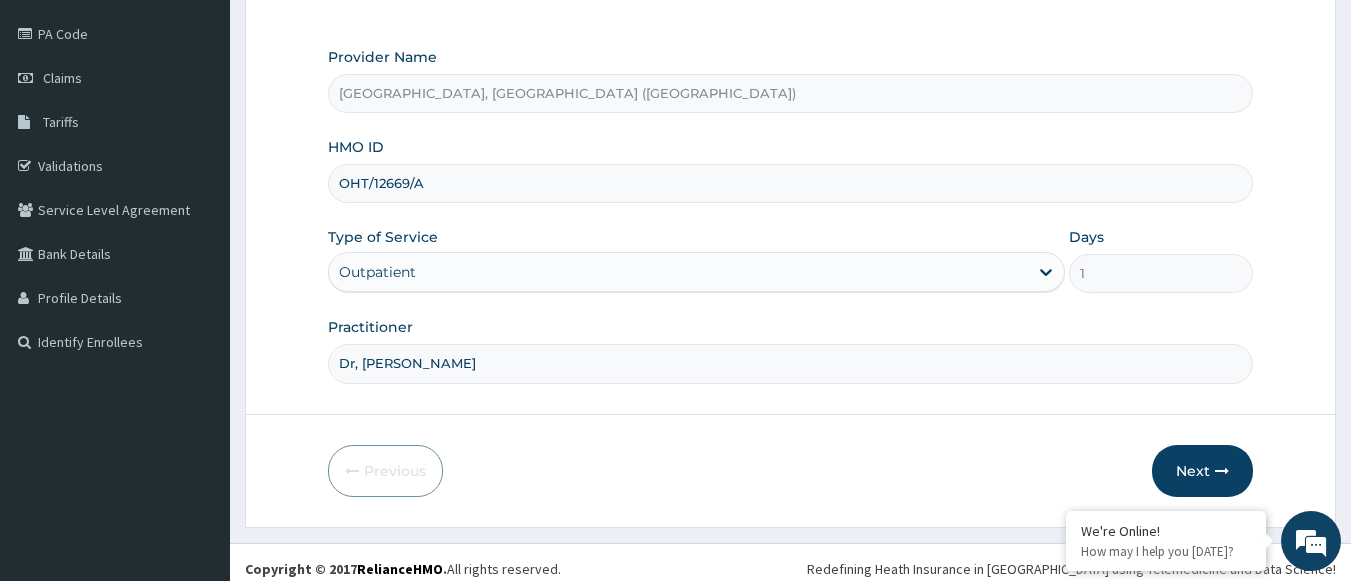 scroll, scrollTop: 241, scrollLeft: 0, axis: vertical 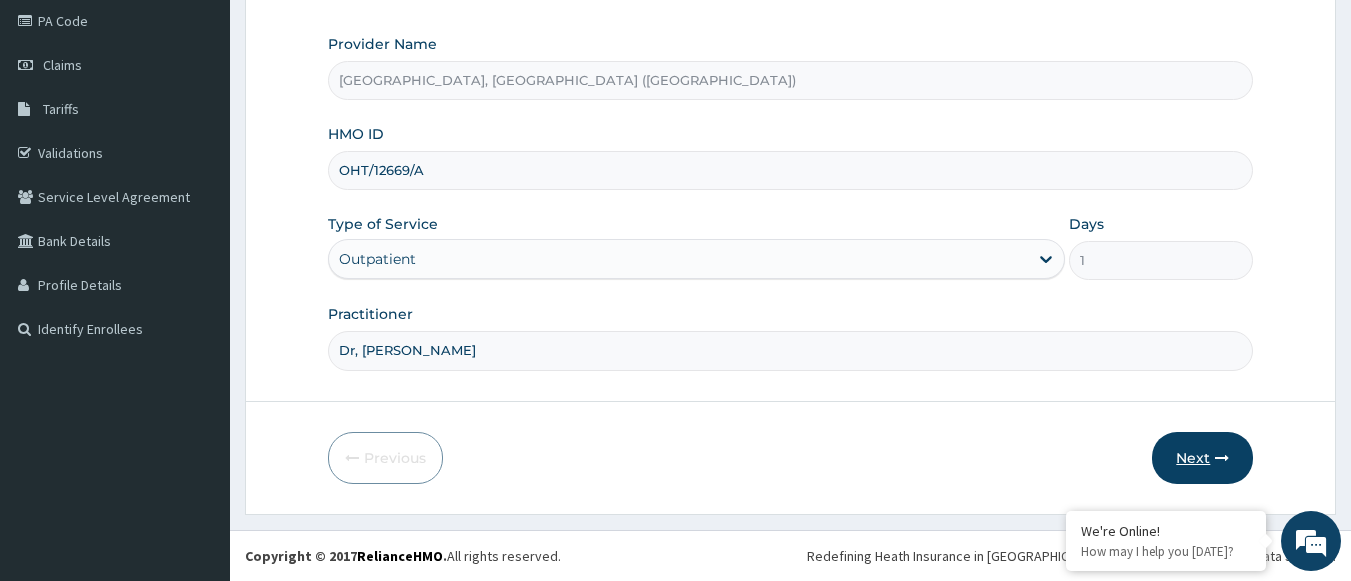 click on "Next" at bounding box center (1202, 458) 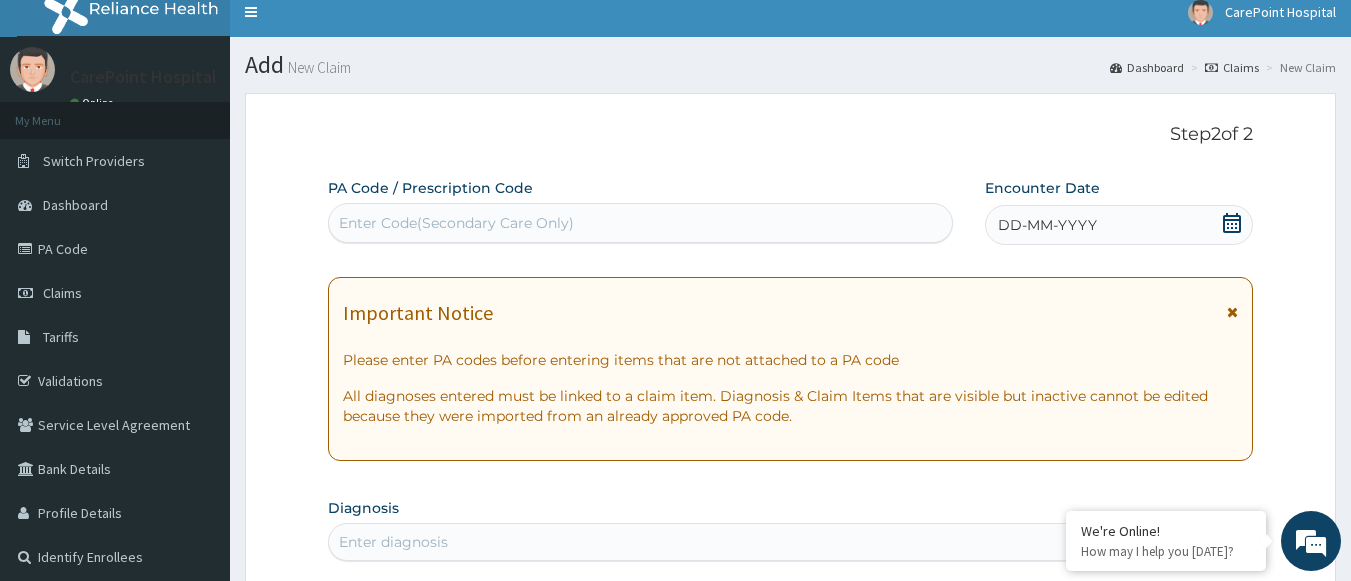 scroll, scrollTop: 0, scrollLeft: 0, axis: both 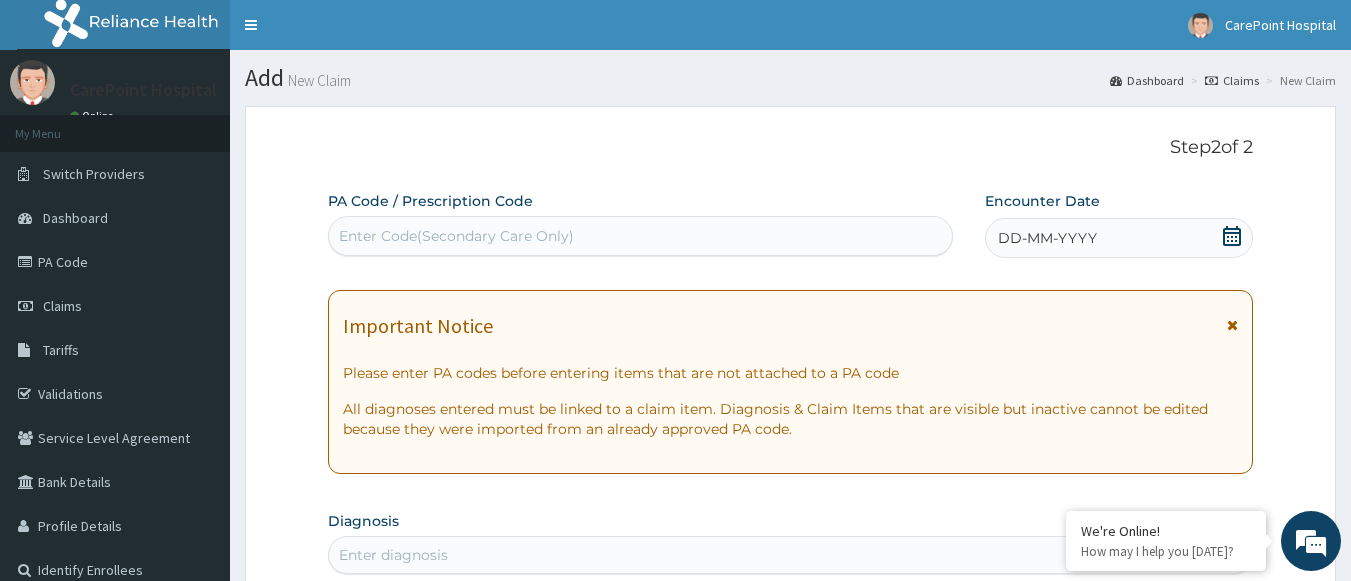 click on "Enter Code(Secondary Care Only)" at bounding box center [641, 236] 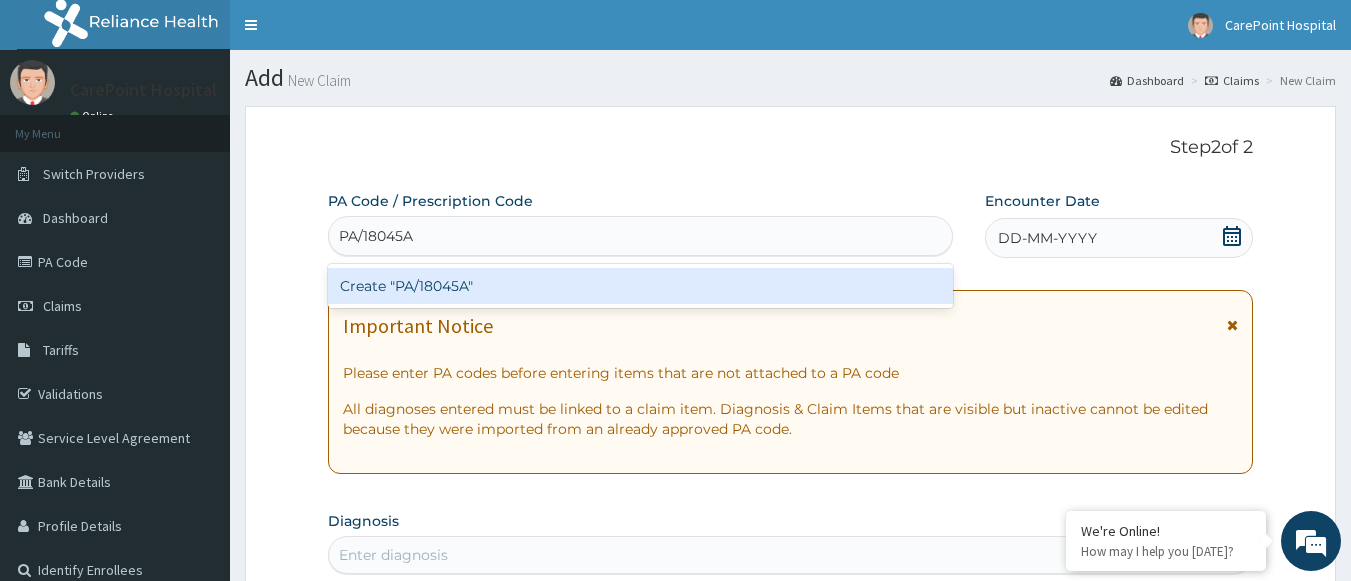 click on "Create "PA/18045A"" at bounding box center (641, 286) 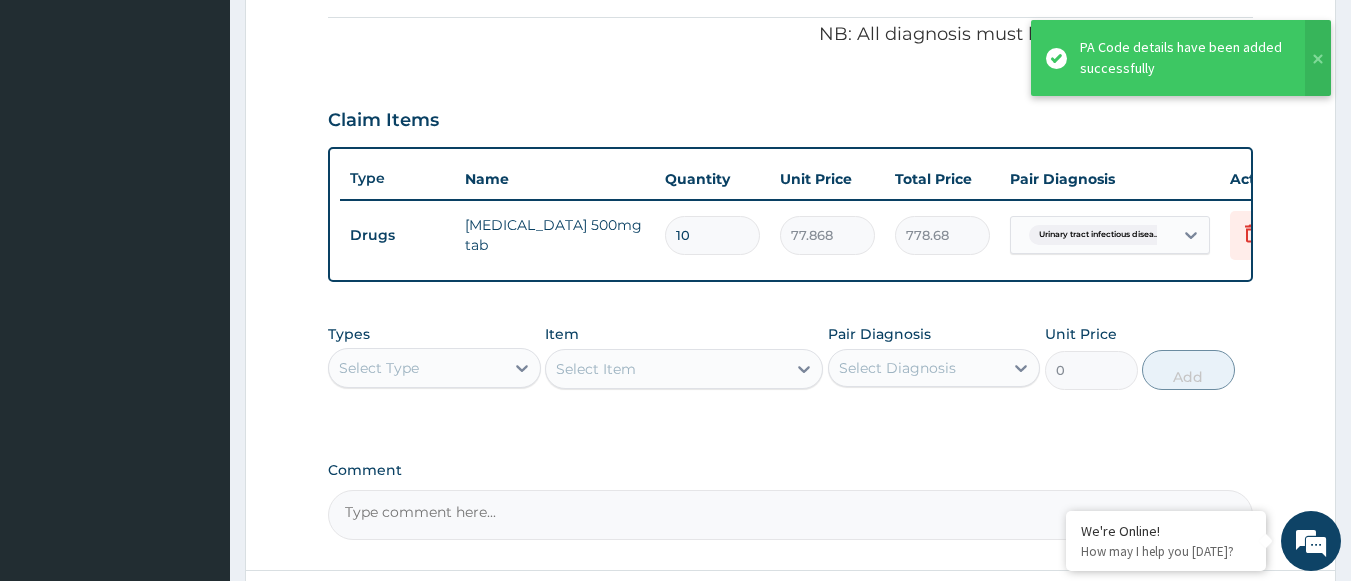 scroll, scrollTop: 581, scrollLeft: 0, axis: vertical 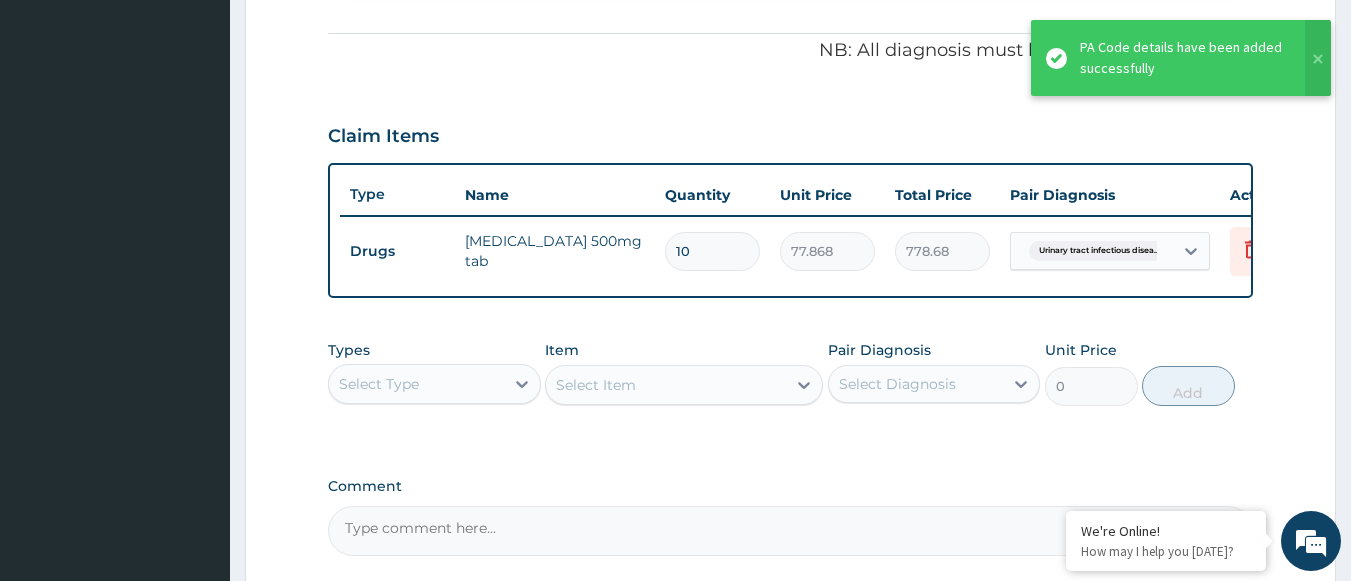 click on "Select Type" at bounding box center [434, 384] 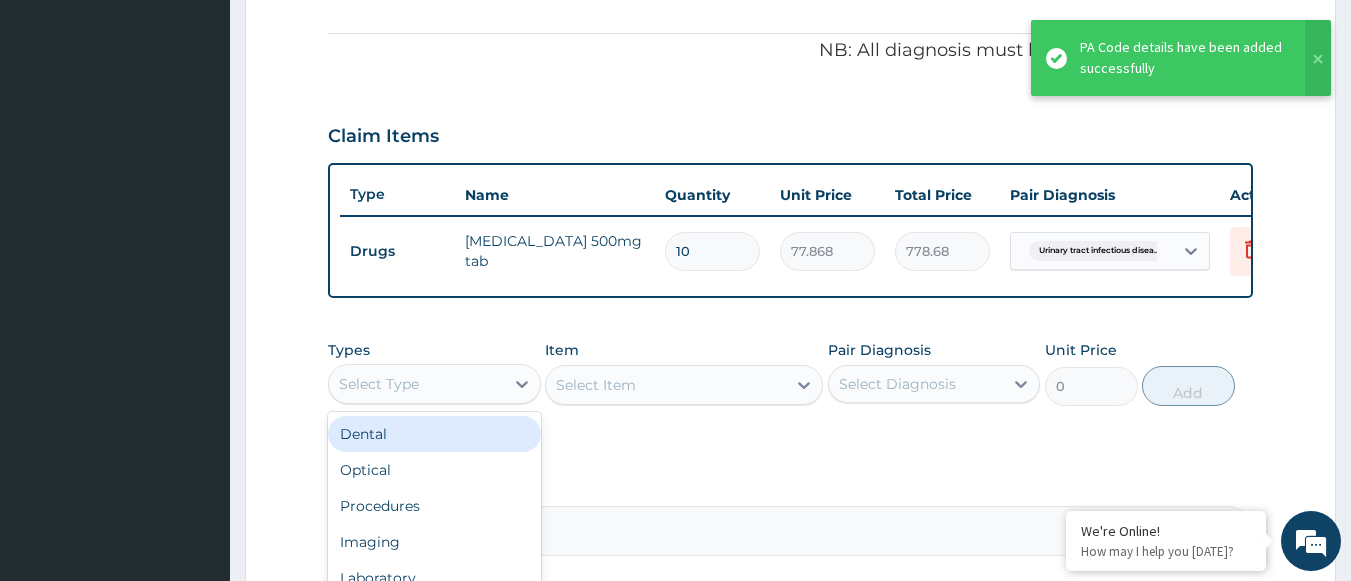 scroll, scrollTop: 68, scrollLeft: 0, axis: vertical 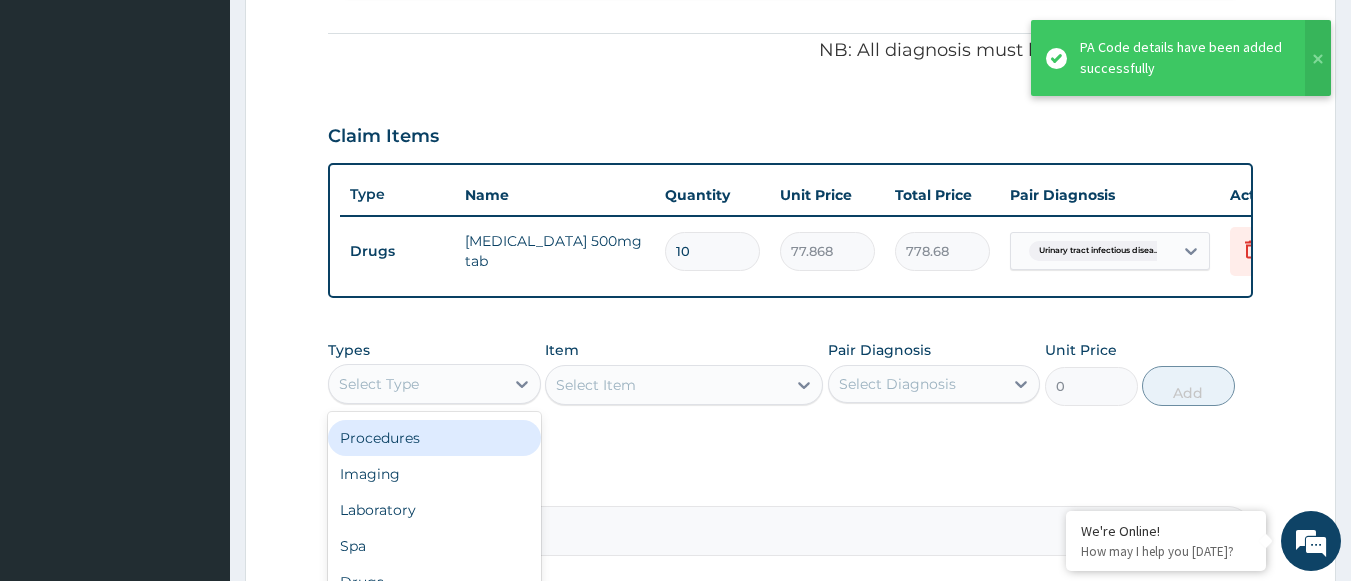 click on "Procedures" at bounding box center (434, 438) 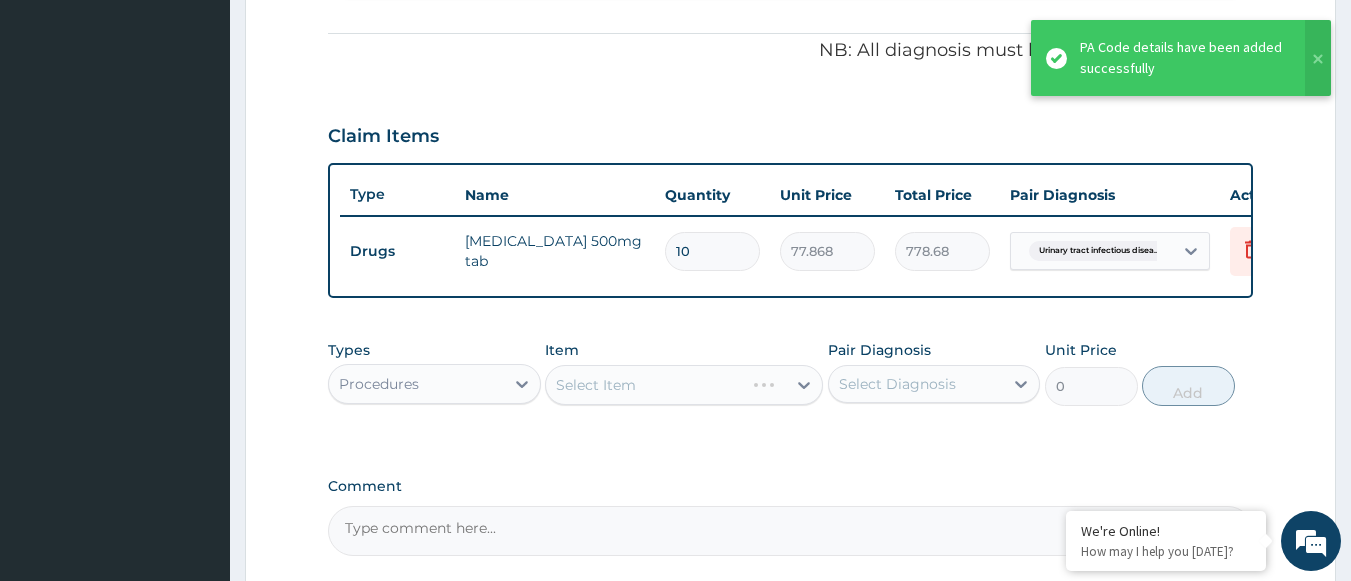 click on "Select Item" at bounding box center (684, 385) 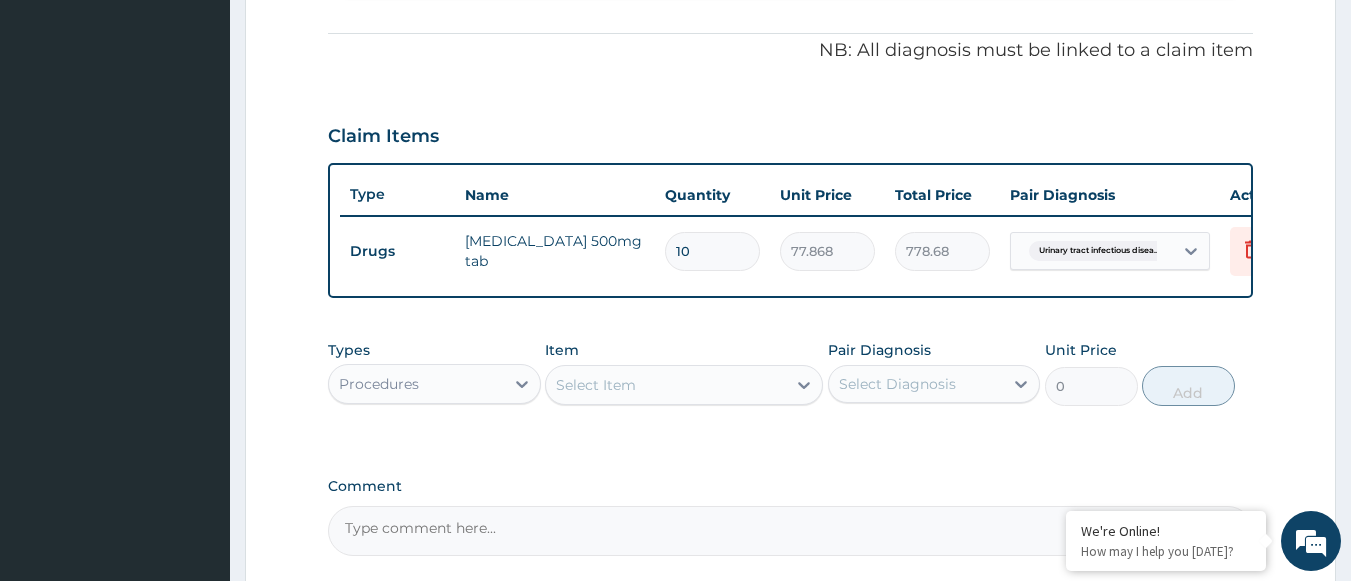 click on "Select Item" at bounding box center [666, 385] 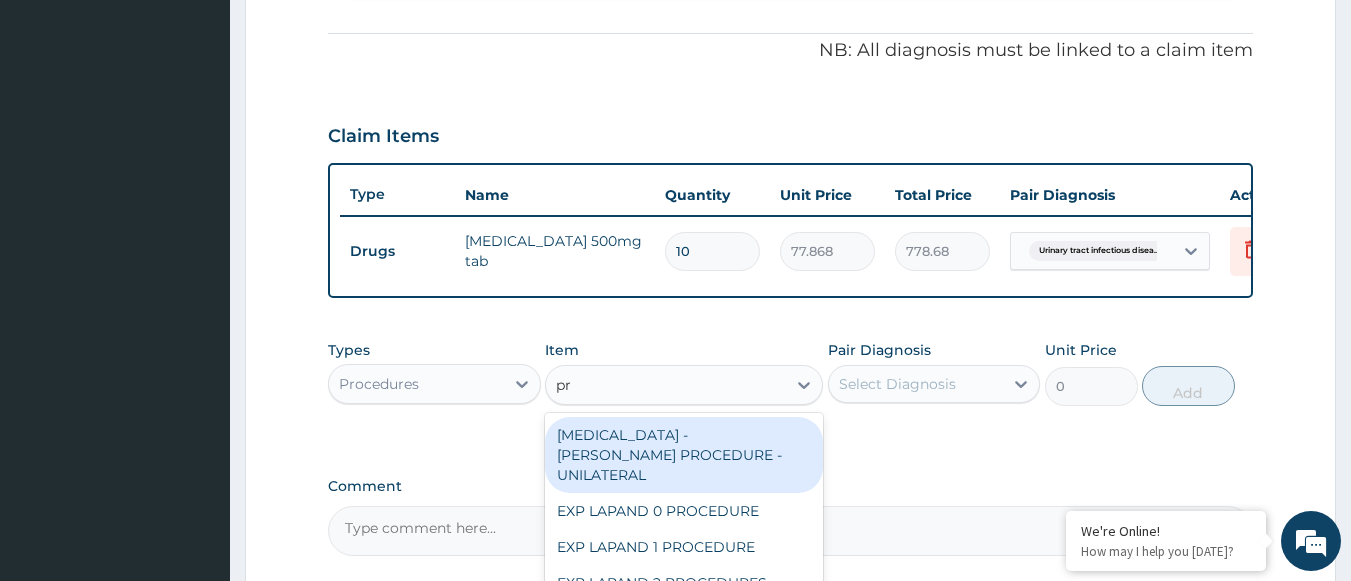 type on "p" 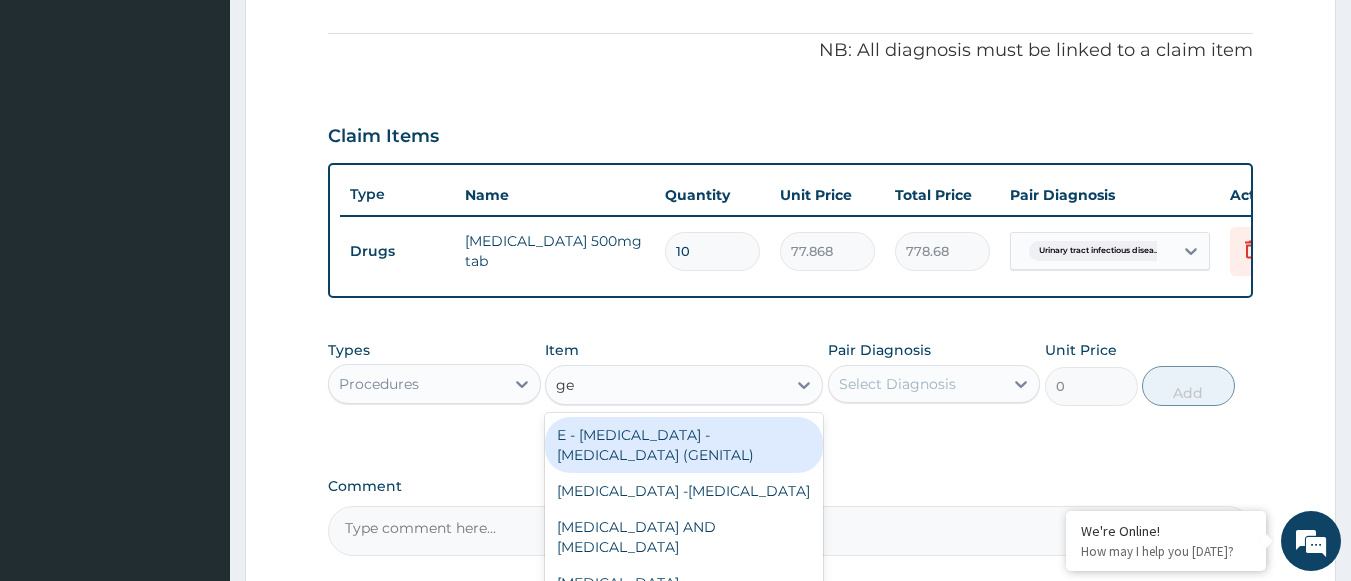 type on "g" 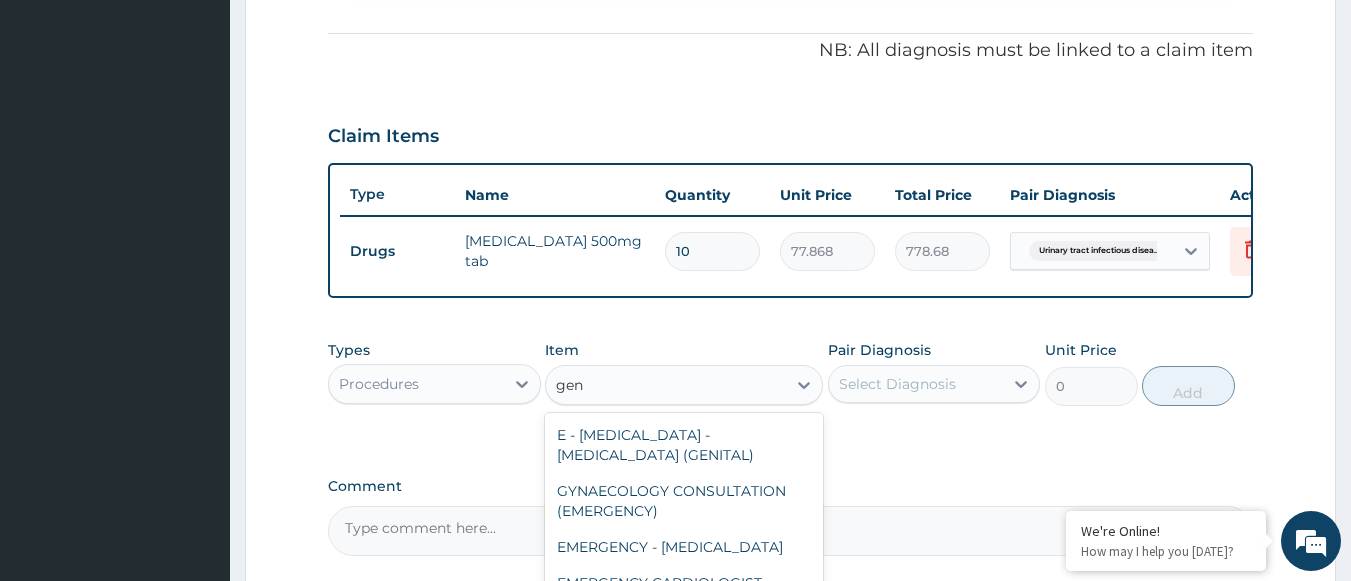 type on "gene" 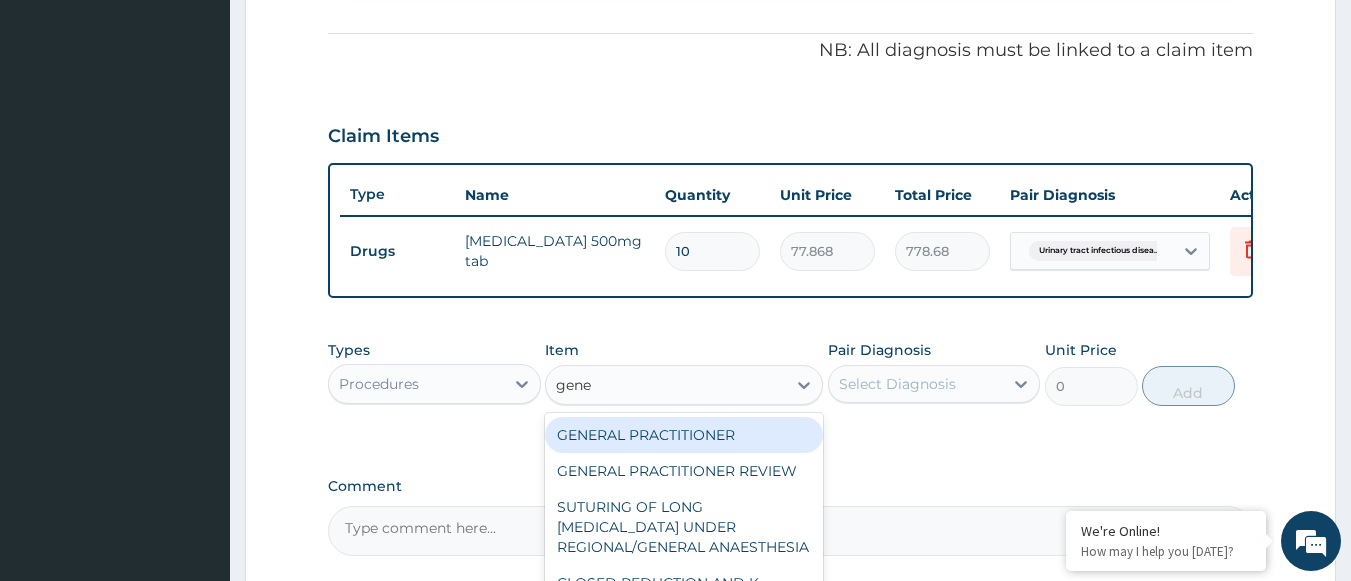 click on "GENERAL PRACTITIONER" at bounding box center [684, 435] 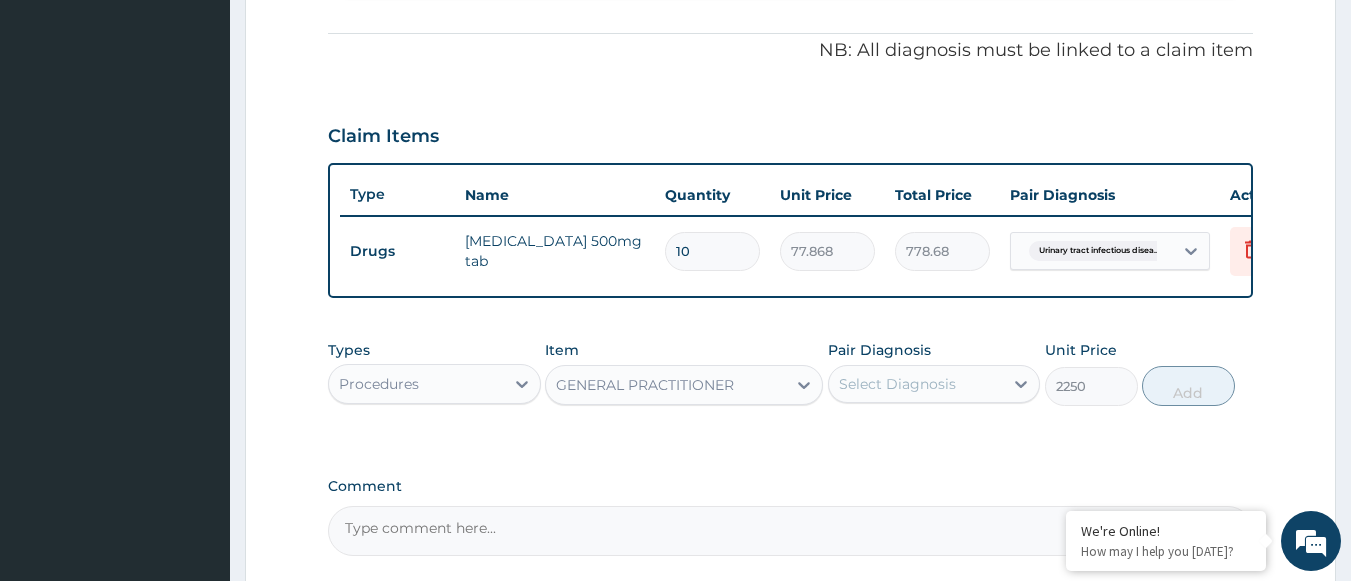 click on "Select Diagnosis" at bounding box center [897, 384] 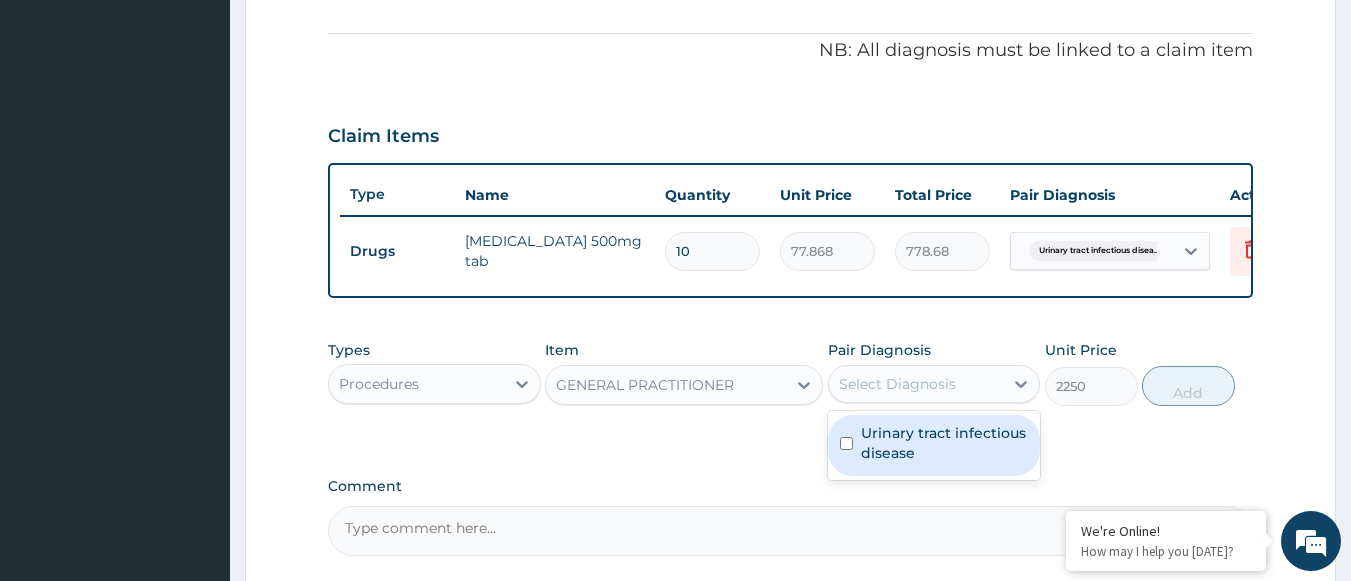 click on "Urinary tract infectious disease" at bounding box center [945, 443] 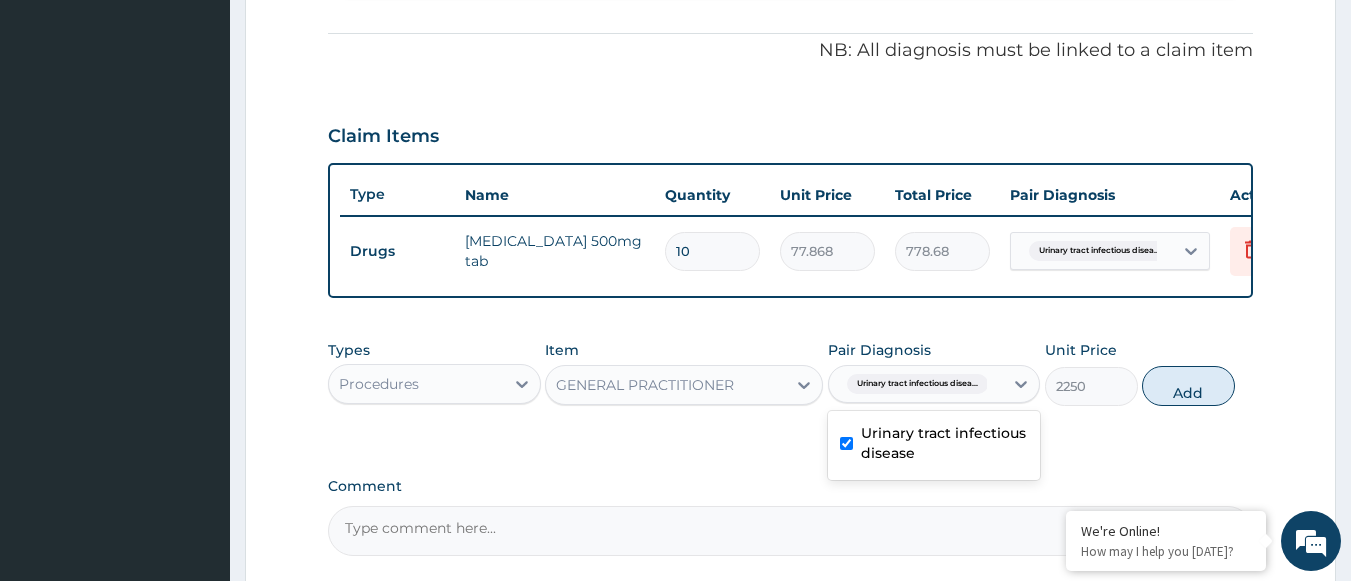 checkbox on "true" 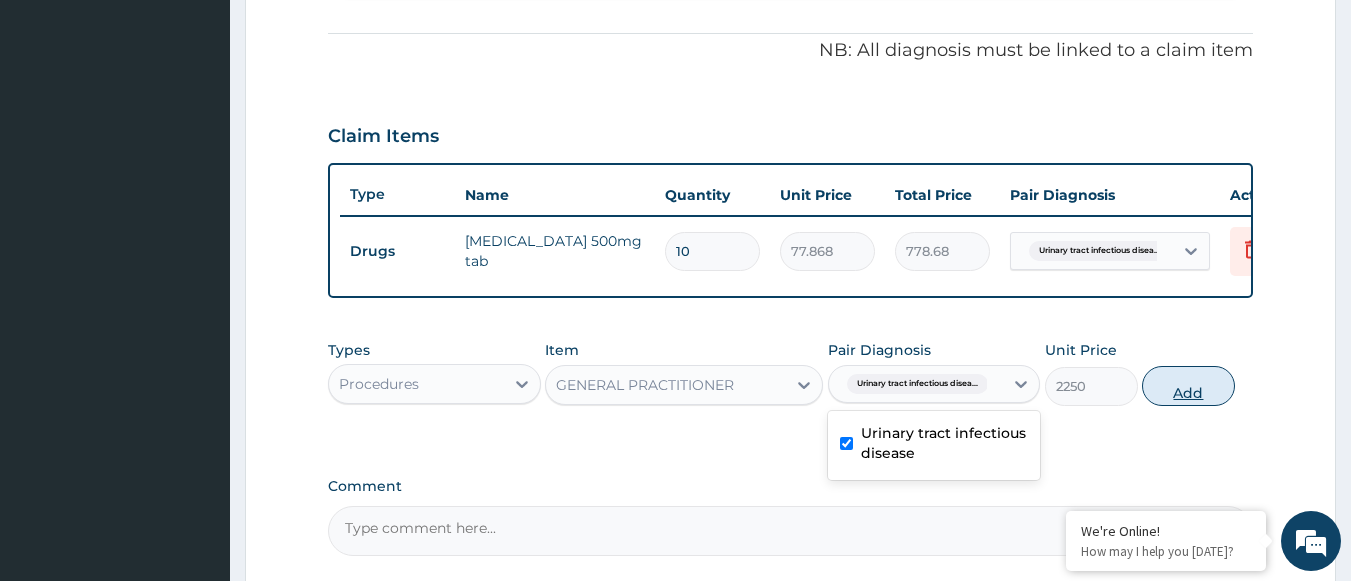 click on "Add" at bounding box center [1188, 386] 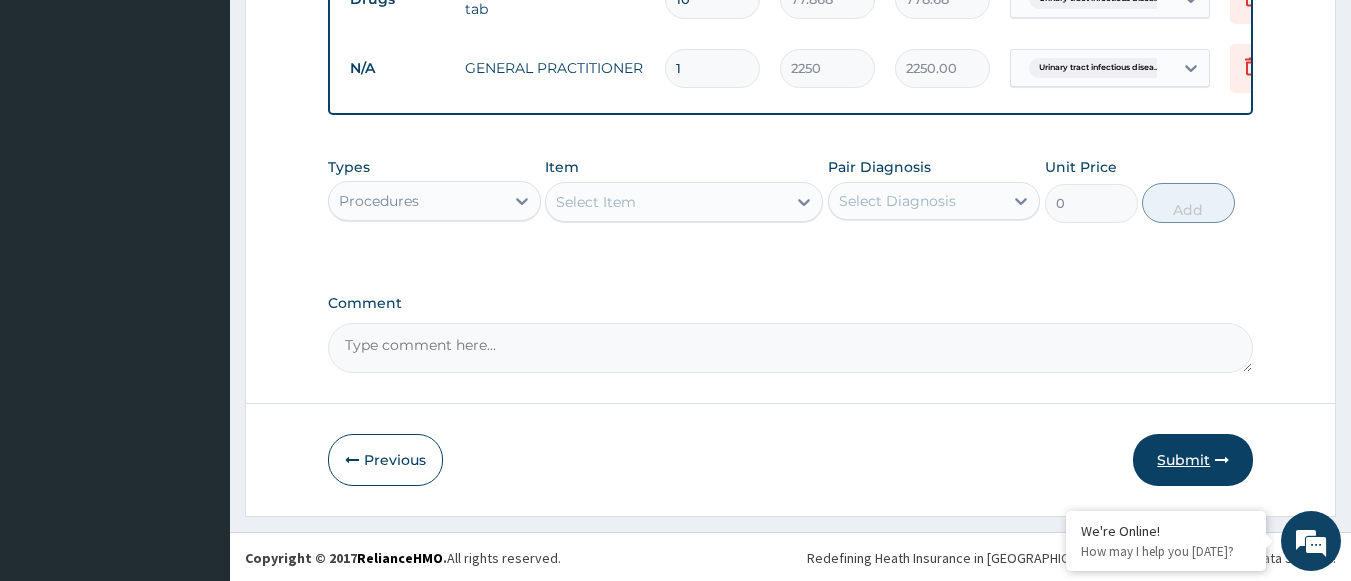 scroll, scrollTop: 850, scrollLeft: 0, axis: vertical 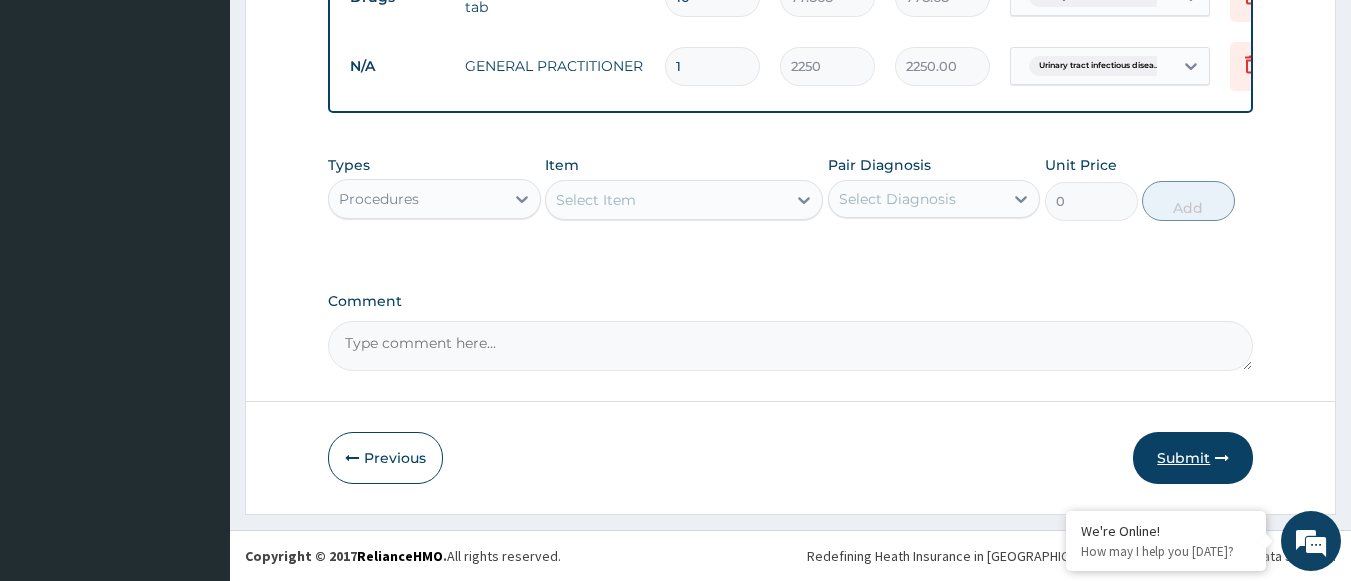 click on "Submit" at bounding box center (1193, 458) 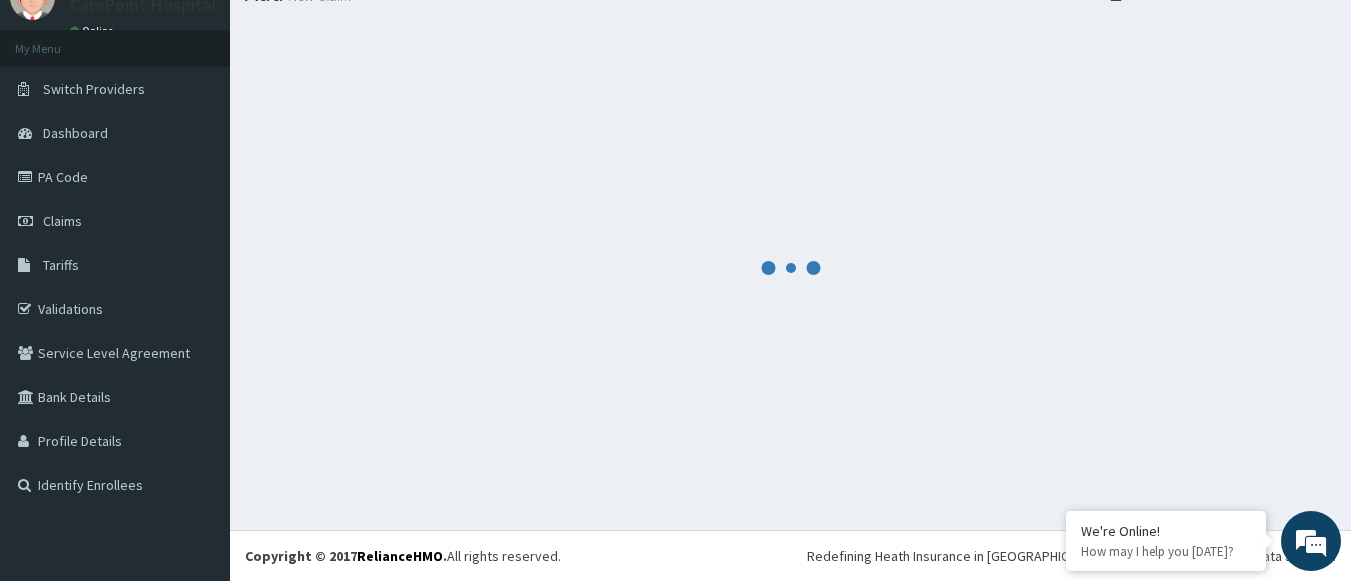 scroll, scrollTop: 850, scrollLeft: 0, axis: vertical 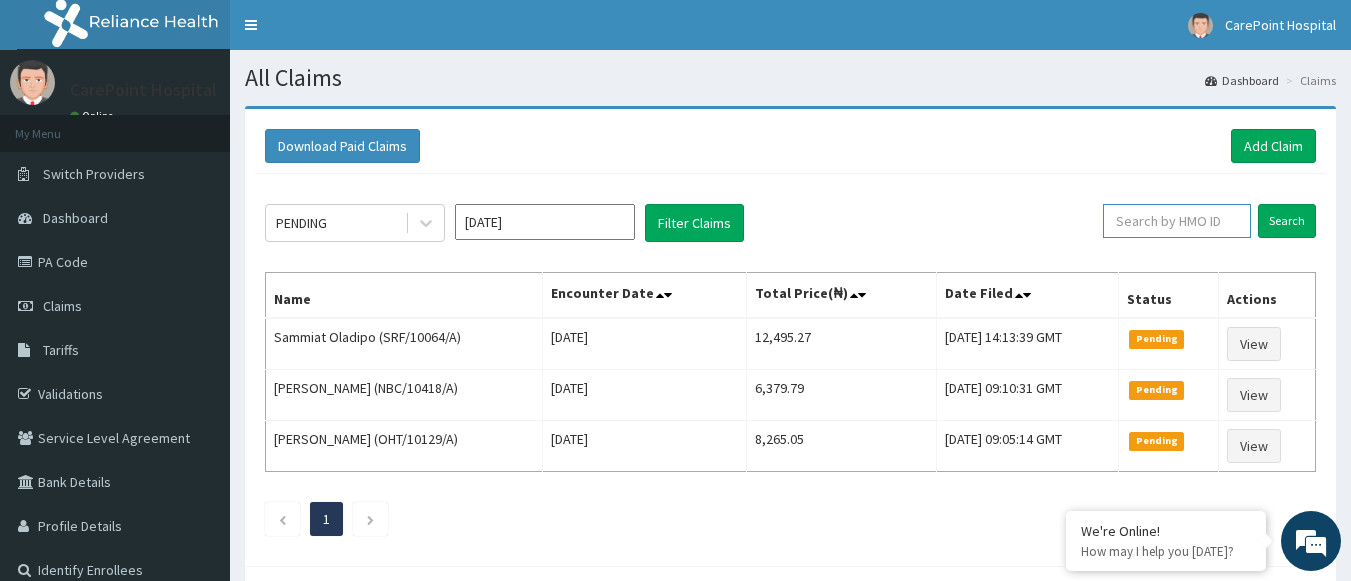 click at bounding box center (1177, 221) 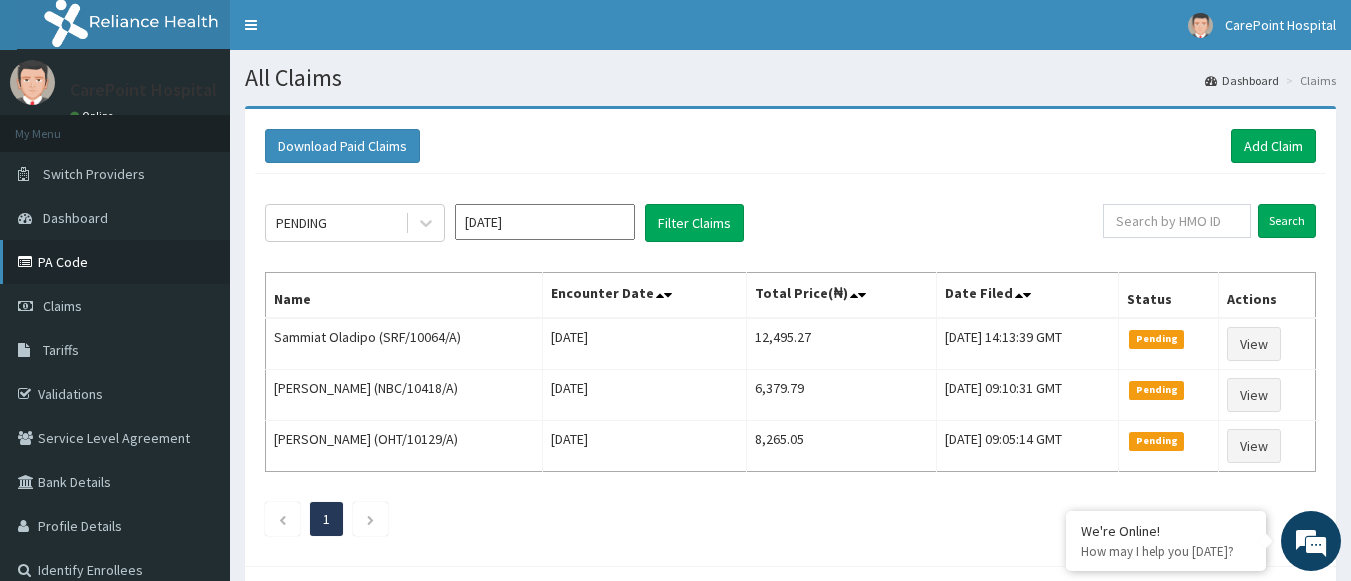 click on "PA Code" at bounding box center [115, 262] 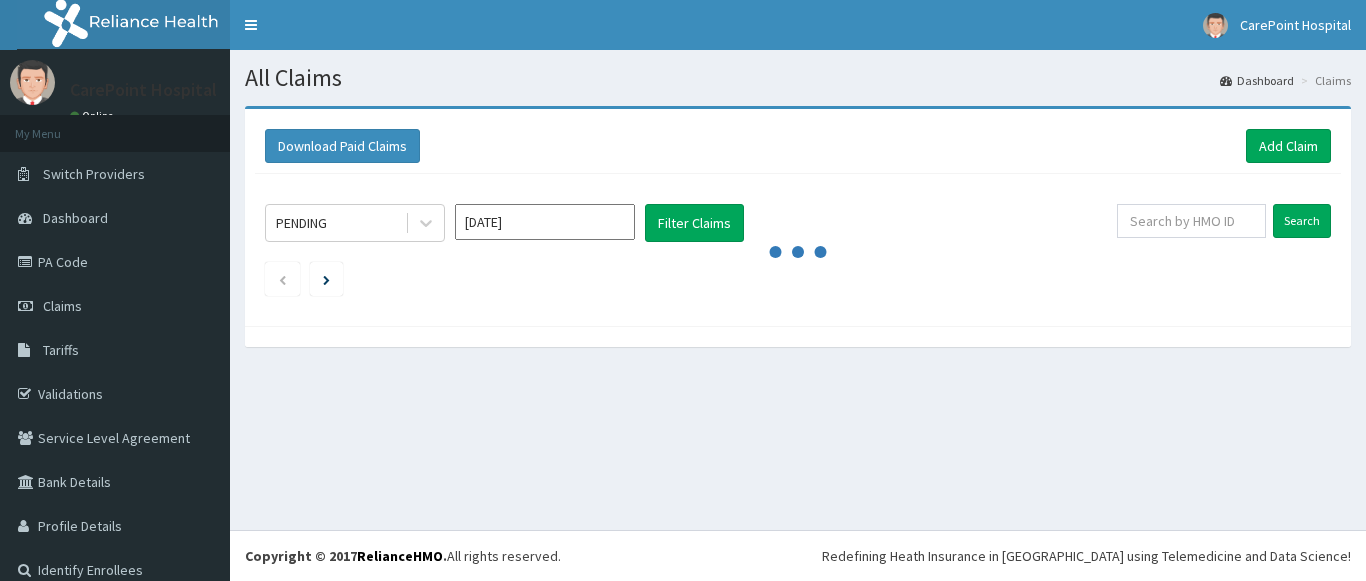 scroll, scrollTop: 0, scrollLeft: 0, axis: both 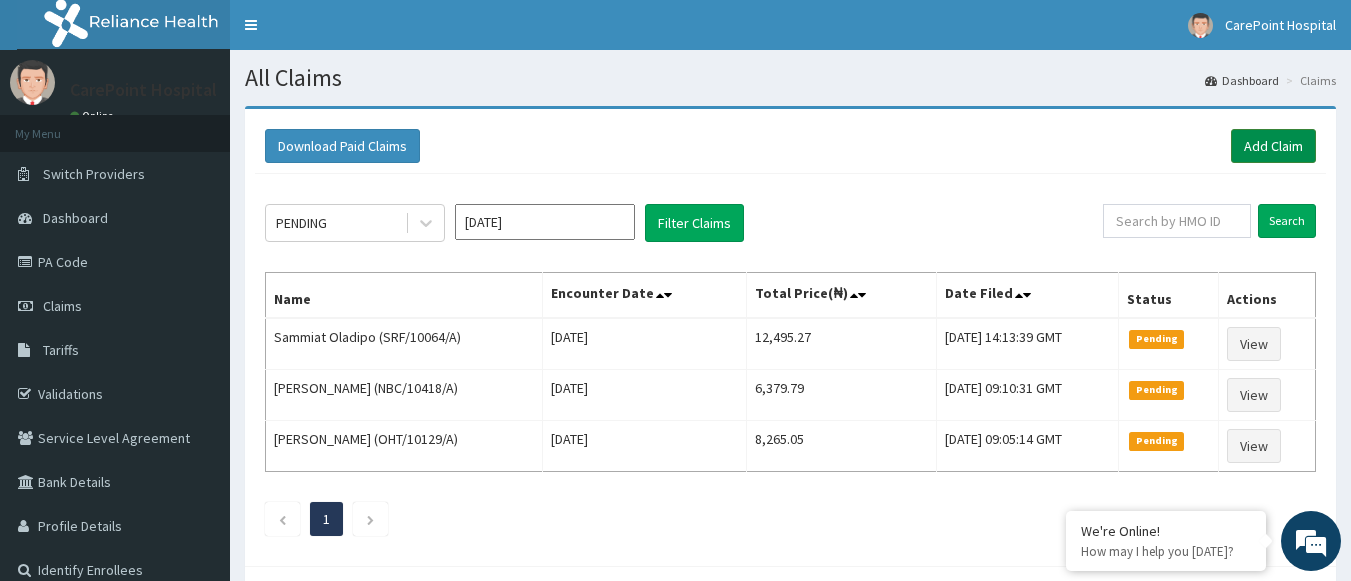 click on "Add Claim" at bounding box center [1273, 146] 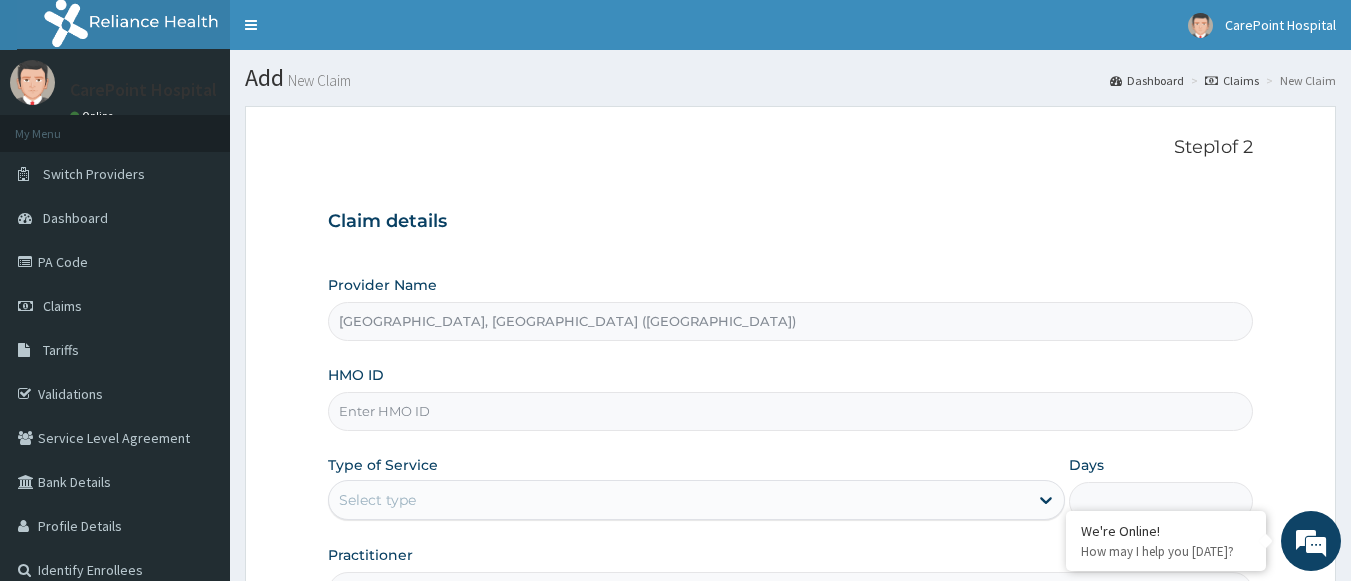 scroll, scrollTop: 0, scrollLeft: 0, axis: both 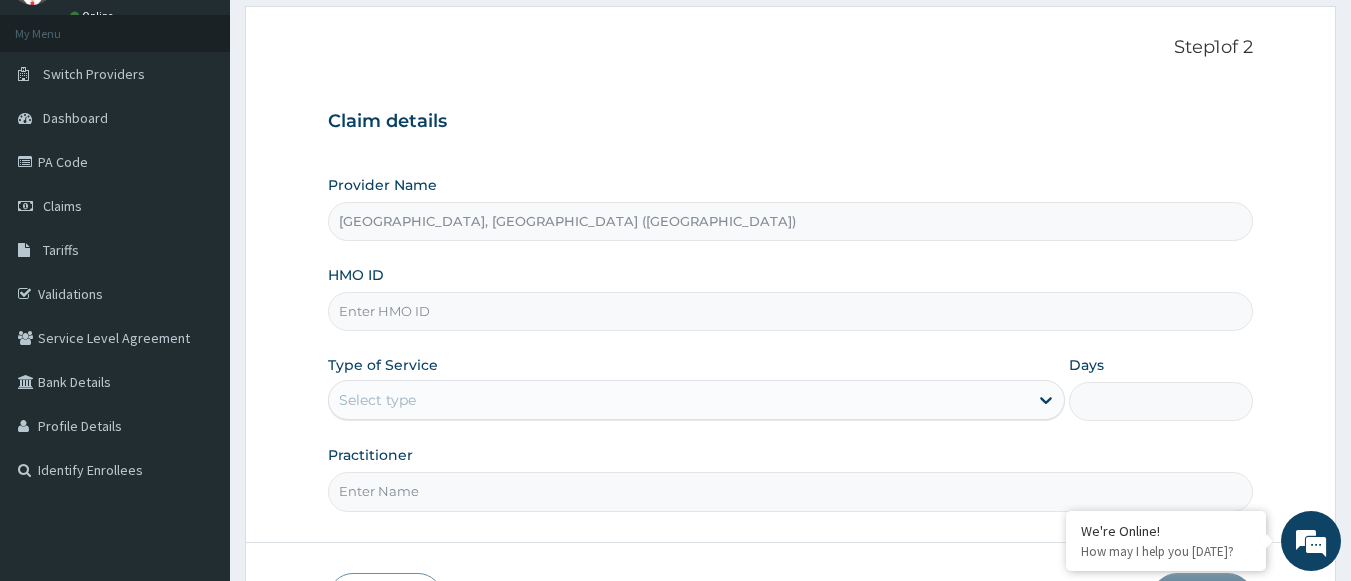 click on "HMO ID" at bounding box center [791, 311] 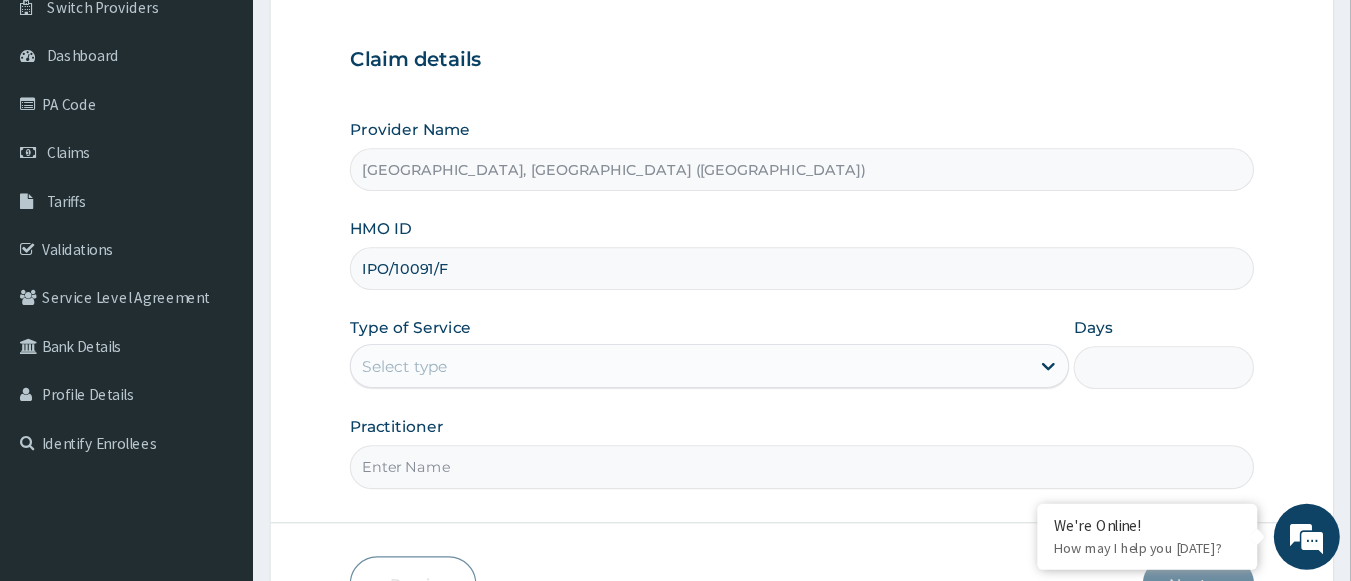 scroll, scrollTop: 167, scrollLeft: 0, axis: vertical 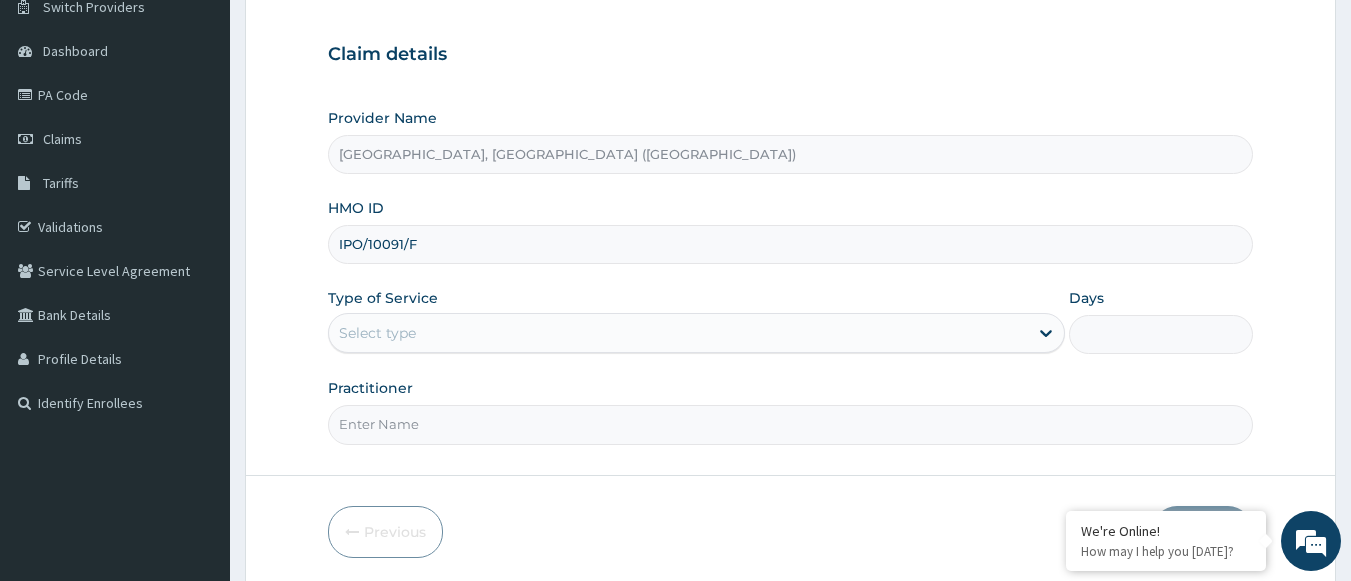 type on "IPO/10091/F" 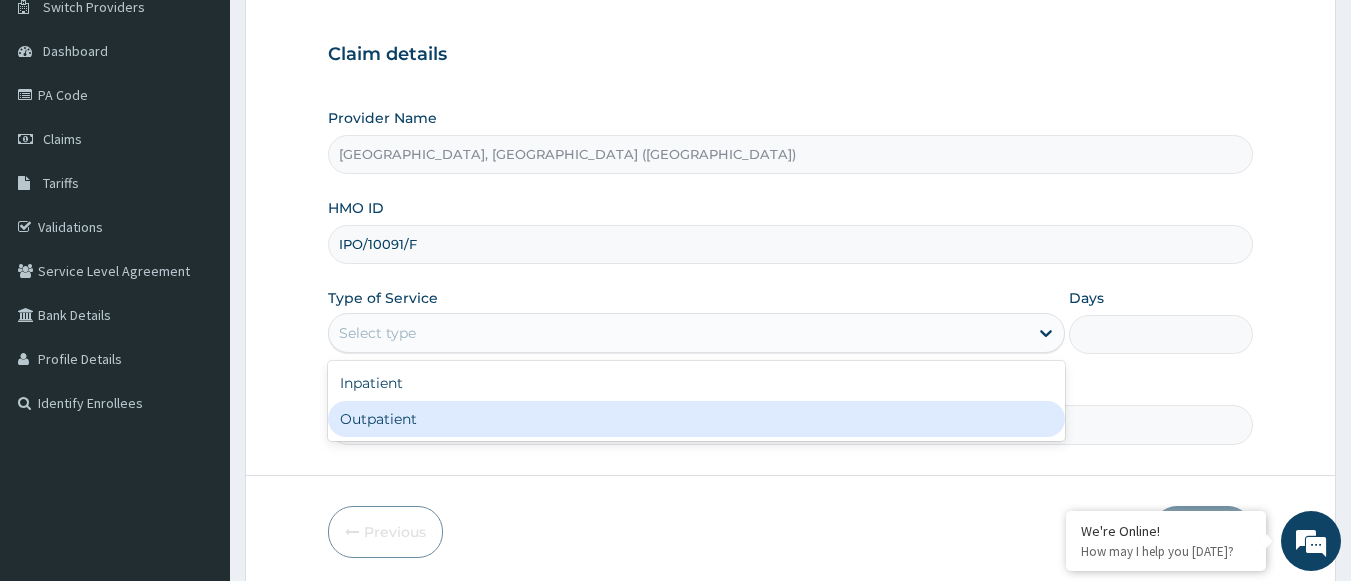 click on "Outpatient" at bounding box center (696, 419) 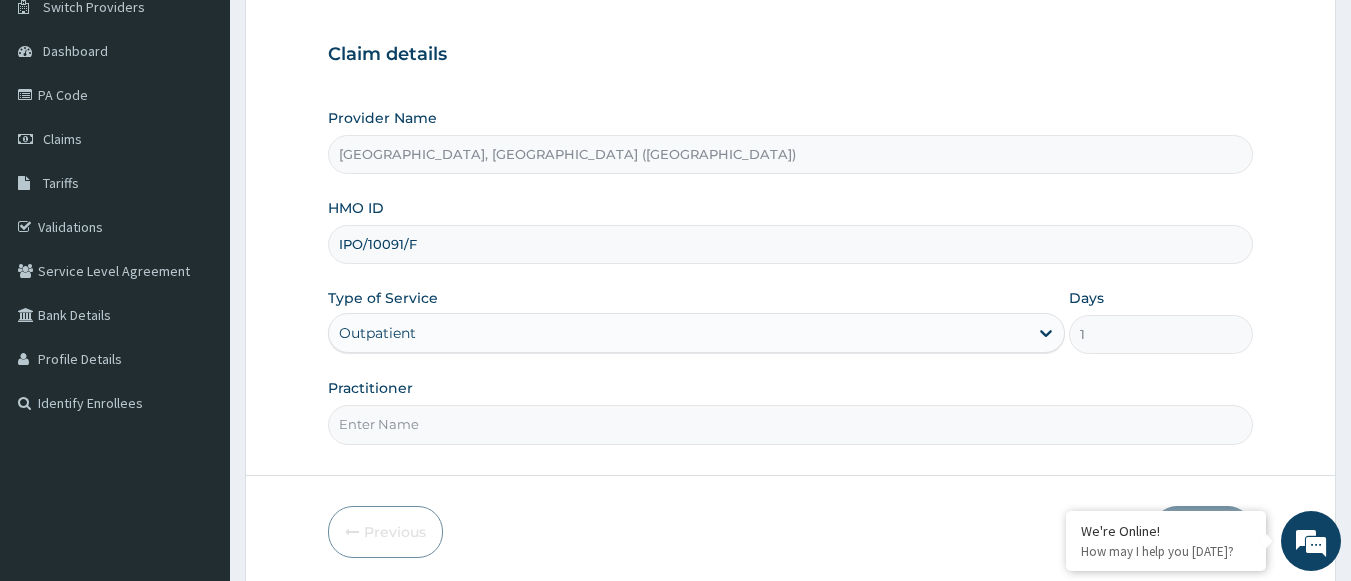 click on "Practitioner" at bounding box center (791, 424) 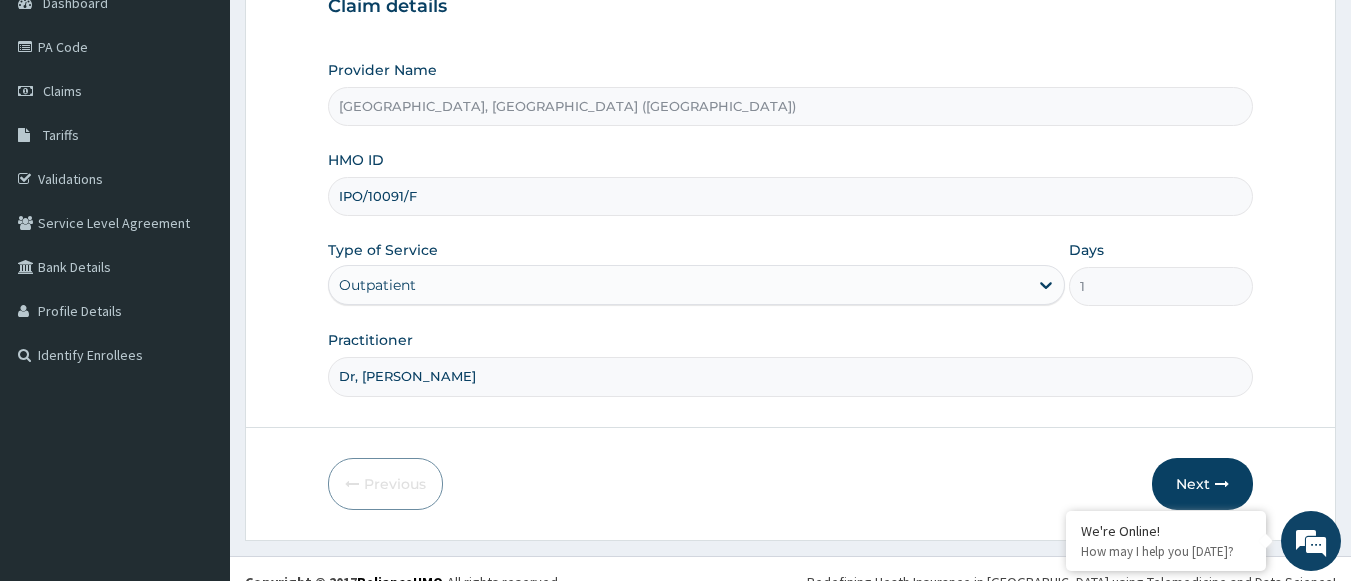 scroll, scrollTop: 241, scrollLeft: 0, axis: vertical 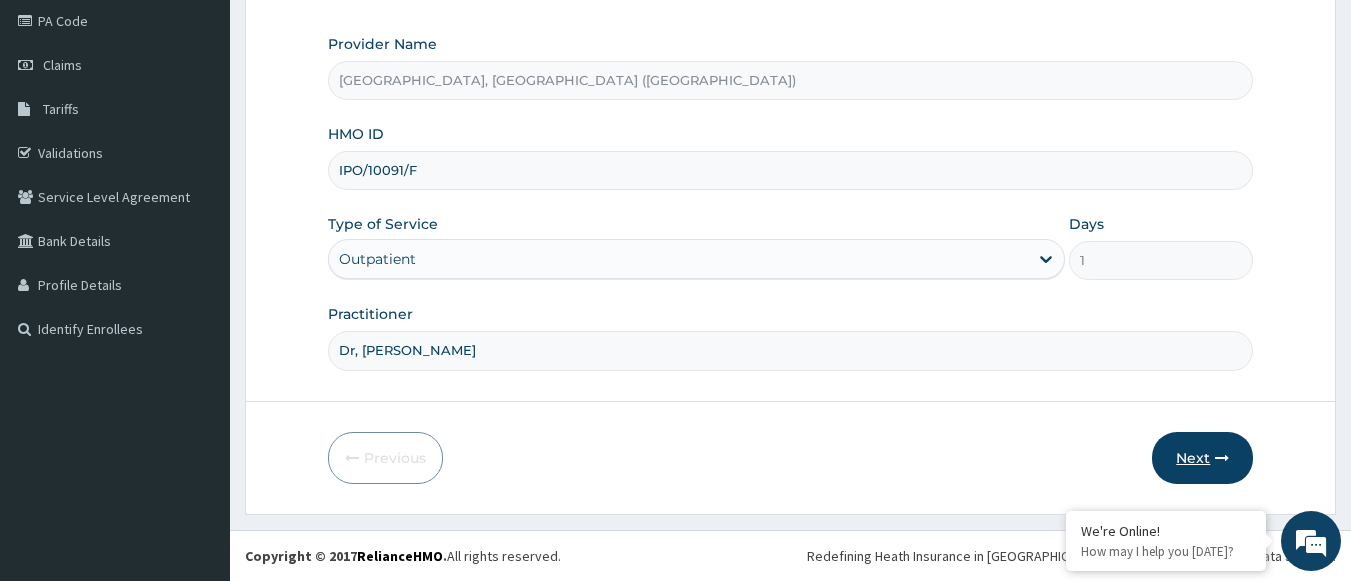 type on "Dr, Steve" 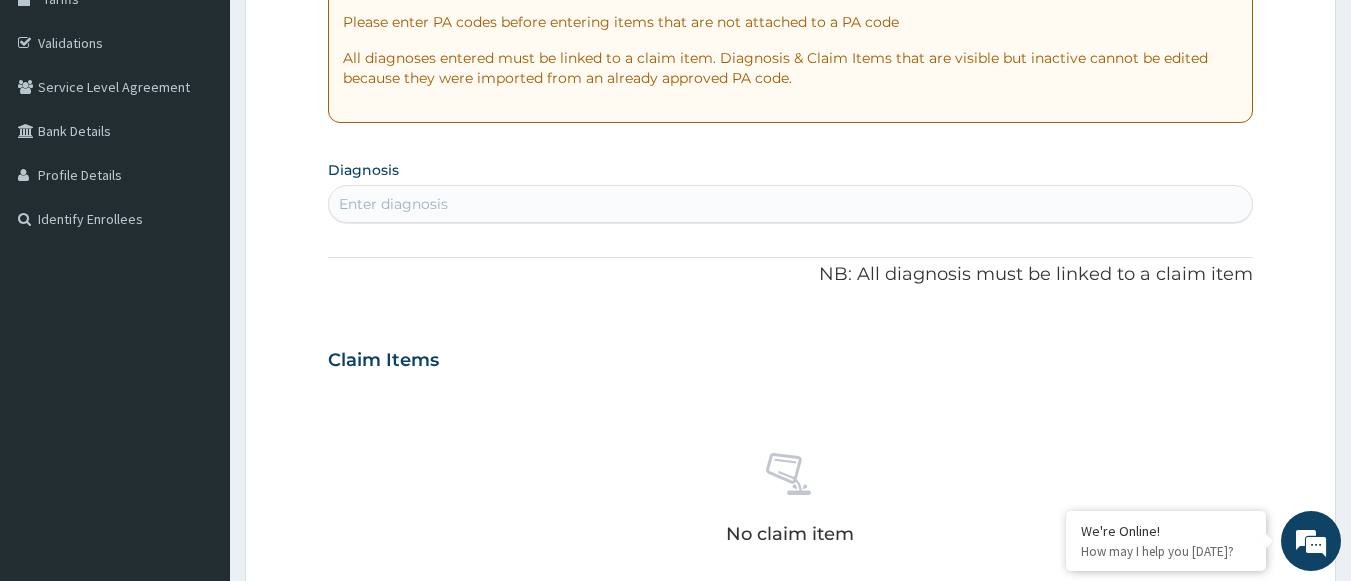 scroll, scrollTop: 400, scrollLeft: 0, axis: vertical 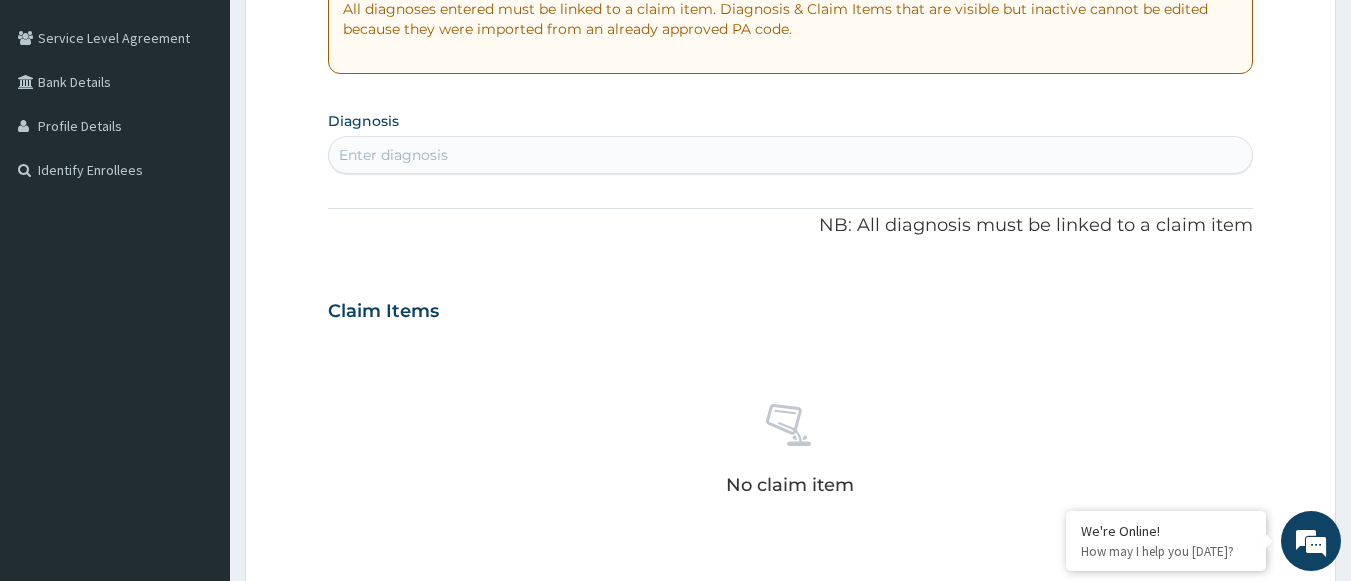 click on "Enter diagnosis" at bounding box center [791, 155] 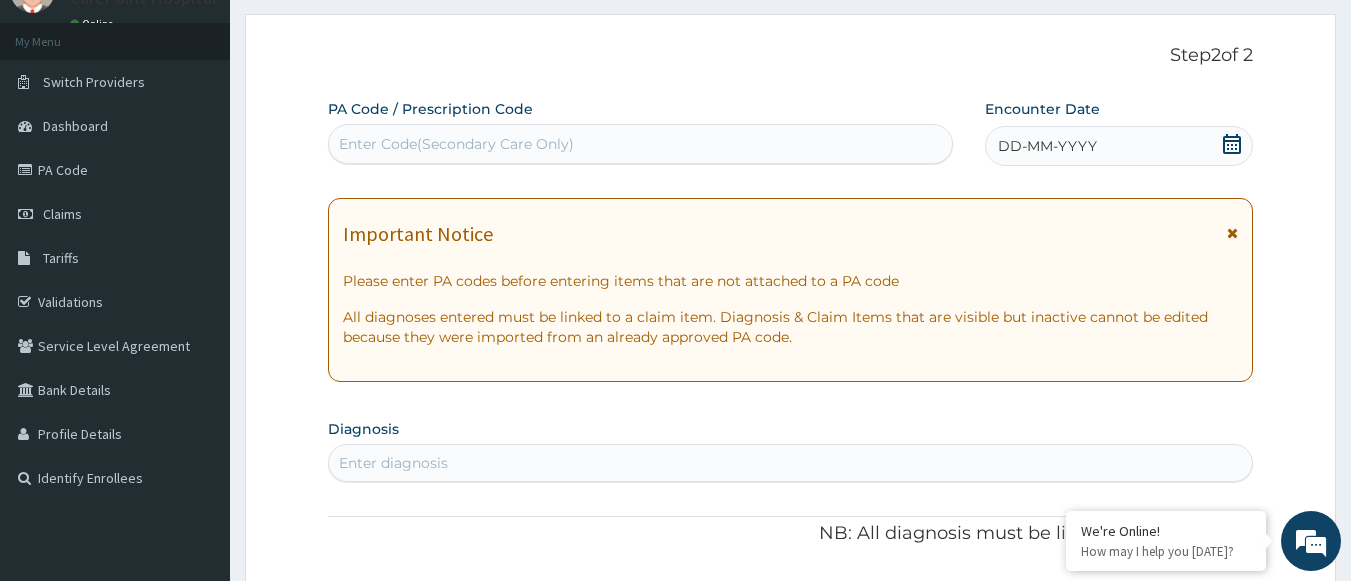 scroll, scrollTop: 0, scrollLeft: 0, axis: both 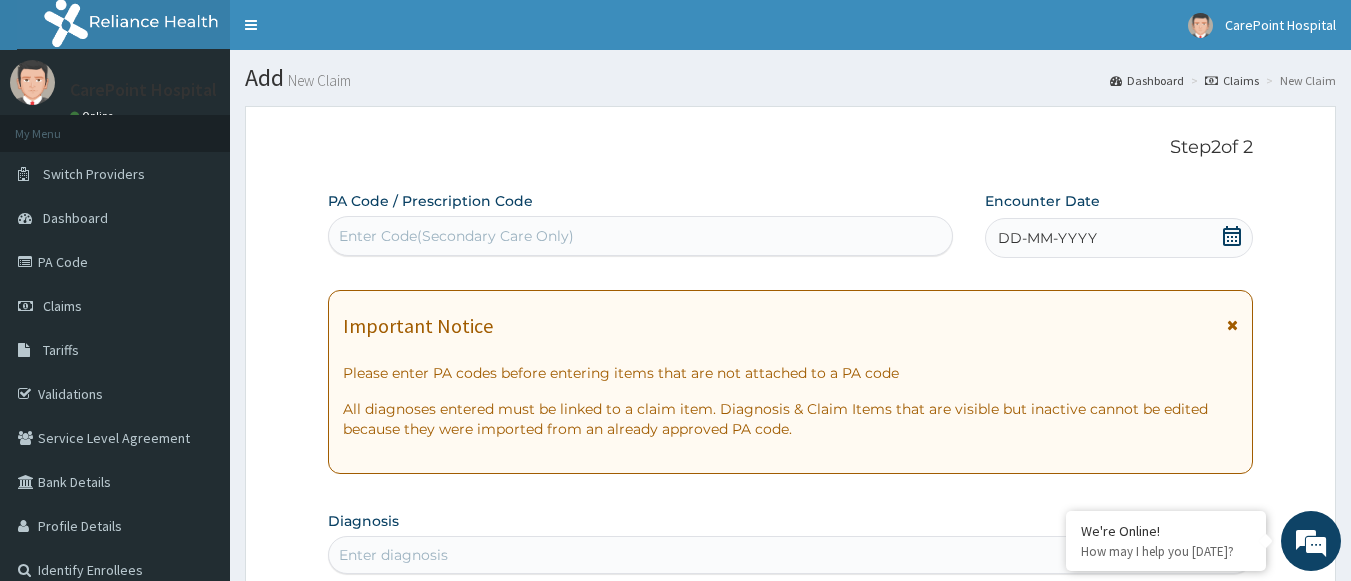 click on "Enter Code(Secondary Care Only)" at bounding box center (456, 236) 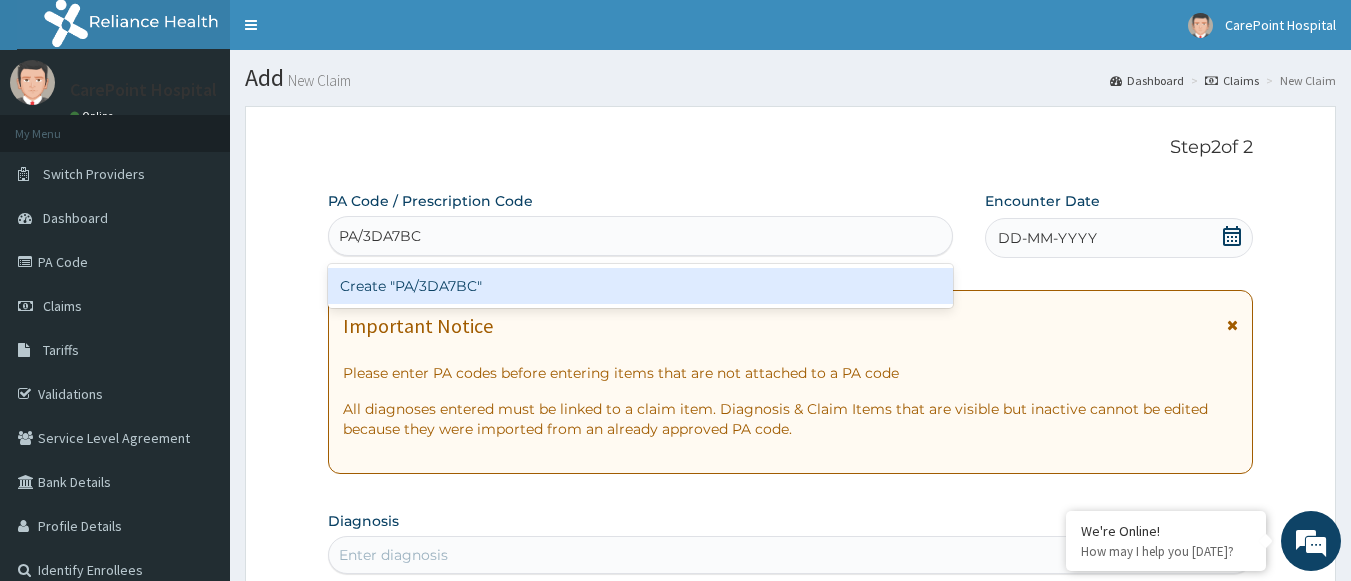 click on "Create "PA/3DA7BC"" at bounding box center (641, 286) 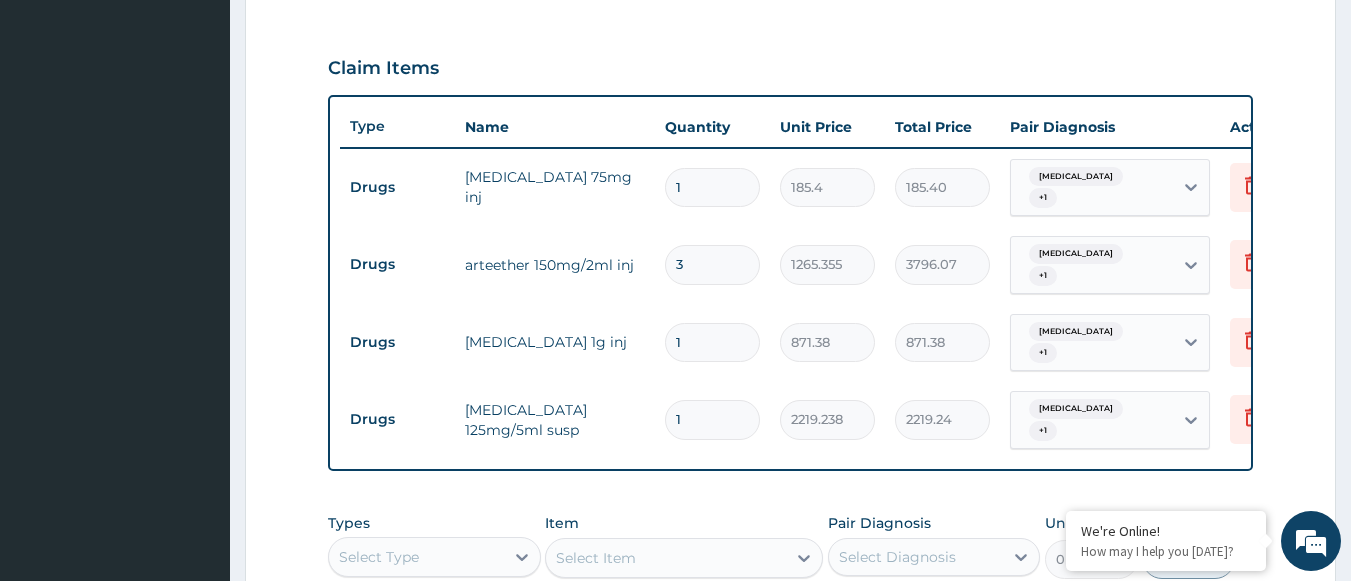 scroll, scrollTop: 749, scrollLeft: 0, axis: vertical 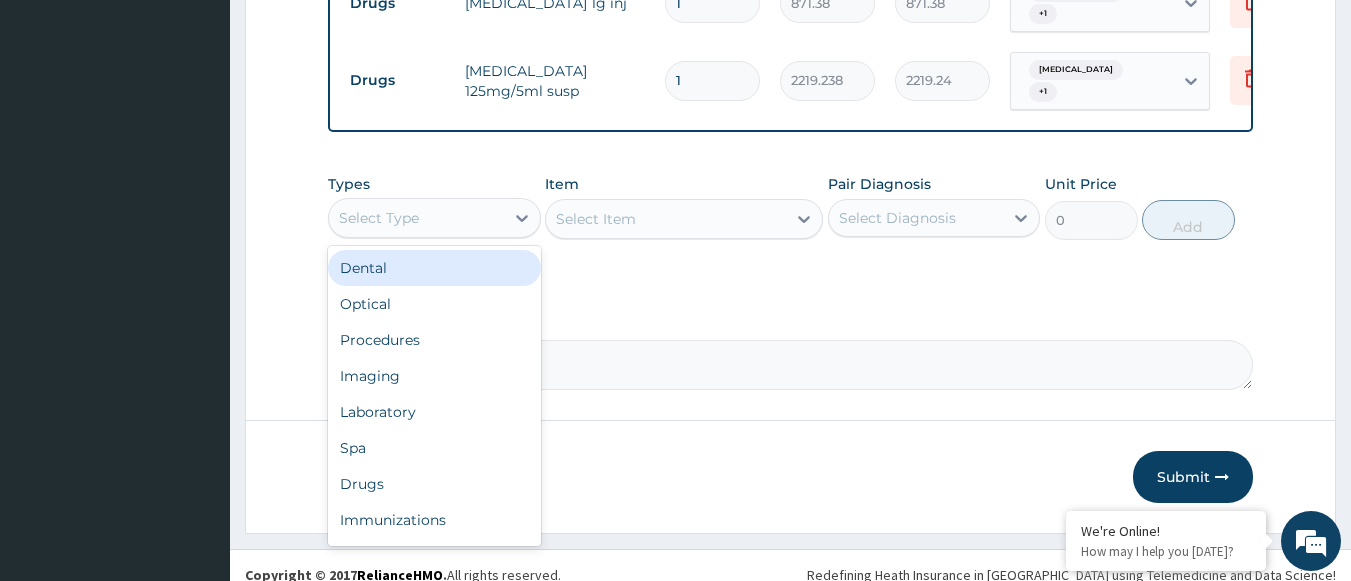 click on "Select Type" at bounding box center (416, 218) 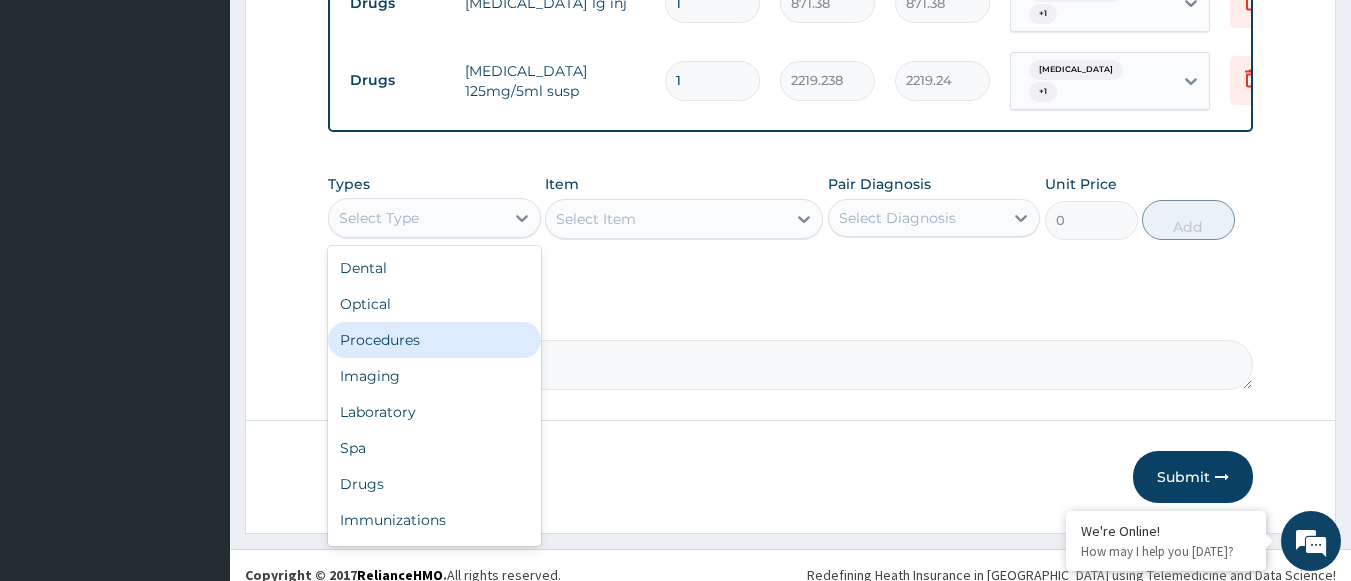 click on "Procedures" at bounding box center [434, 340] 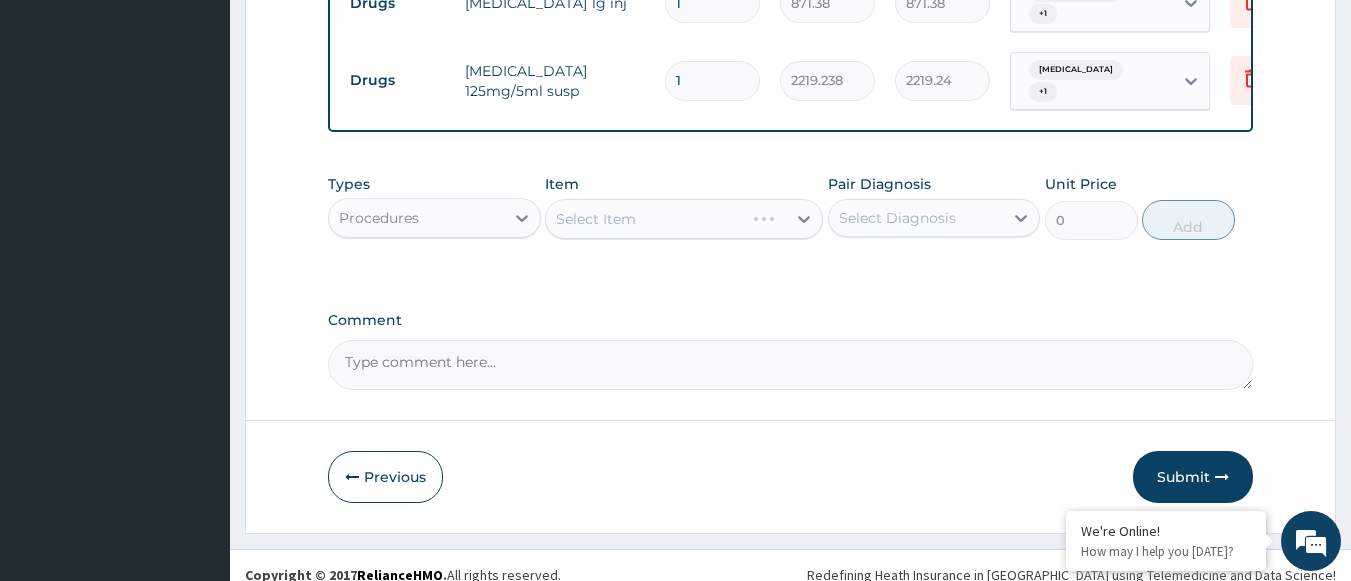 click on "Select Item" at bounding box center (684, 219) 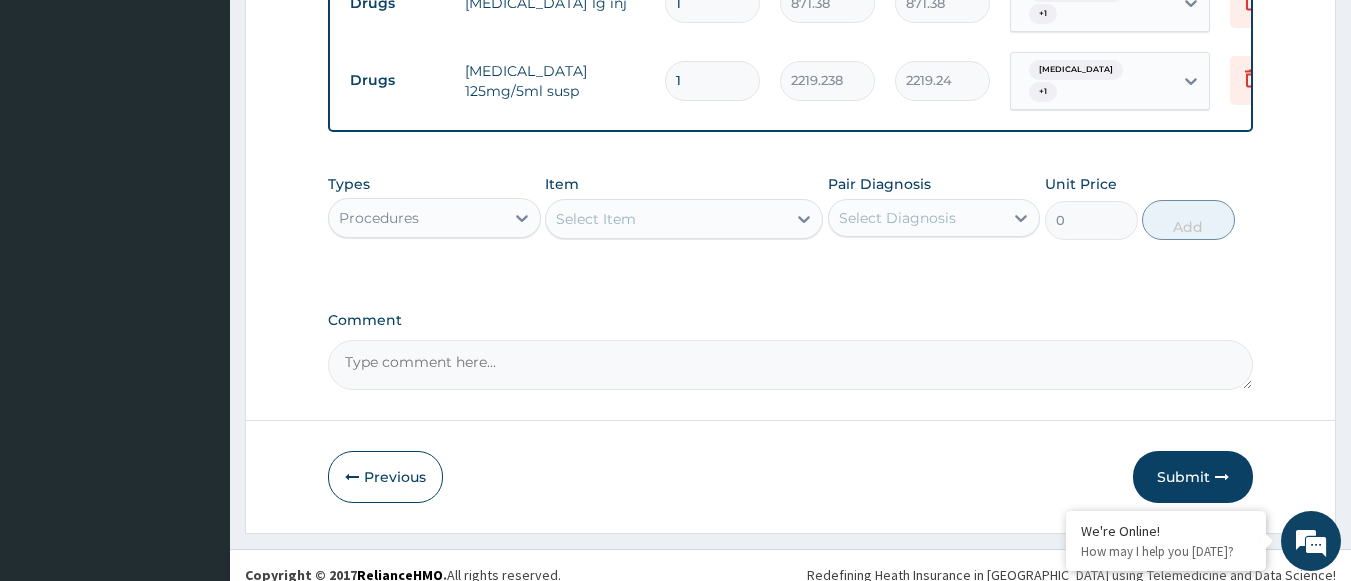 click on "Select Item" at bounding box center [666, 219] 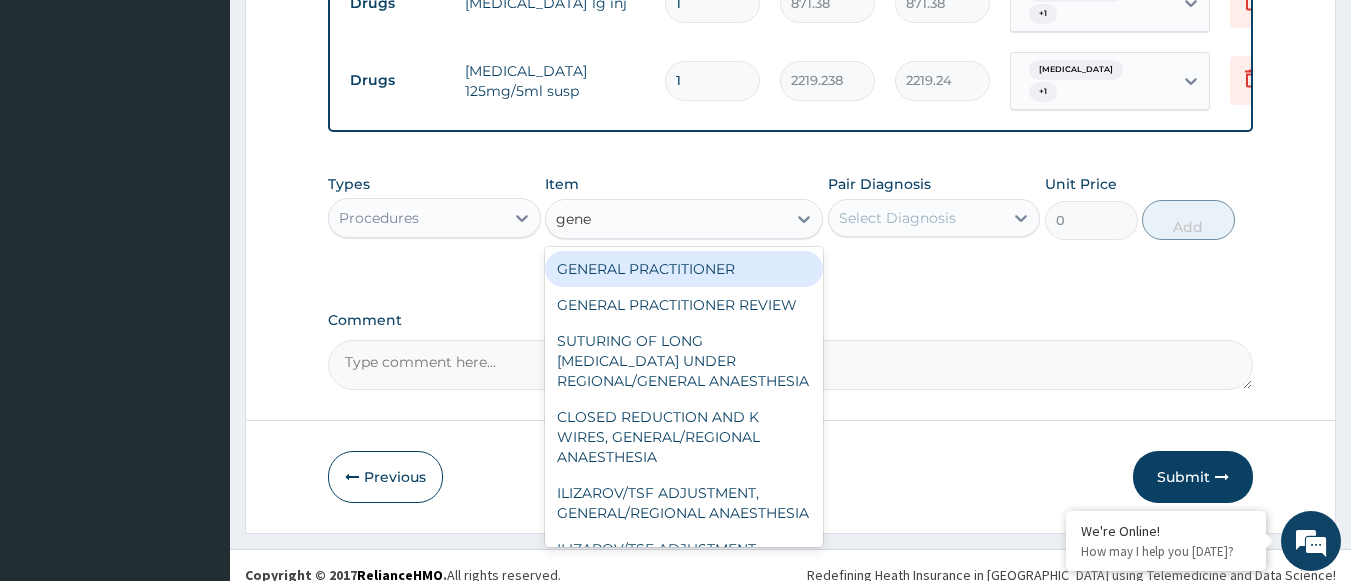 type on "gener" 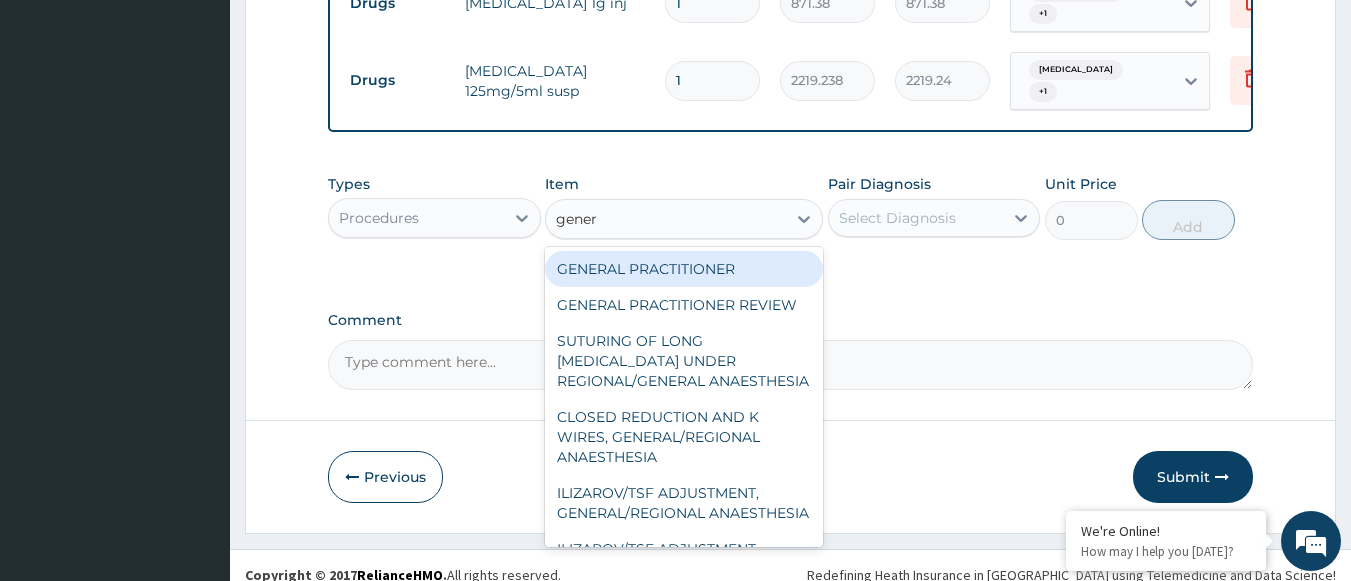click on "GENERAL PRACTITIONER" at bounding box center [684, 269] 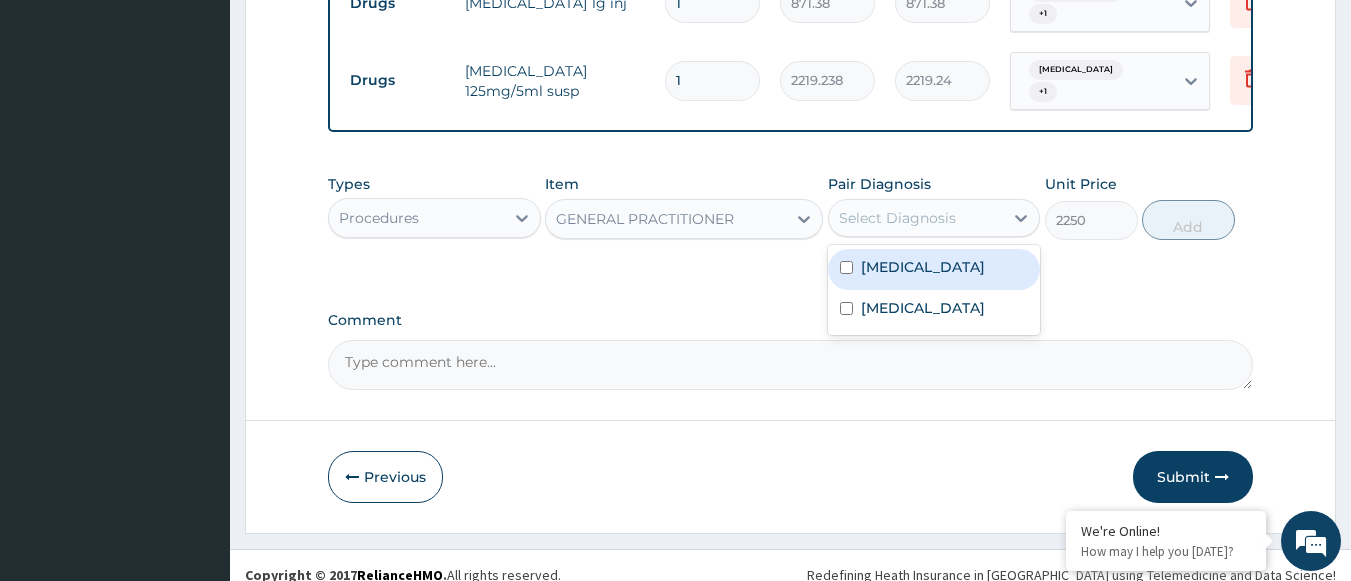 click on "Select Diagnosis" at bounding box center [916, 218] 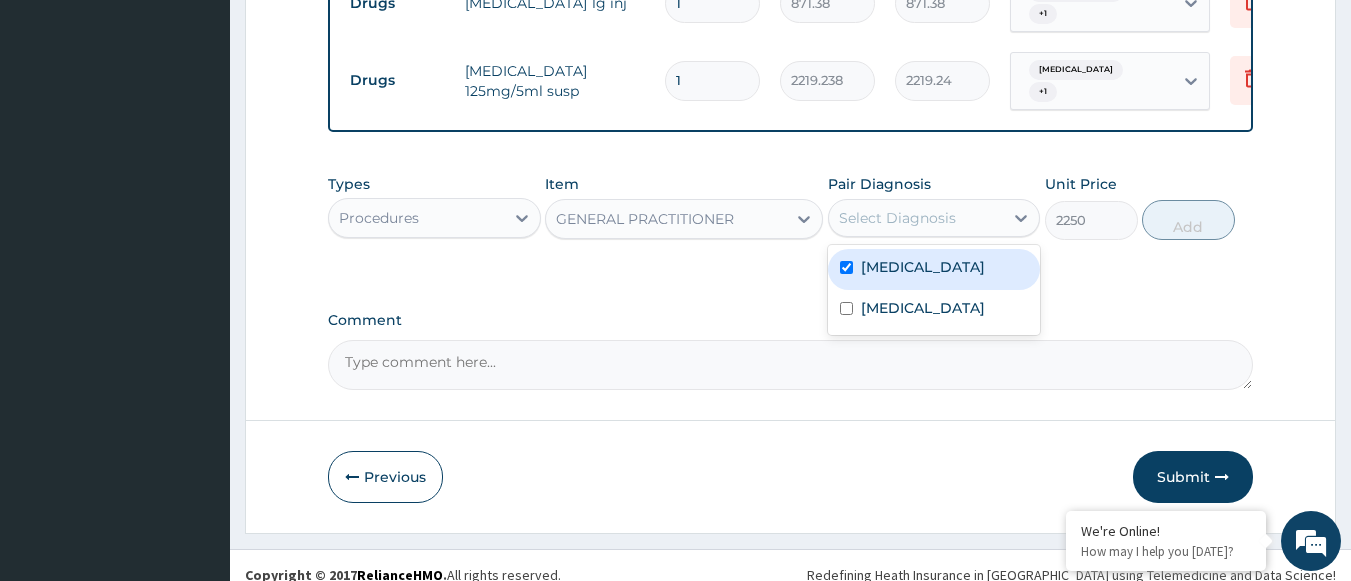 checkbox on "true" 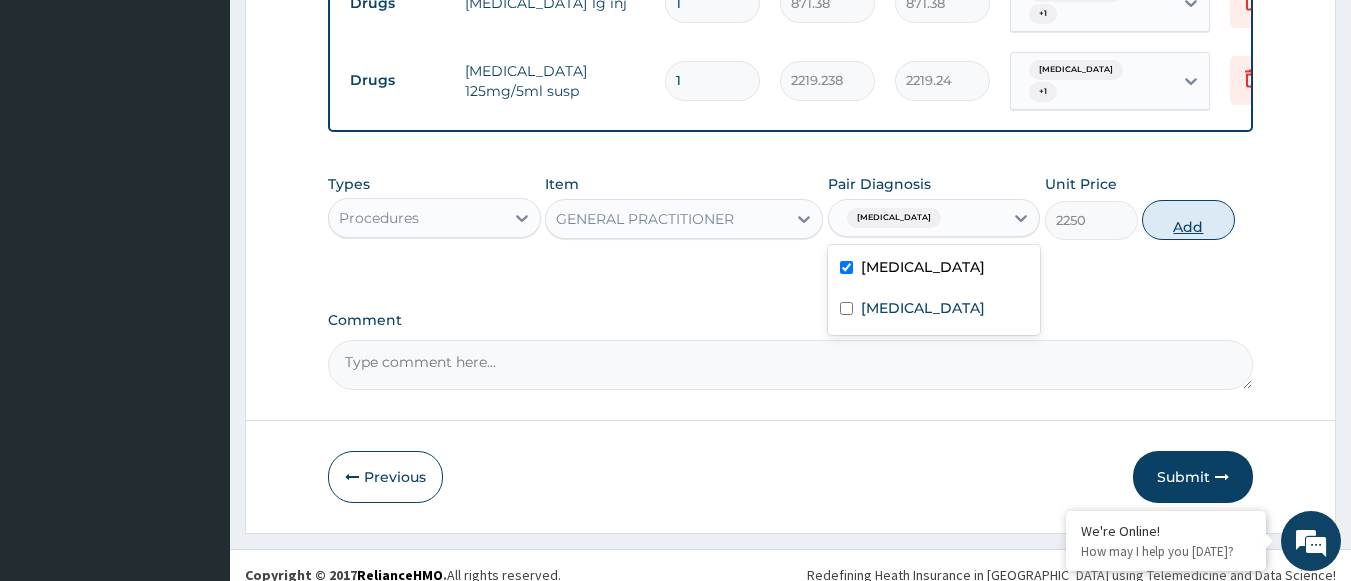click on "Add" at bounding box center [1188, 220] 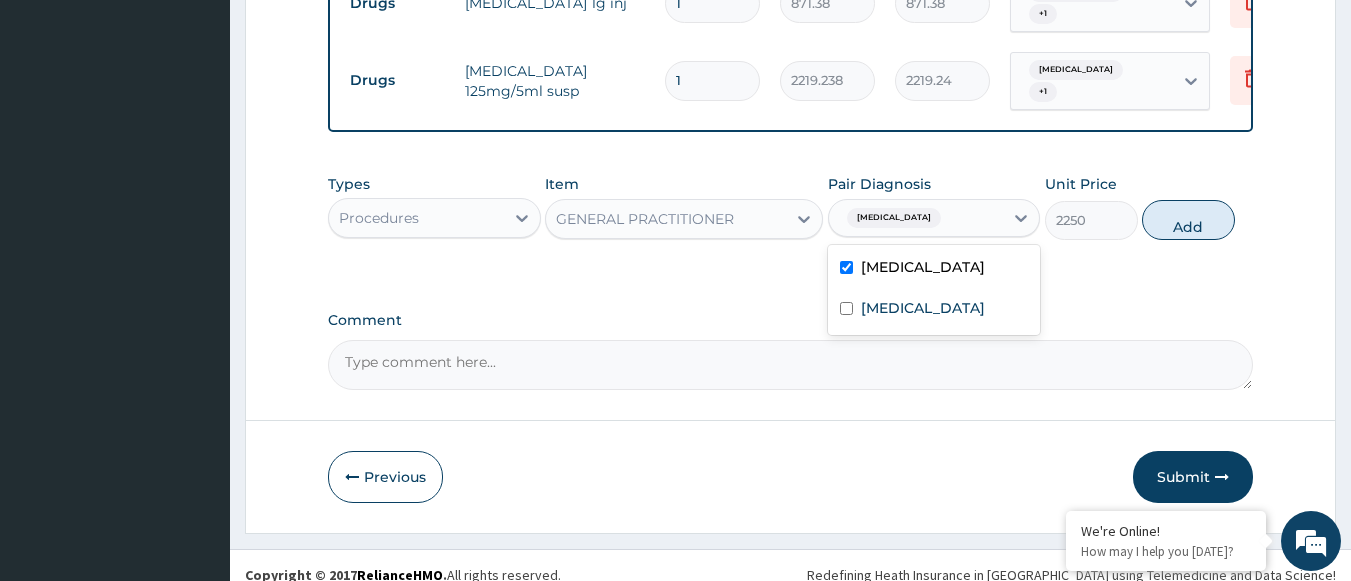 type on "0" 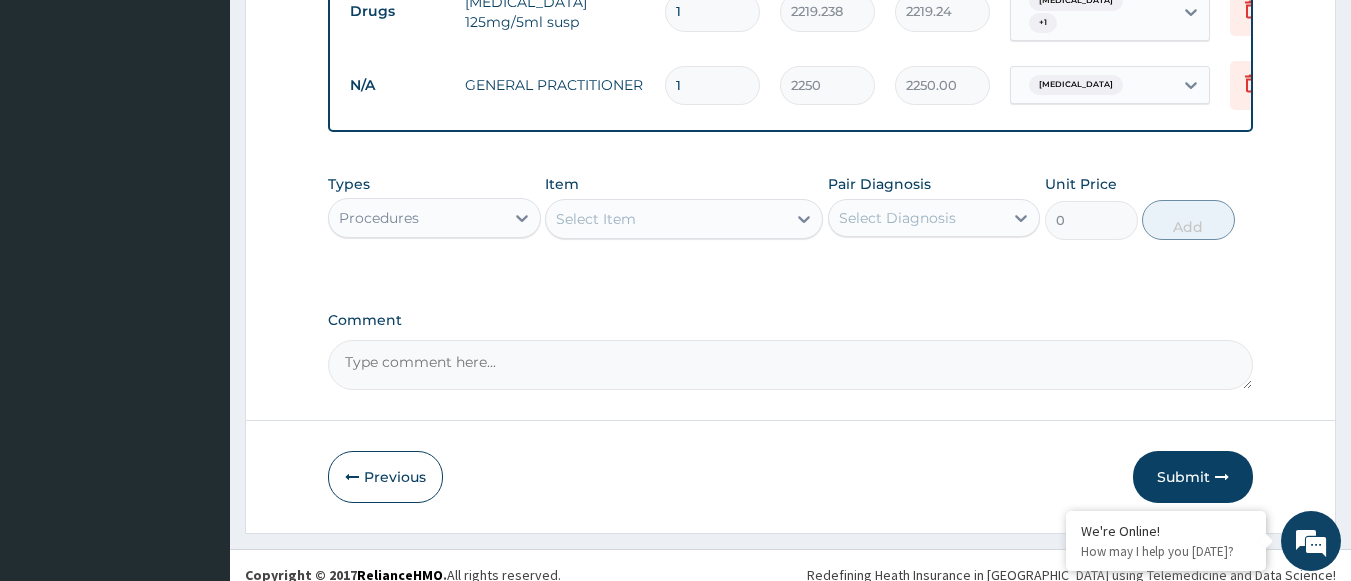 click on "Submit" at bounding box center (1193, 477) 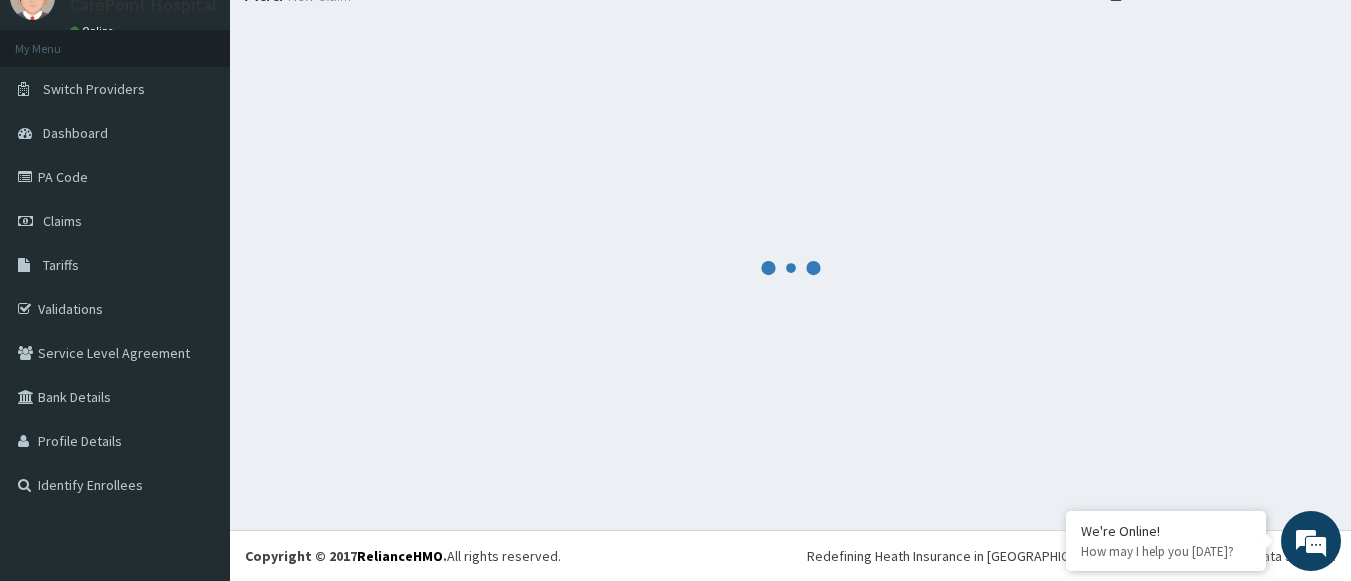 scroll, scrollTop: 1057, scrollLeft: 0, axis: vertical 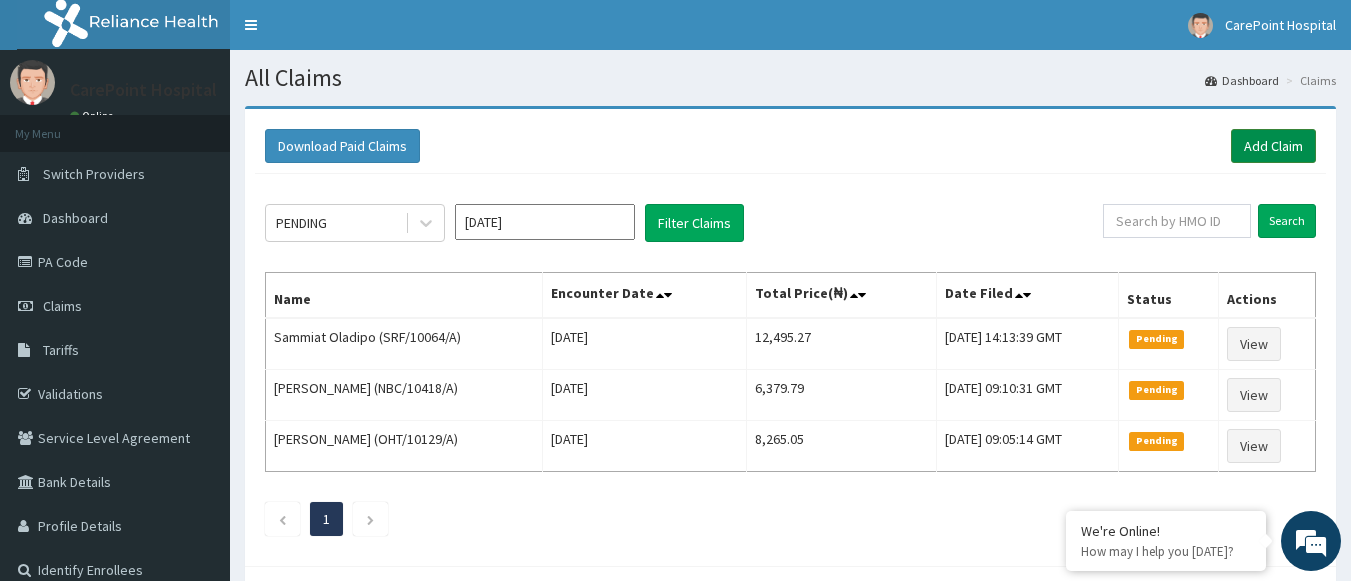 click on "Add Claim" at bounding box center (1273, 146) 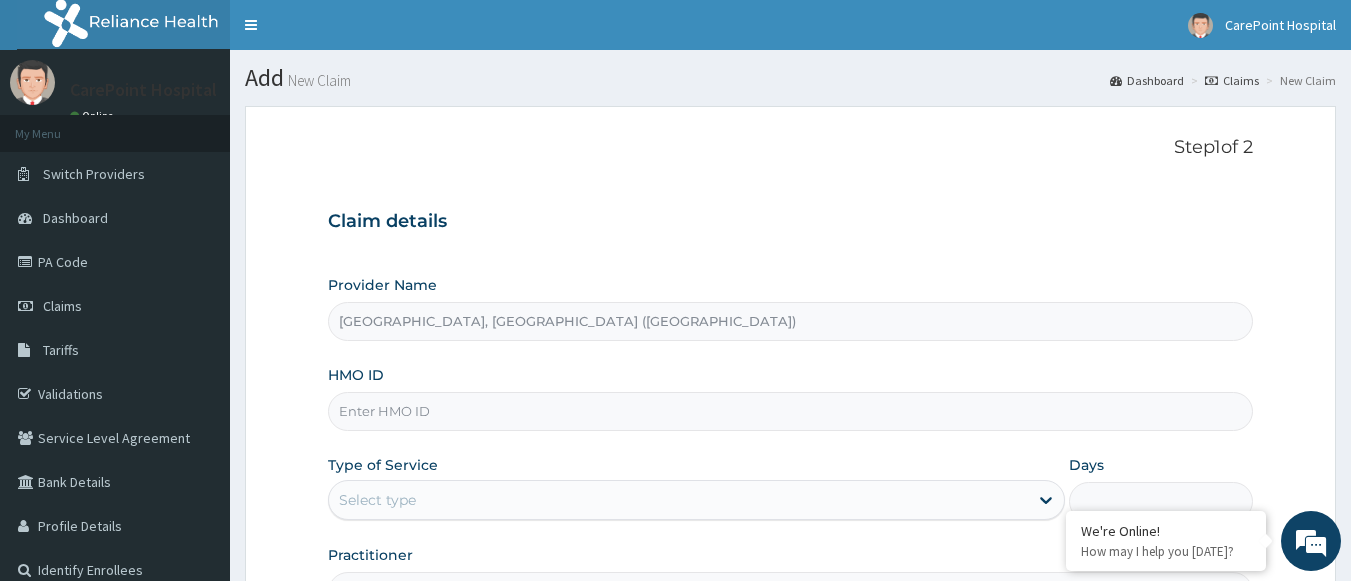 scroll, scrollTop: 0, scrollLeft: 0, axis: both 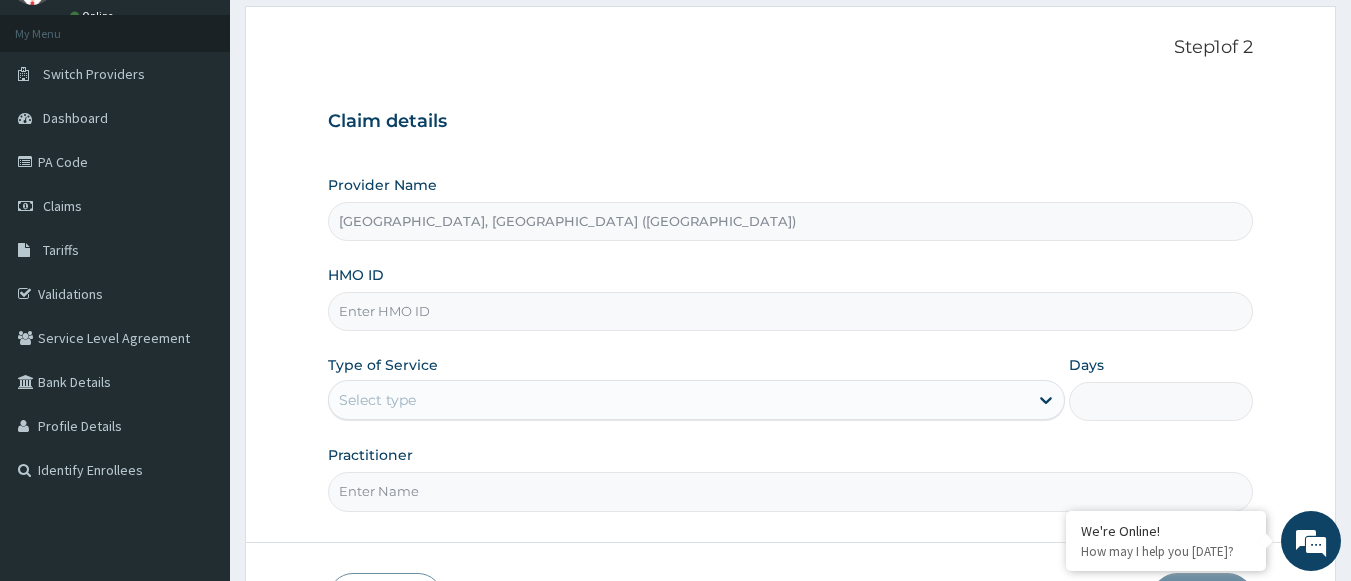 click on "HMO ID" at bounding box center [791, 311] 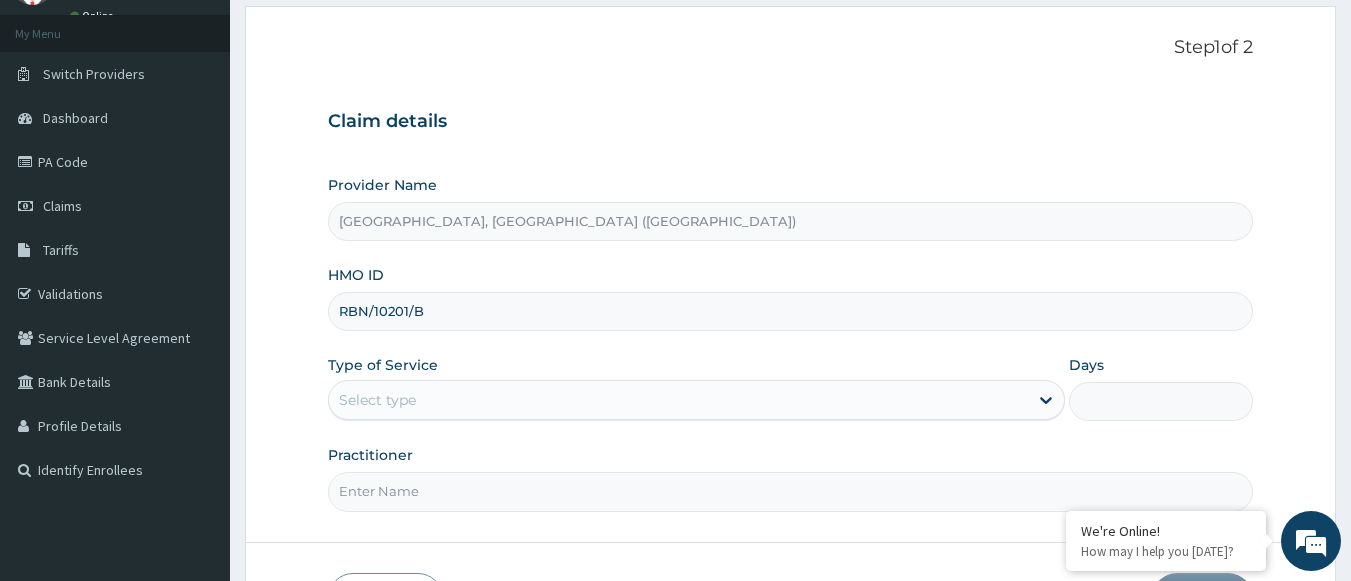 type on "RBN/10201/B" 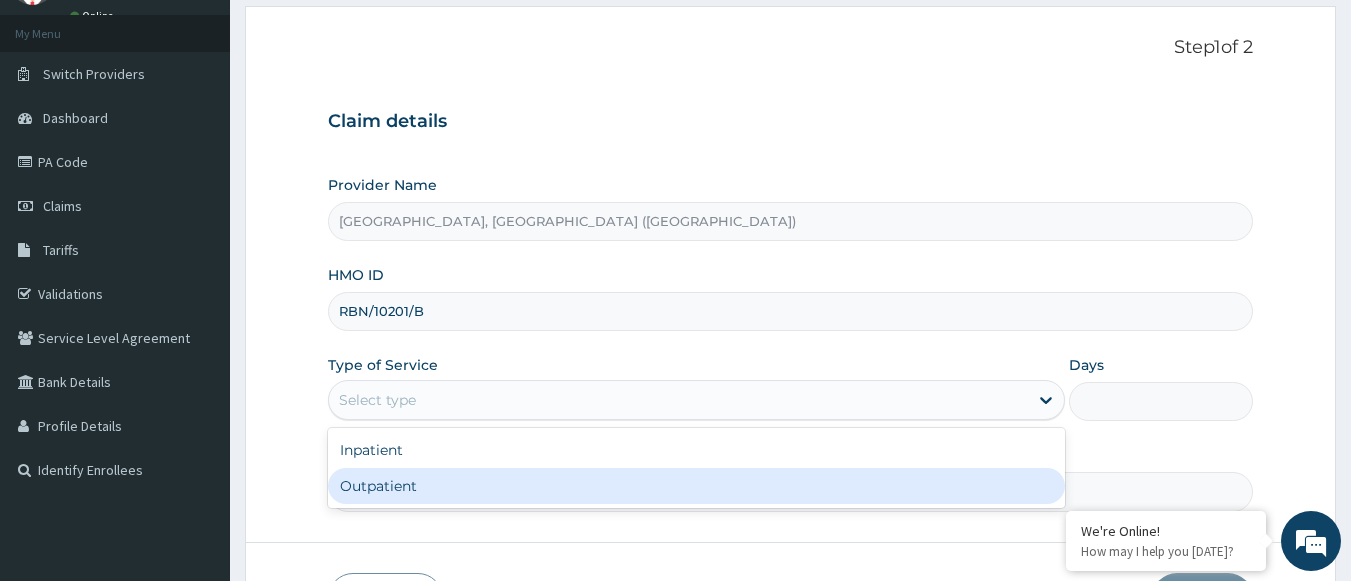 click on "Outpatient" at bounding box center (696, 486) 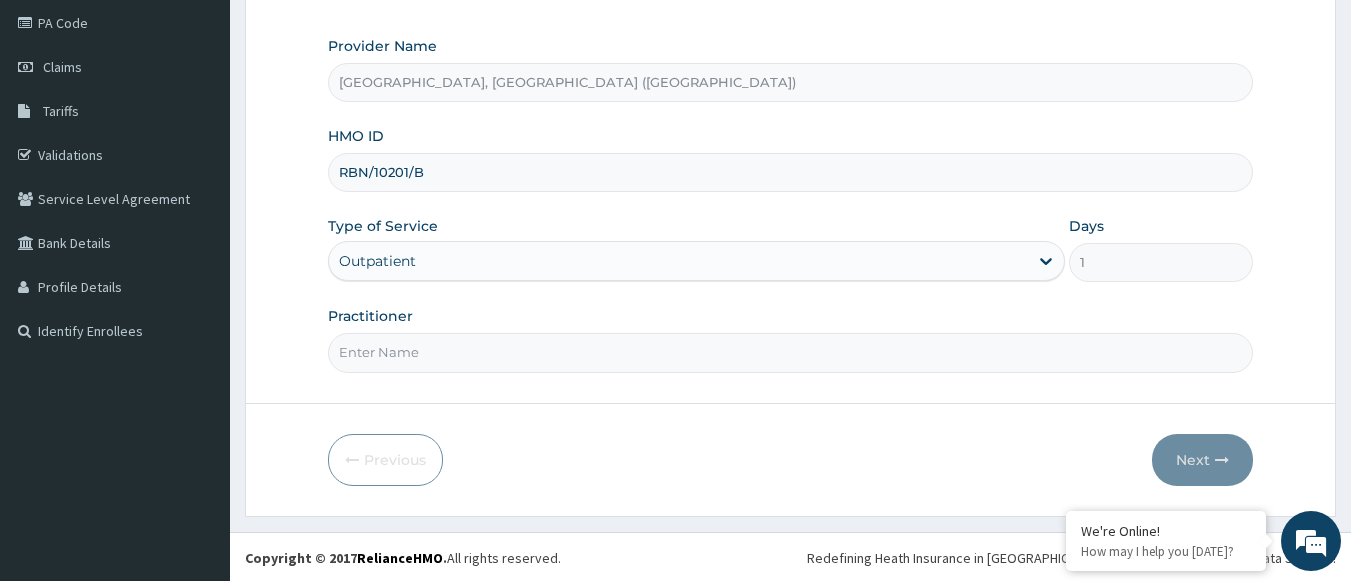 scroll, scrollTop: 241, scrollLeft: 0, axis: vertical 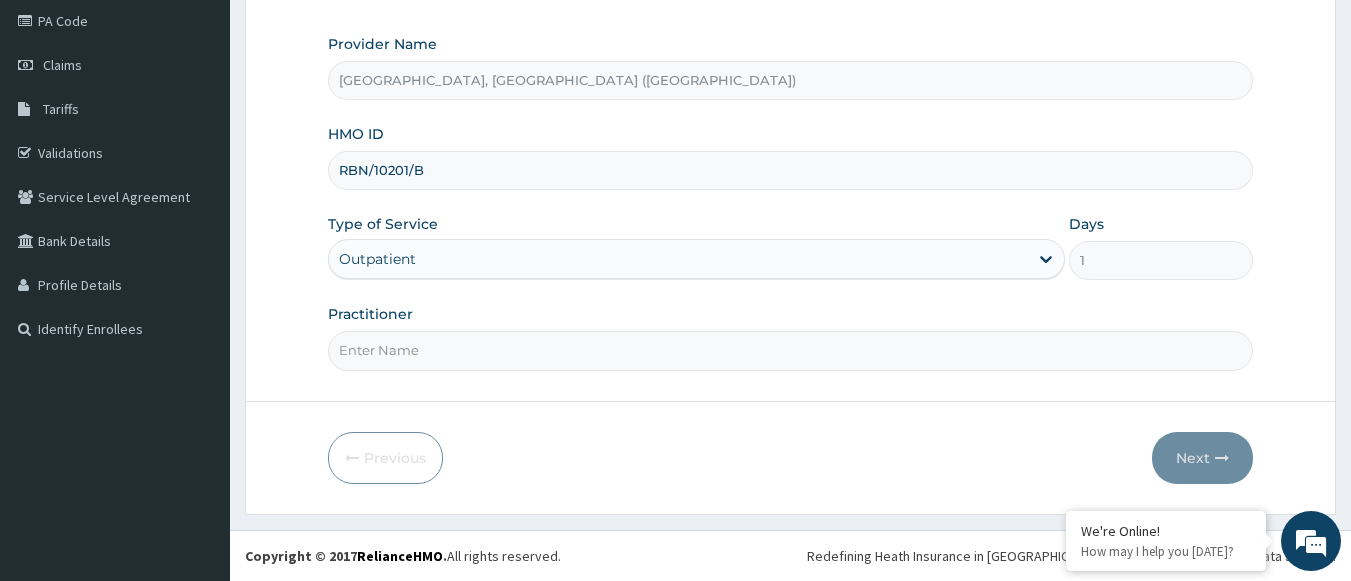 click on "Practitioner" at bounding box center (791, 350) 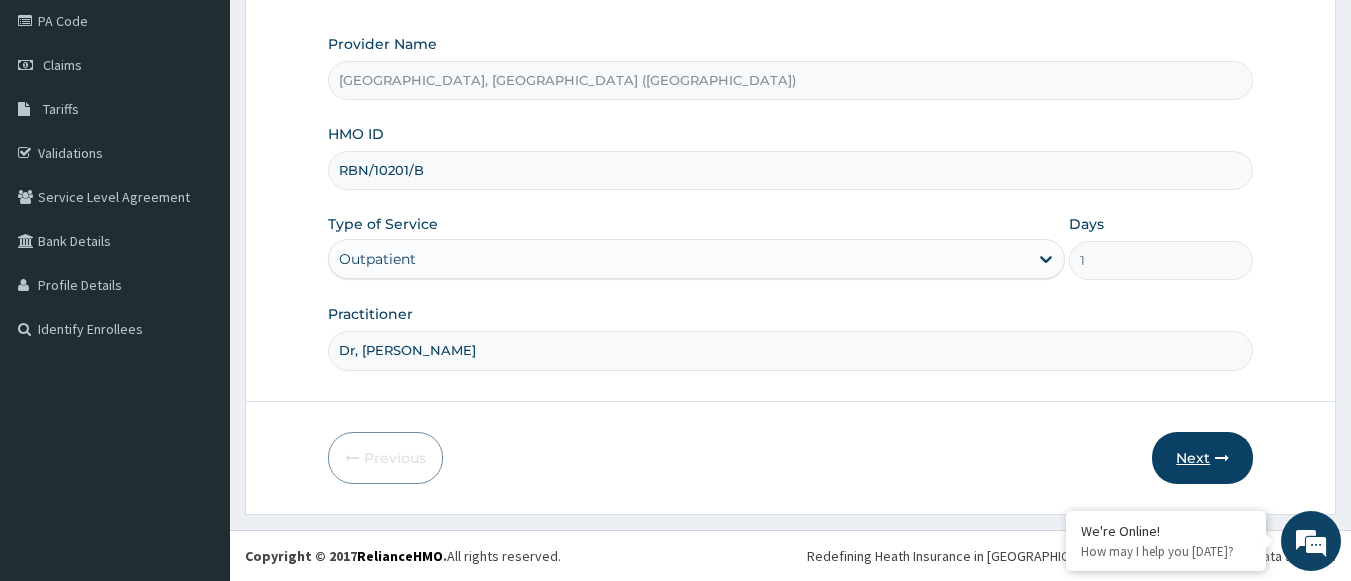 type on "Dr, Steve" 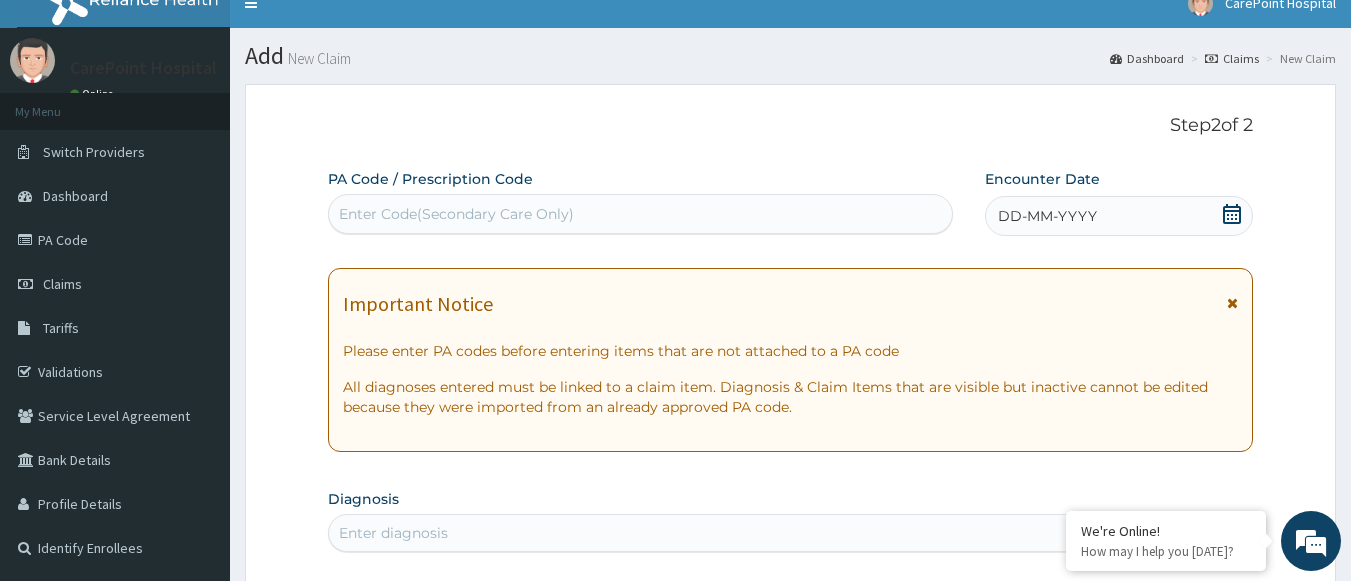 scroll, scrollTop: 0, scrollLeft: 0, axis: both 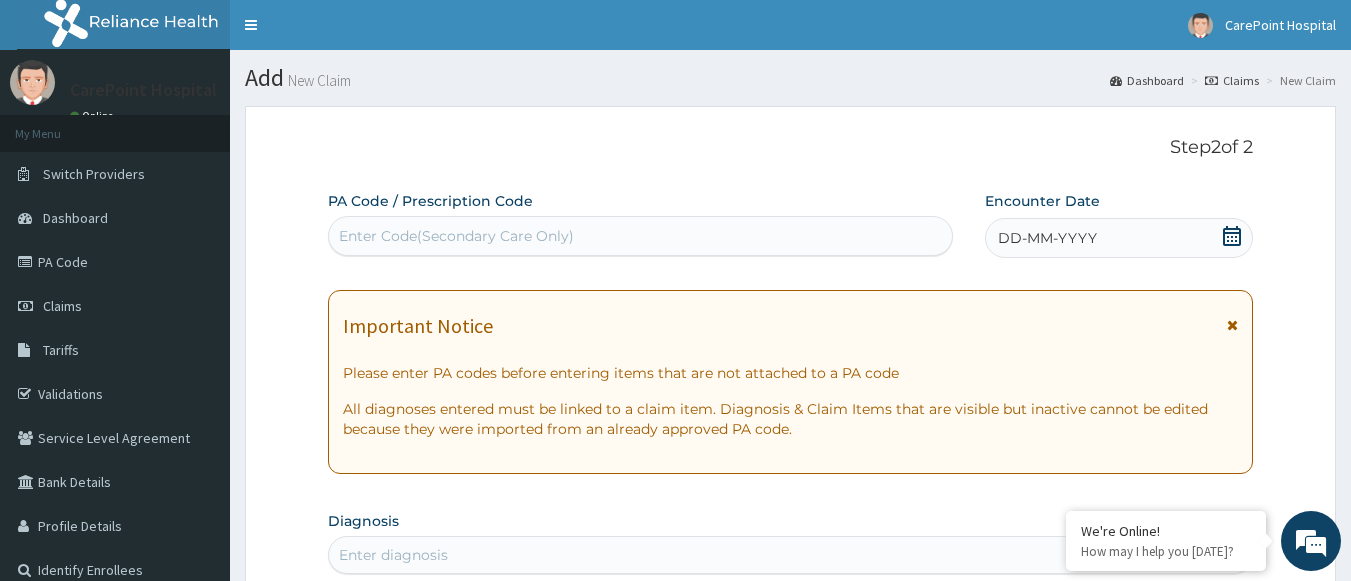 click on "Enter Code(Secondary Care Only)" at bounding box center (641, 236) 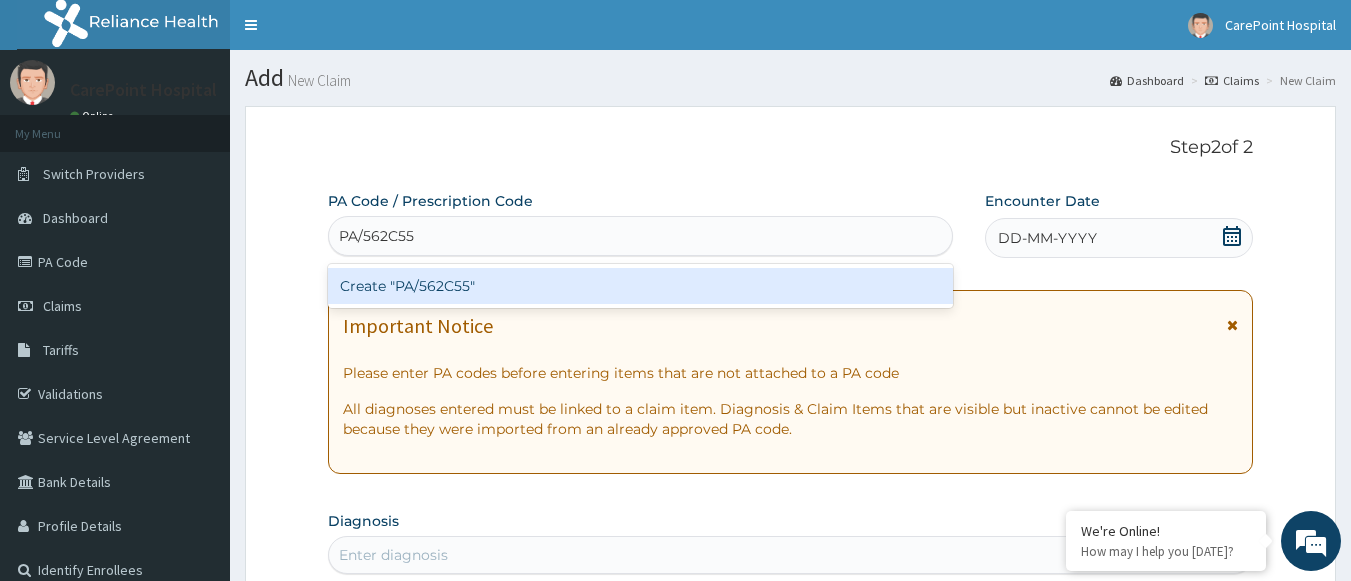 click on "Create "PA/562C55"" at bounding box center [641, 286] 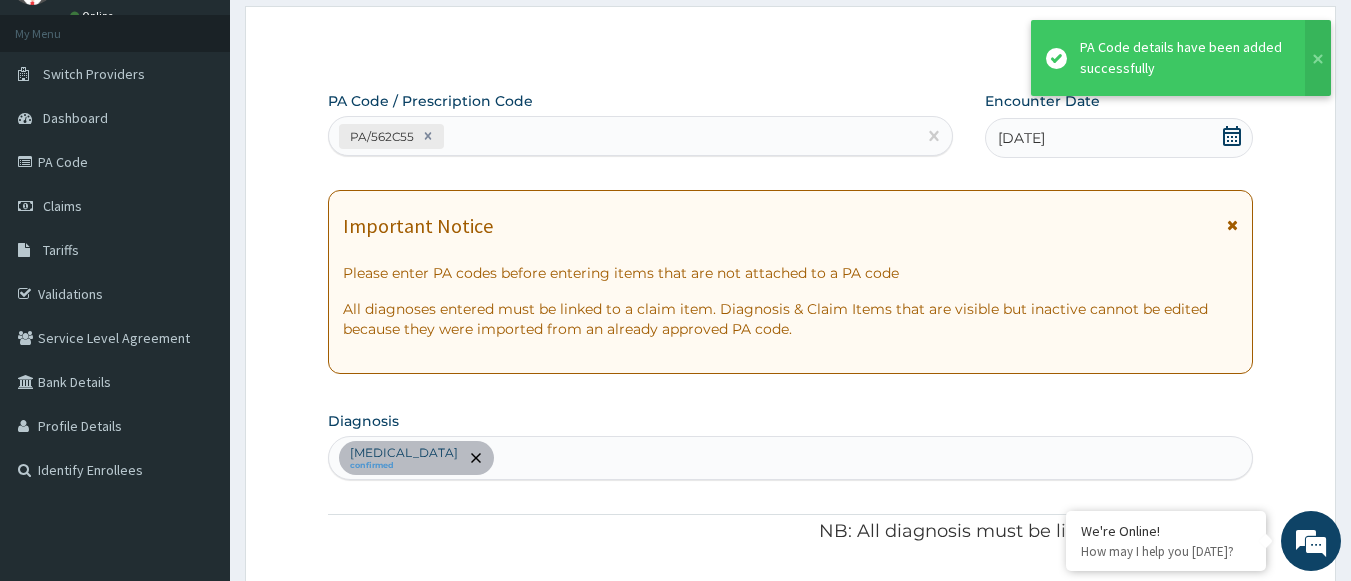 scroll, scrollTop: 611, scrollLeft: 0, axis: vertical 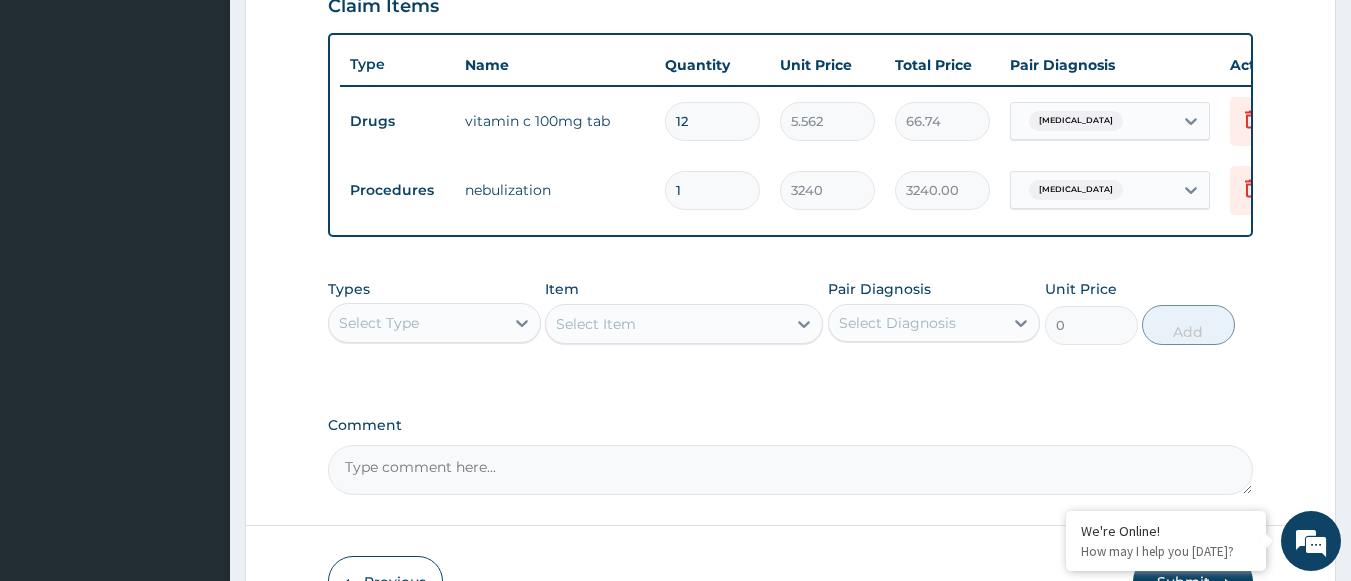 click on "Select Type" at bounding box center (416, 323) 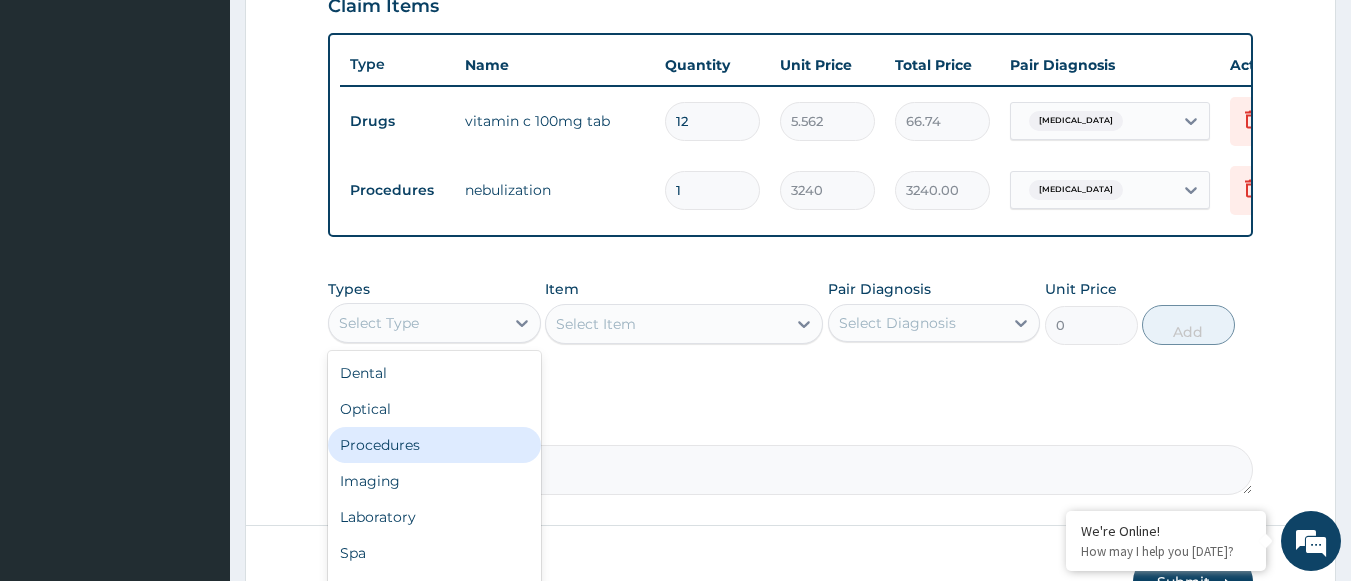 click on "Procedures" at bounding box center [434, 445] 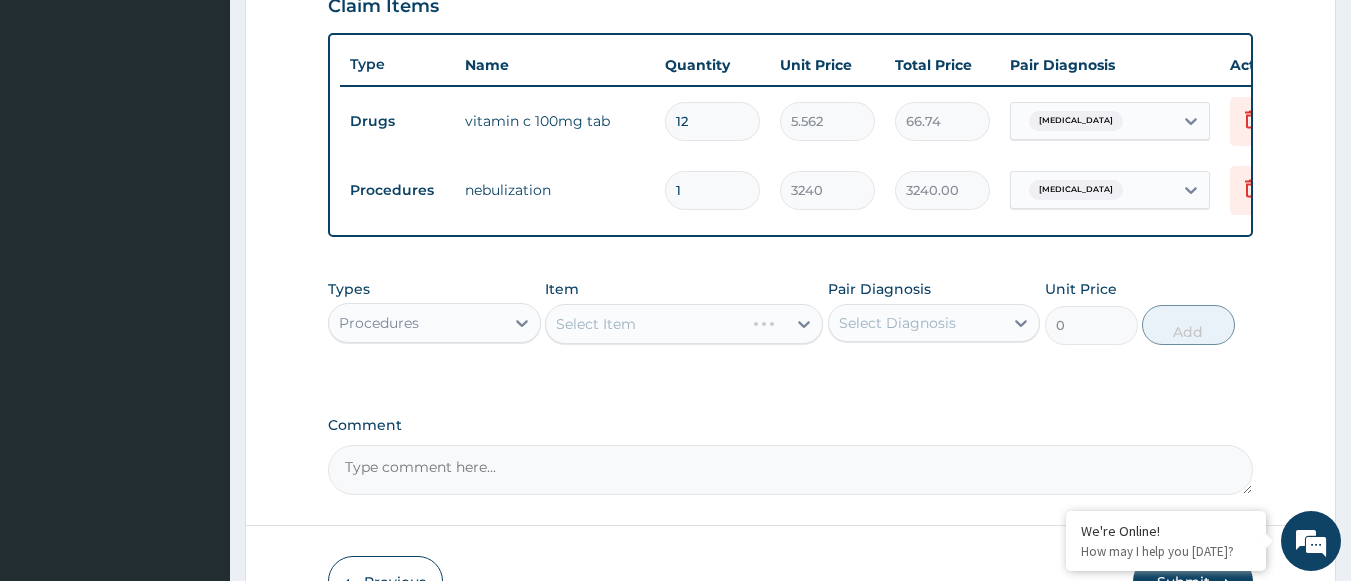 click on "Select Item" at bounding box center [684, 324] 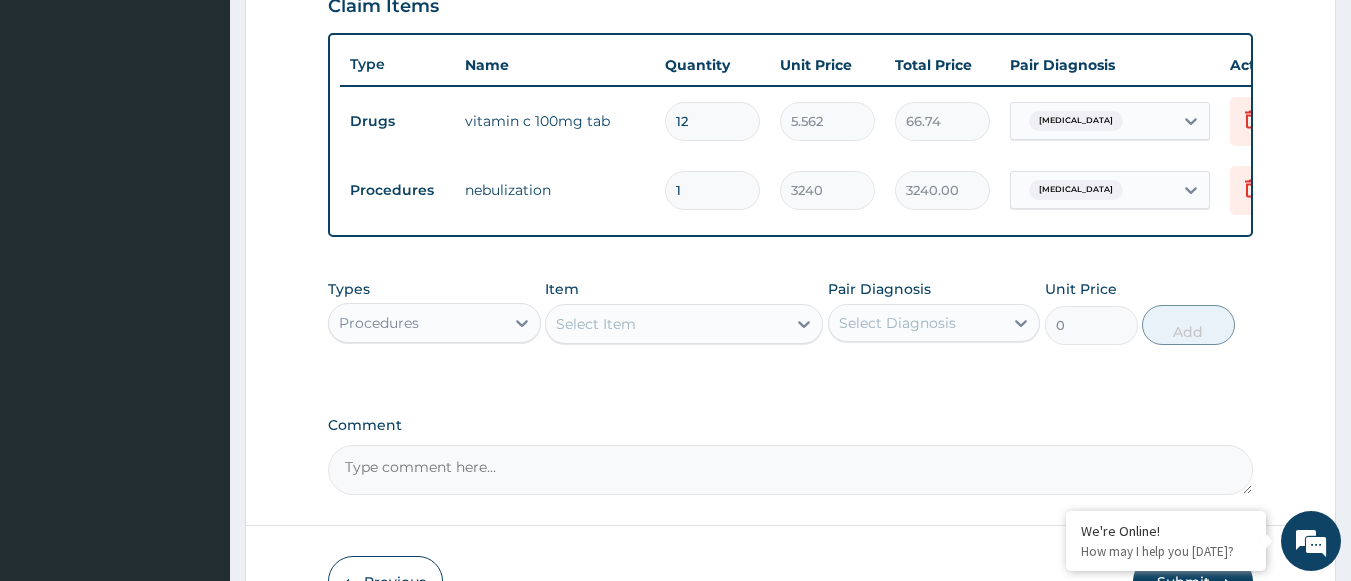 click on "Select Item" at bounding box center (666, 324) 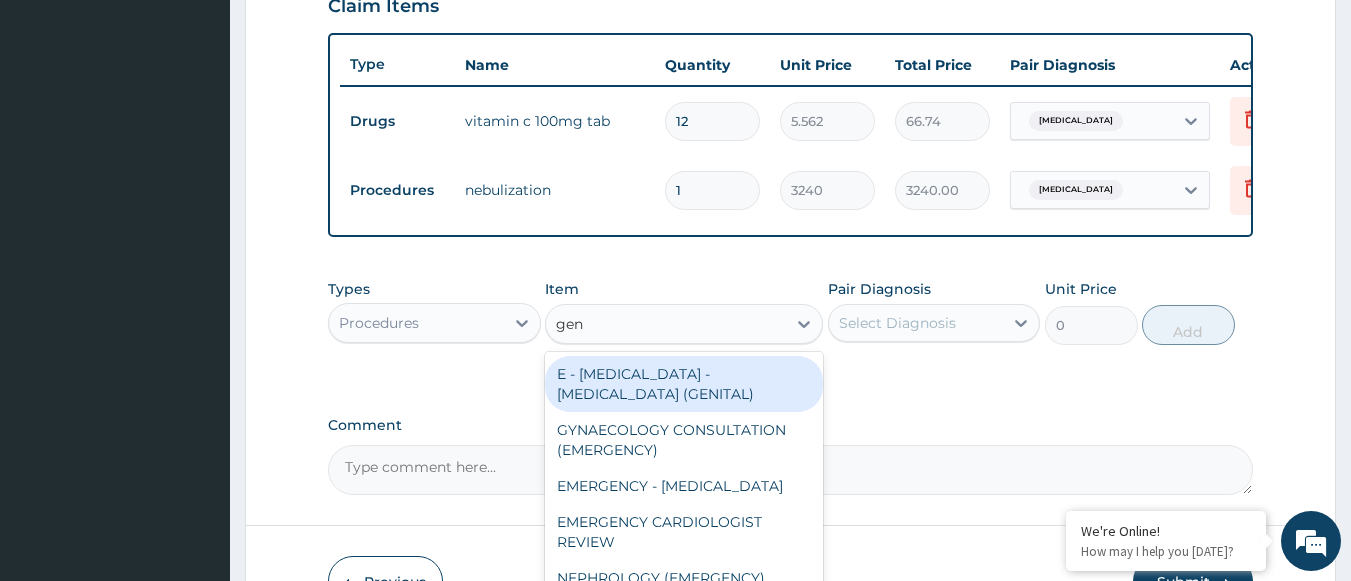 type on "gene" 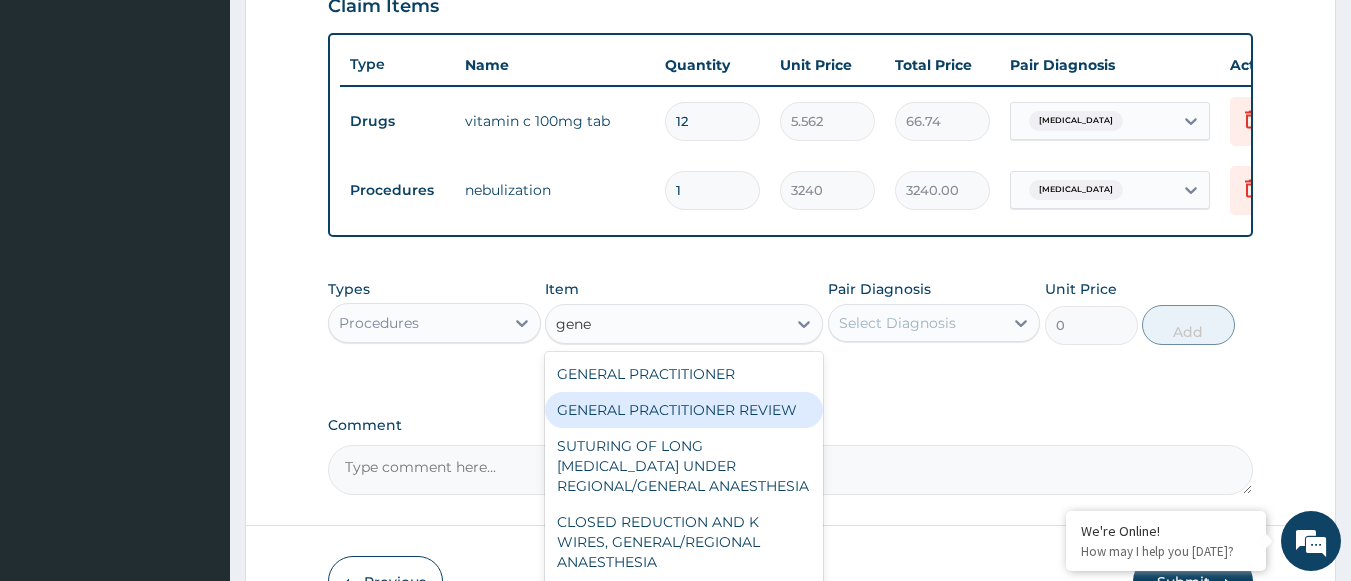 click on "GENERAL PRACTITIONER REVIEW" at bounding box center [684, 410] 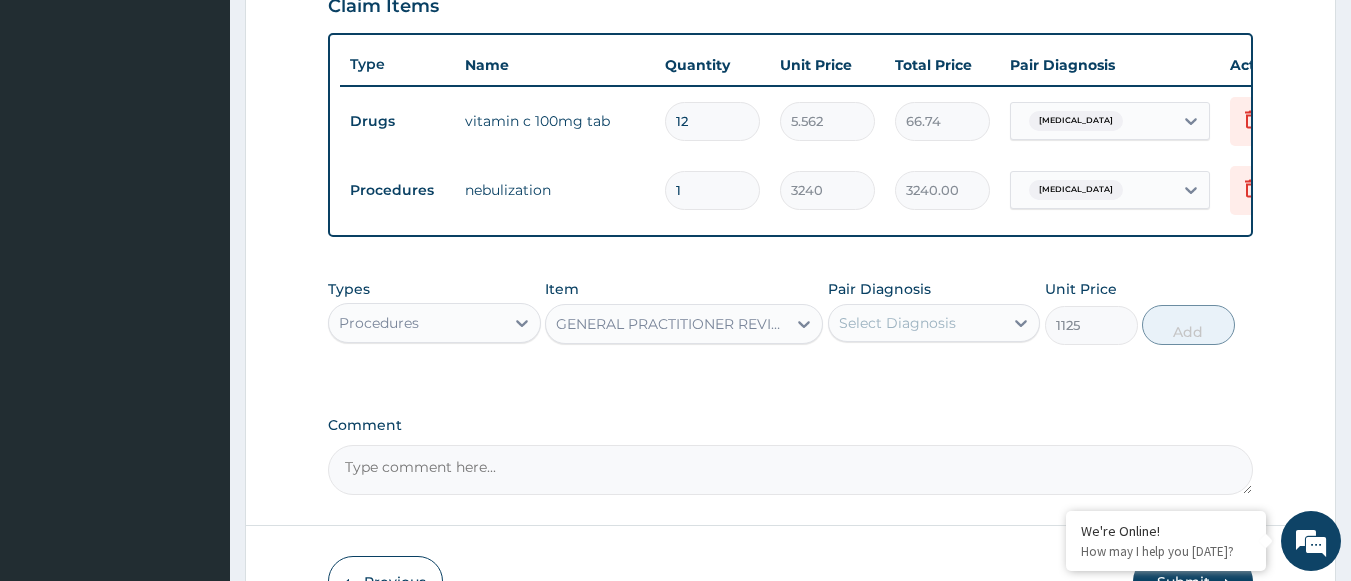 click on "Select Diagnosis" at bounding box center (916, 323) 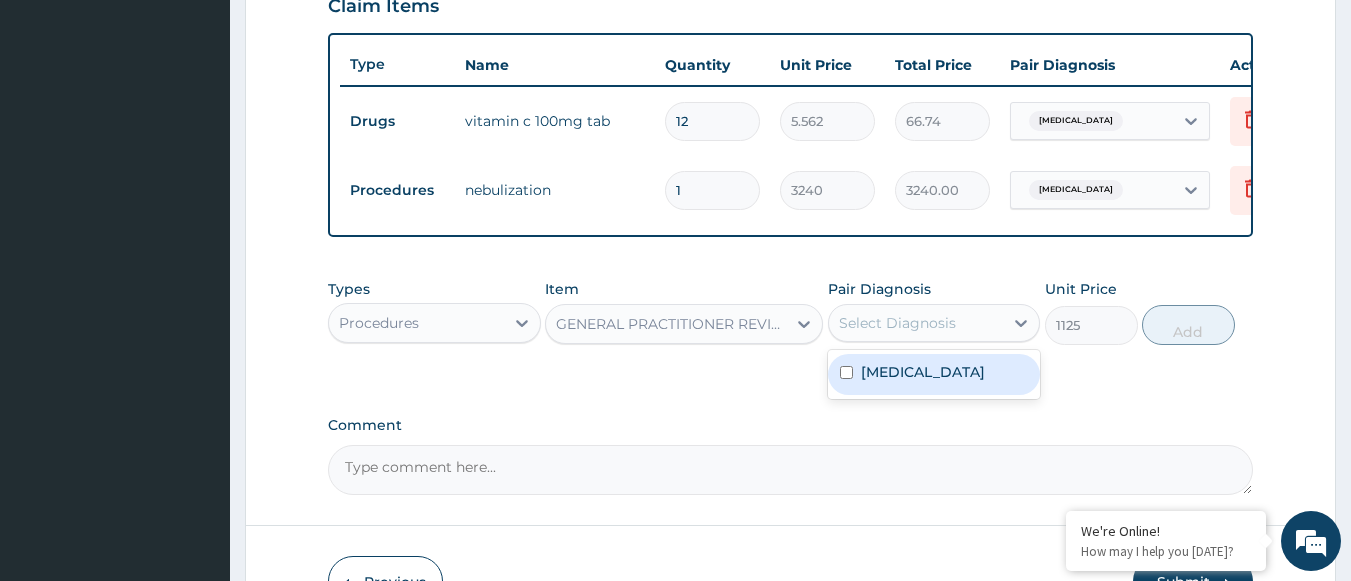 click on "Common cold" at bounding box center [934, 374] 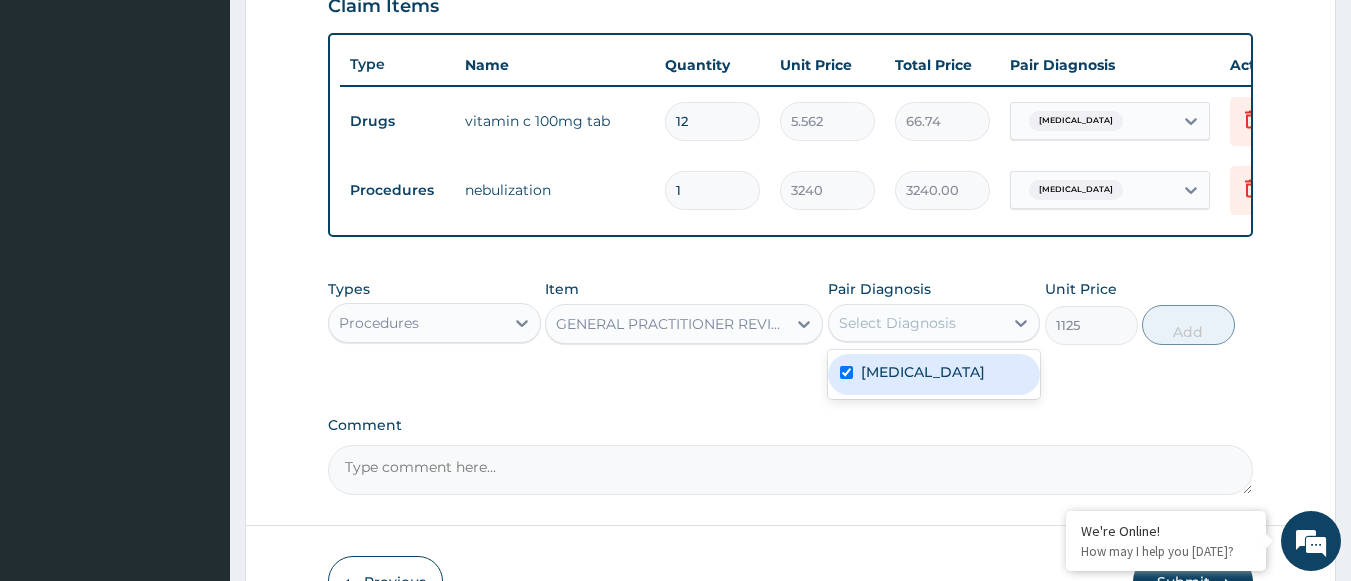checkbox on "true" 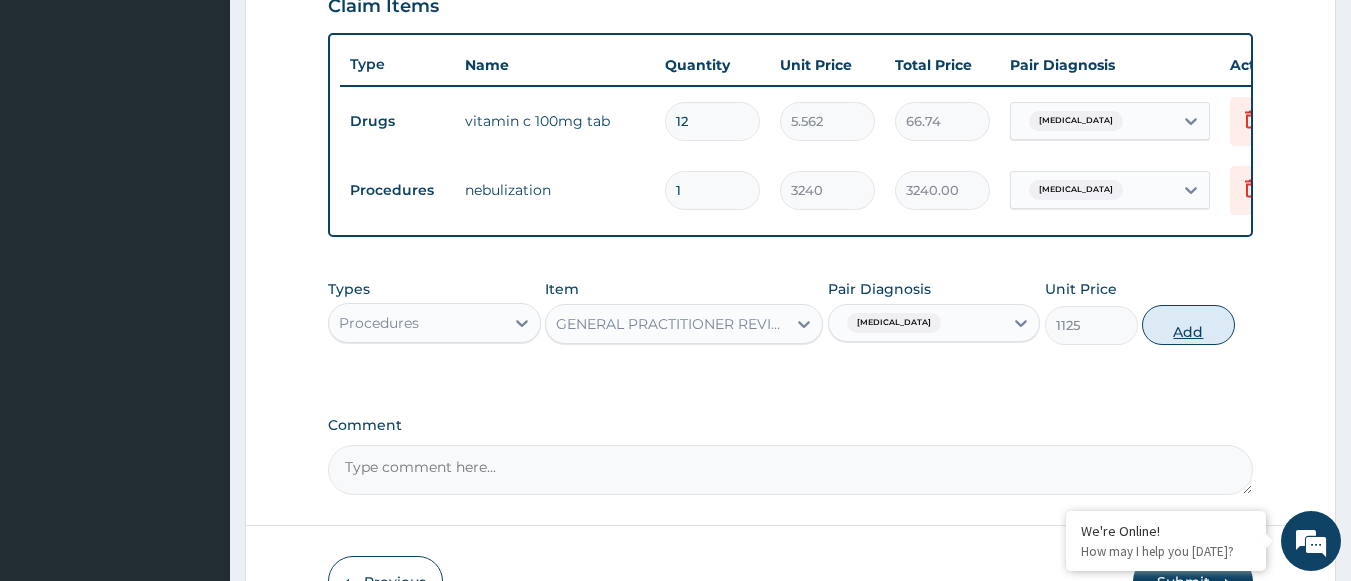 click on "Add" at bounding box center [1188, 325] 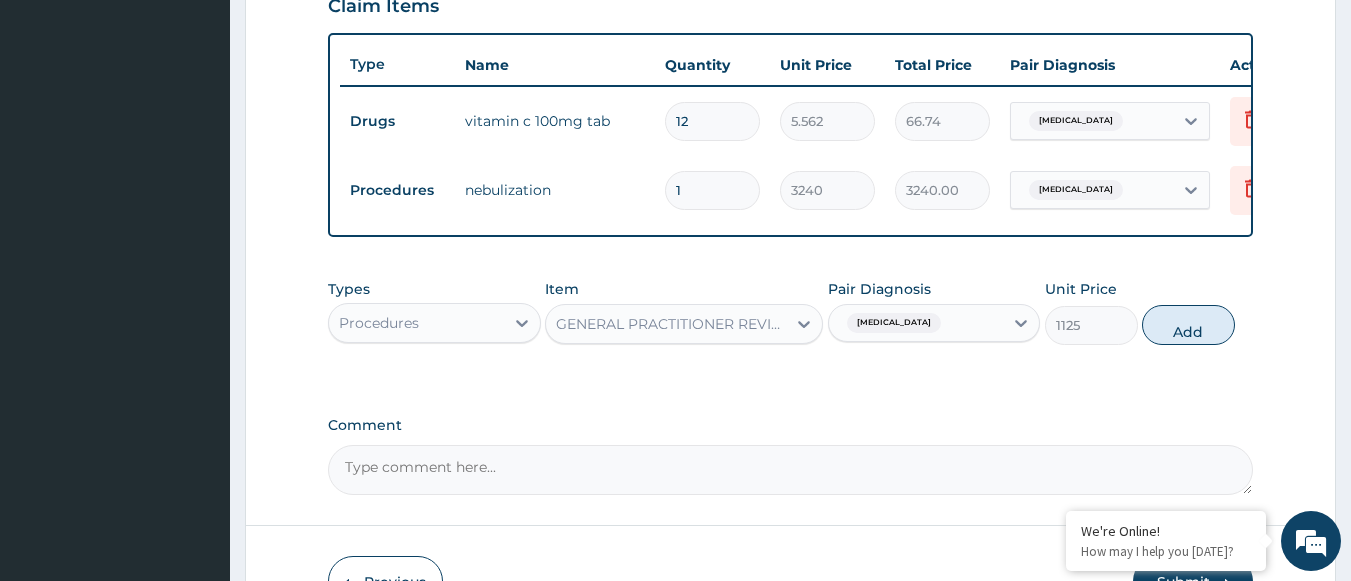 type on "0" 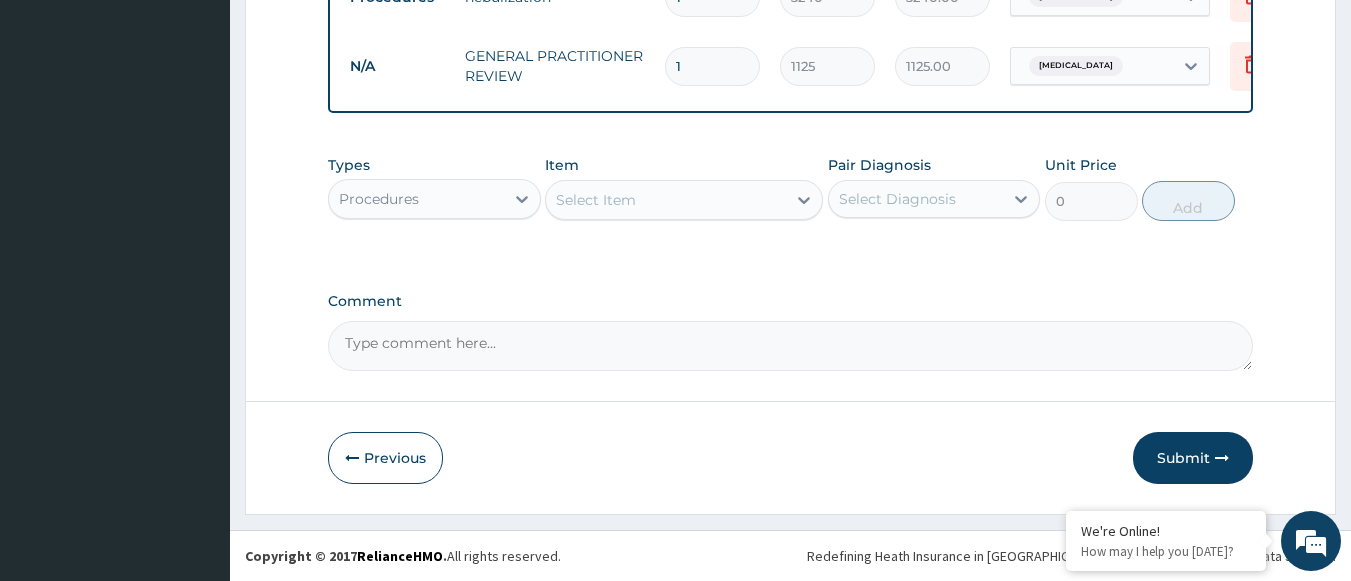 scroll, scrollTop: 919, scrollLeft: 0, axis: vertical 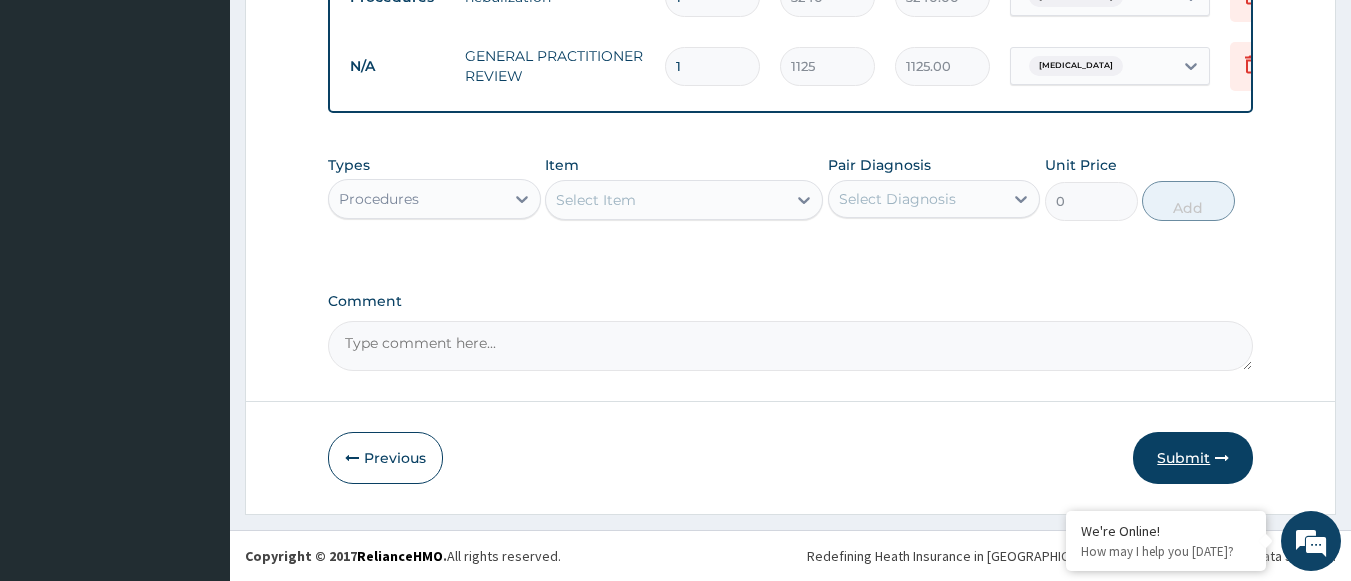 click on "Submit" at bounding box center (1193, 458) 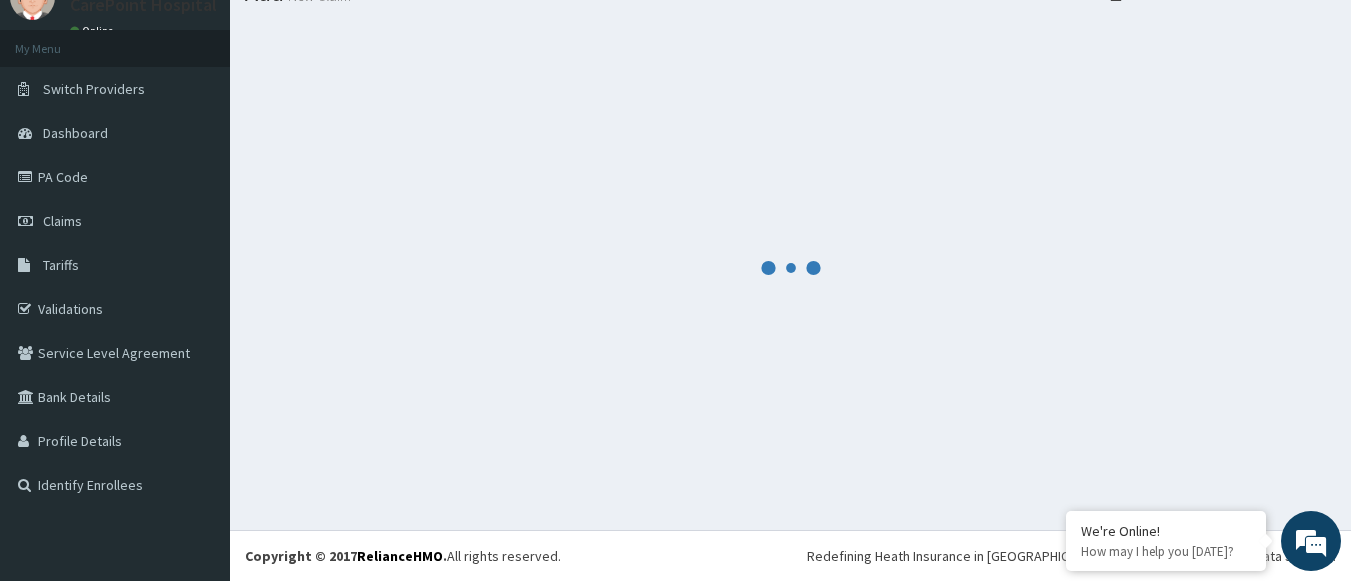 scroll, scrollTop: 85, scrollLeft: 0, axis: vertical 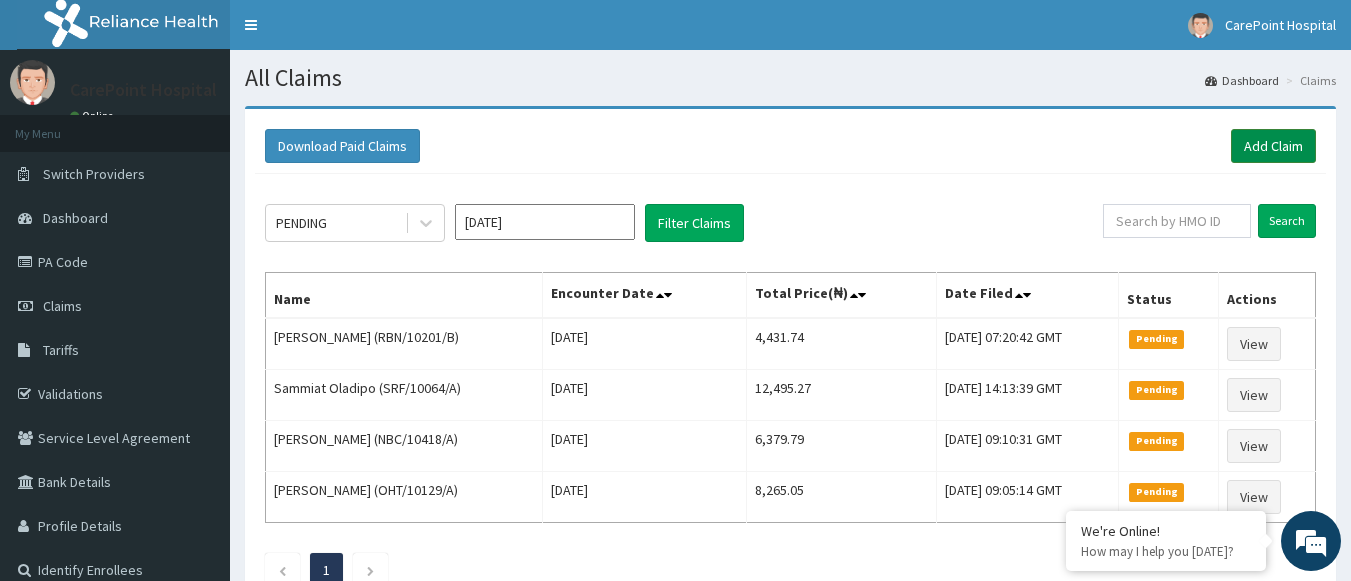 click on "Add Claim" at bounding box center [1273, 146] 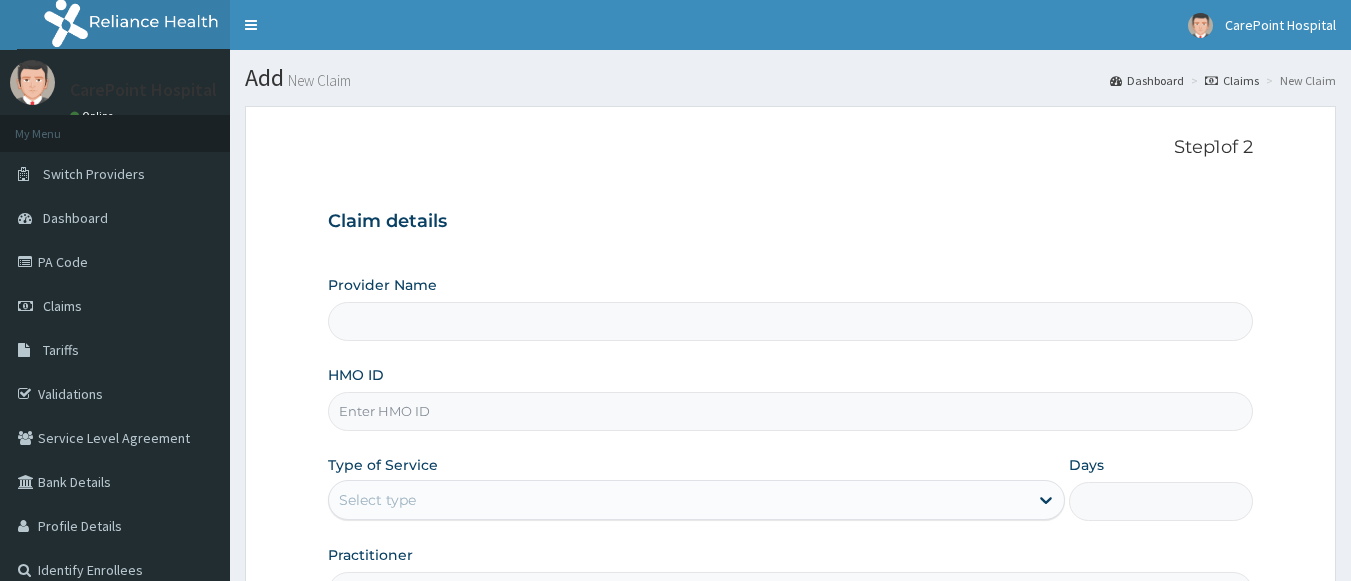 scroll, scrollTop: 0, scrollLeft: 0, axis: both 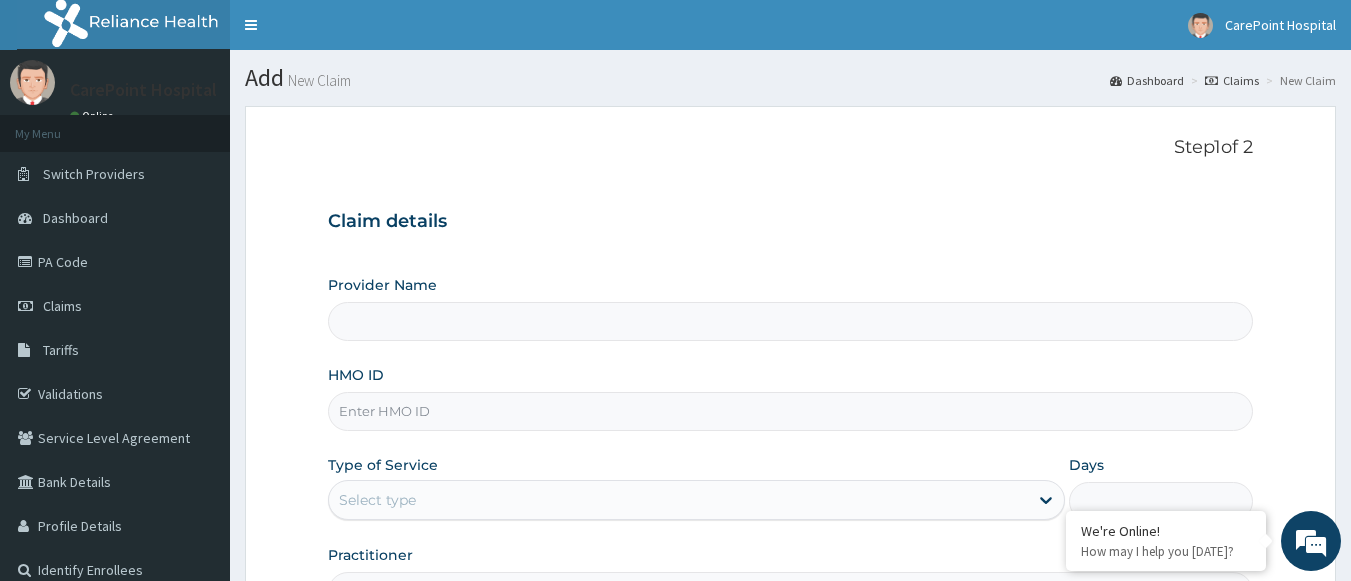 type on "[GEOGRAPHIC_DATA], [GEOGRAPHIC_DATA] ([GEOGRAPHIC_DATA])" 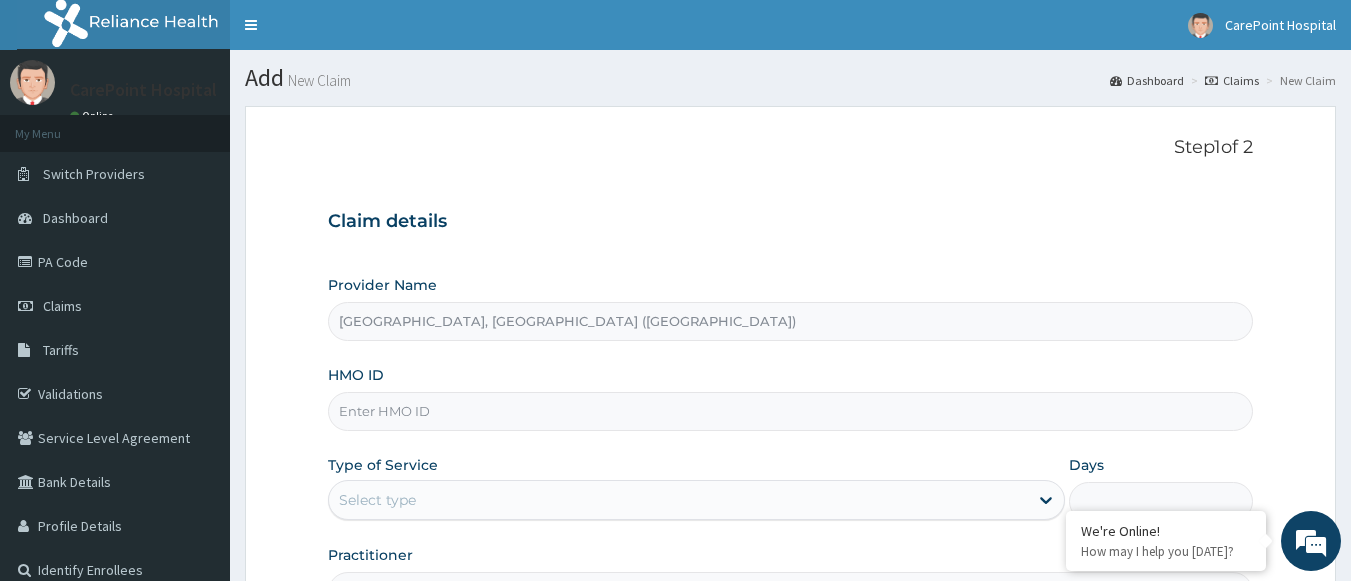 click on "HMO ID" at bounding box center [791, 411] 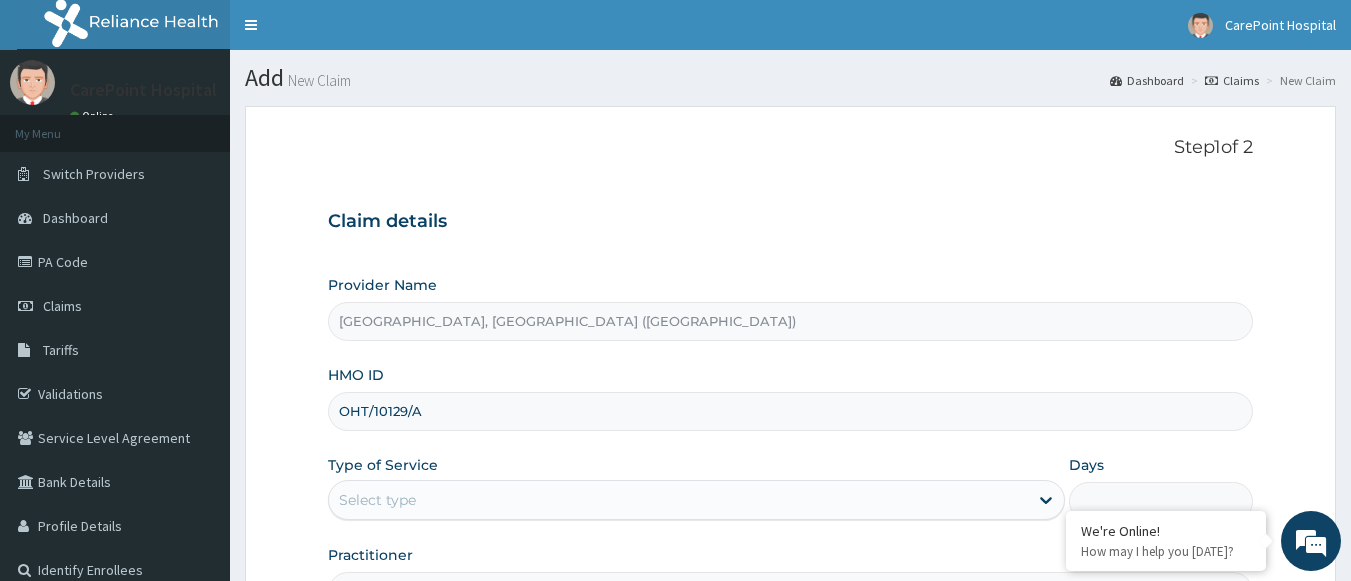 scroll, scrollTop: 0, scrollLeft: 0, axis: both 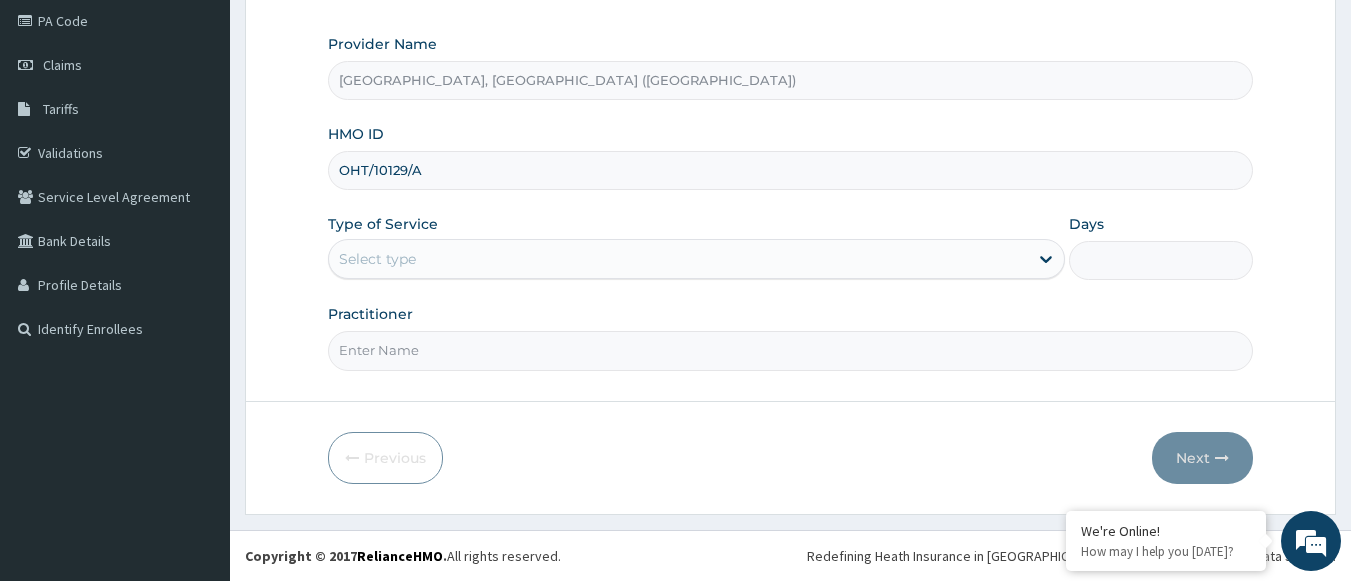 drag, startPoint x: 443, startPoint y: 168, endPoint x: 329, endPoint y: 158, distance: 114.43776 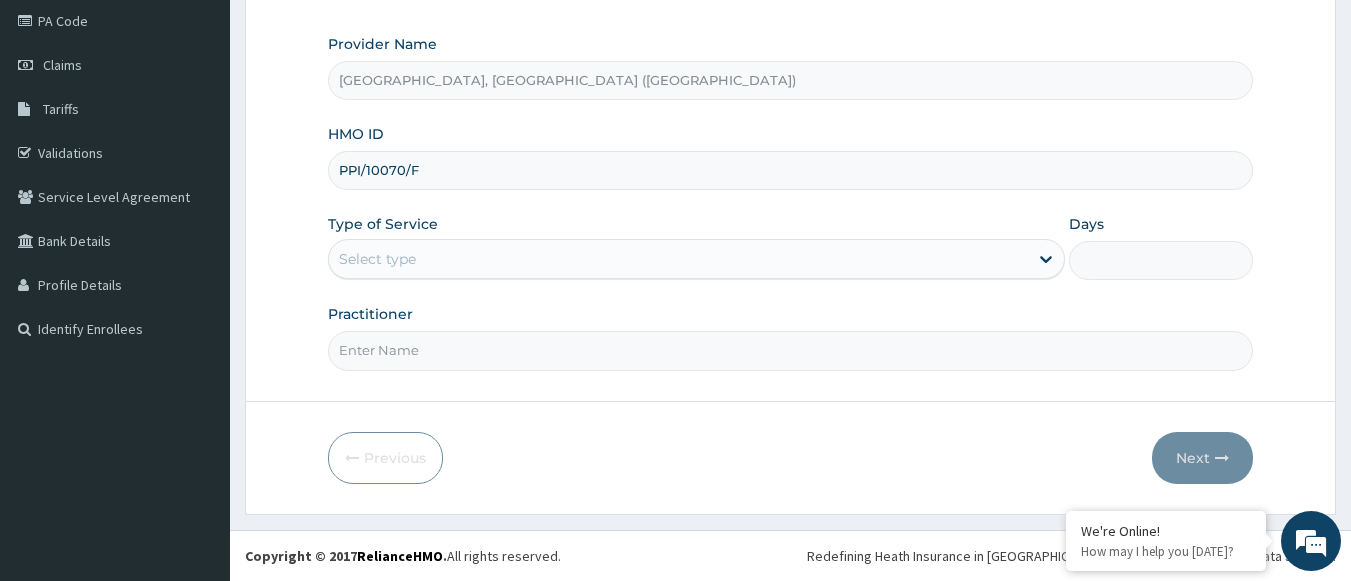 type on "PPI/10070/F" 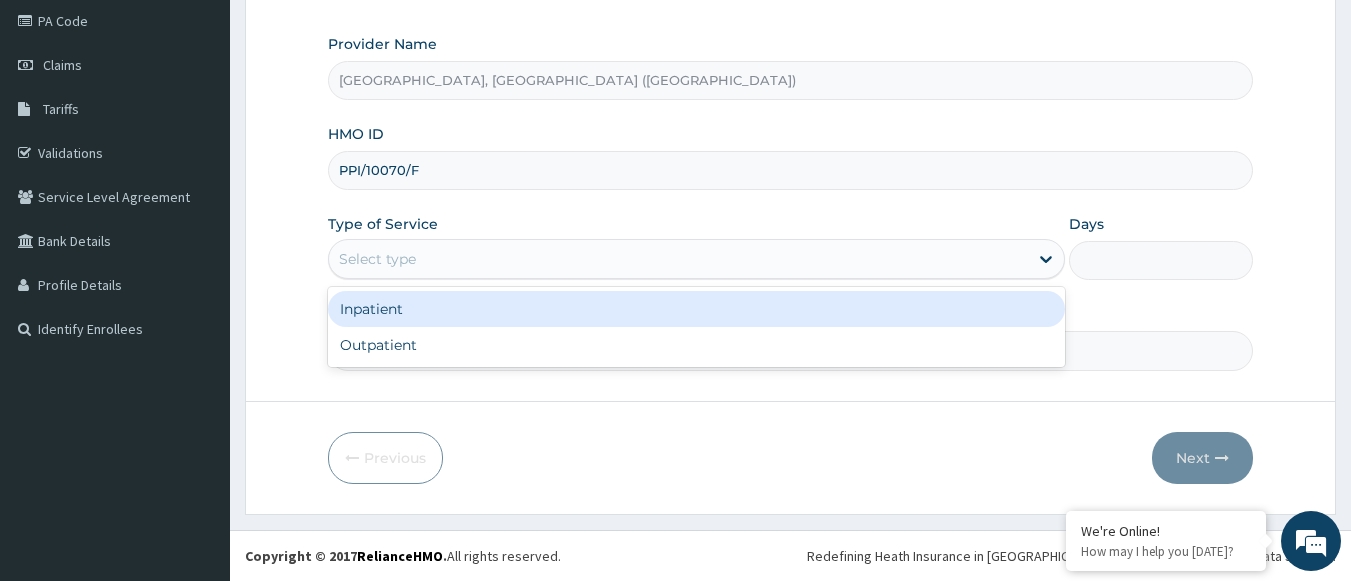 click on "Select type" at bounding box center [678, 259] 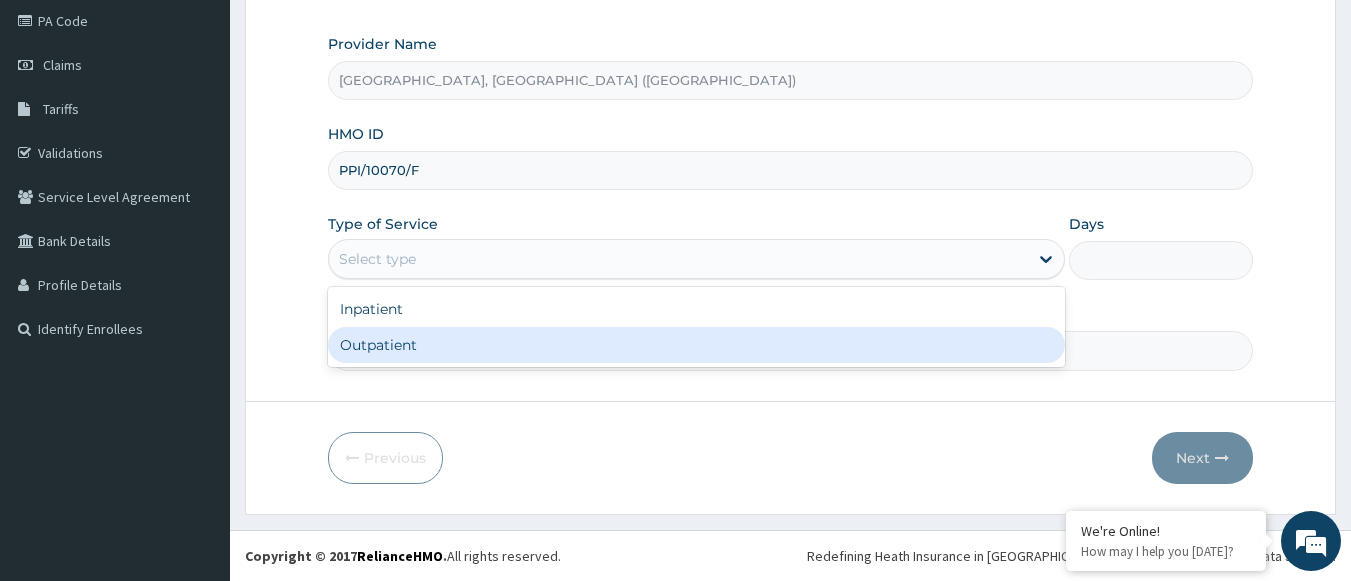 click on "Outpatient" at bounding box center [696, 345] 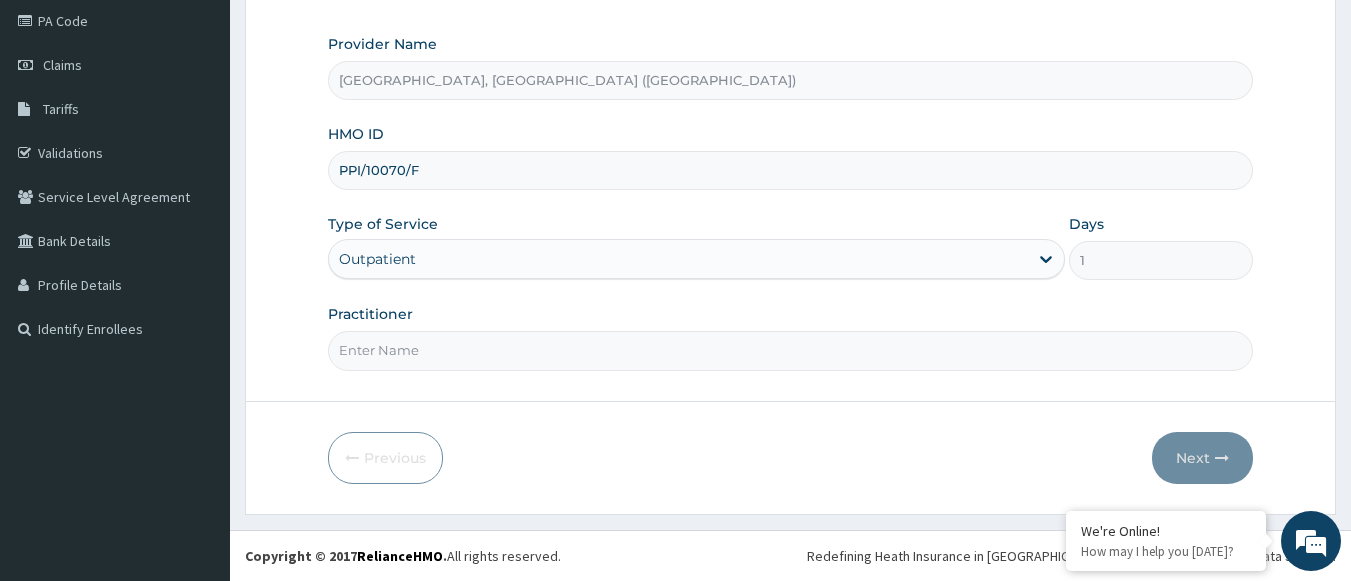 click on "Practitioner" at bounding box center (791, 350) 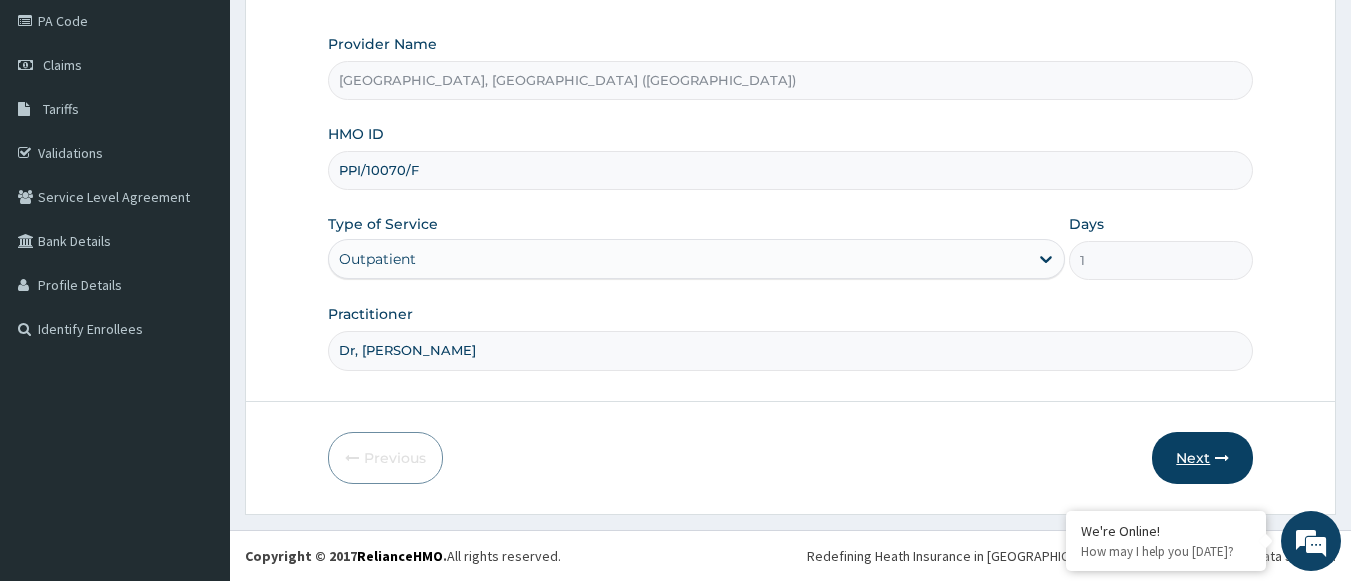 type on "Dr, Steve" 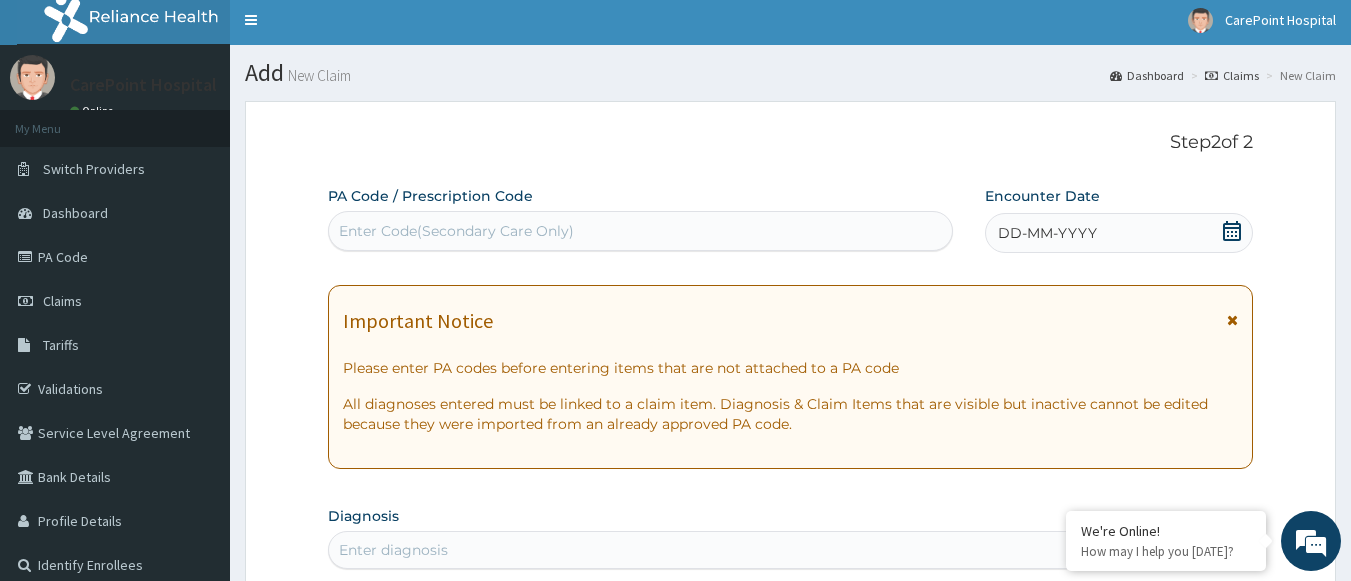 scroll, scrollTop: 0, scrollLeft: 0, axis: both 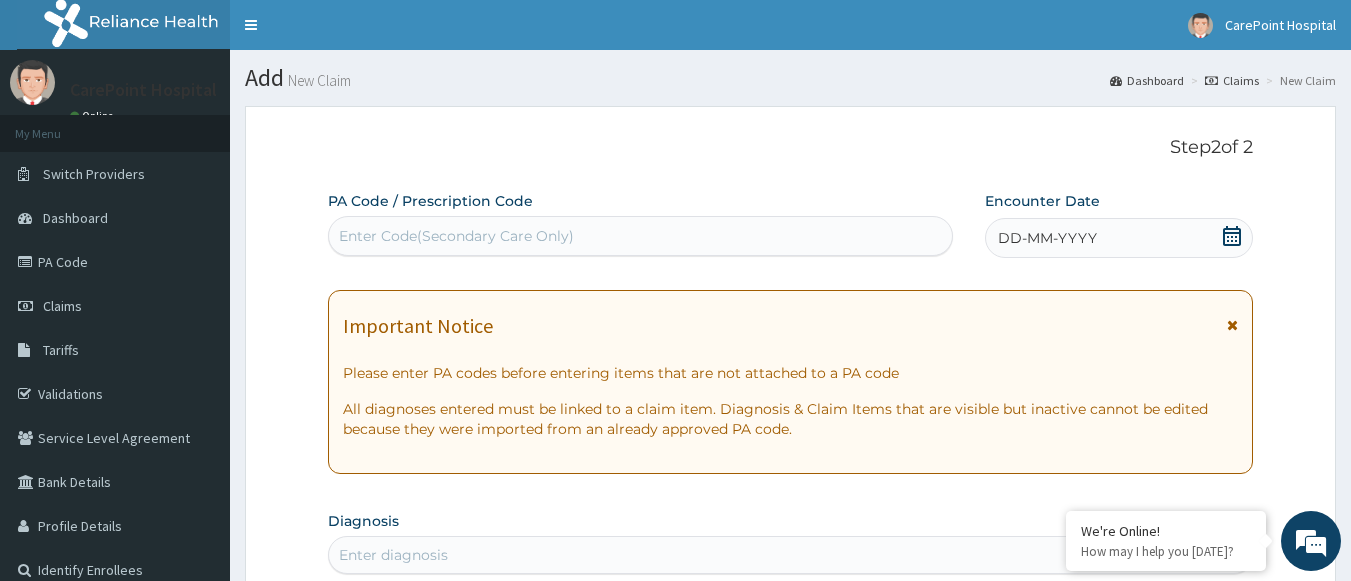 click on "DD-MM-YYYY" at bounding box center [1047, 238] 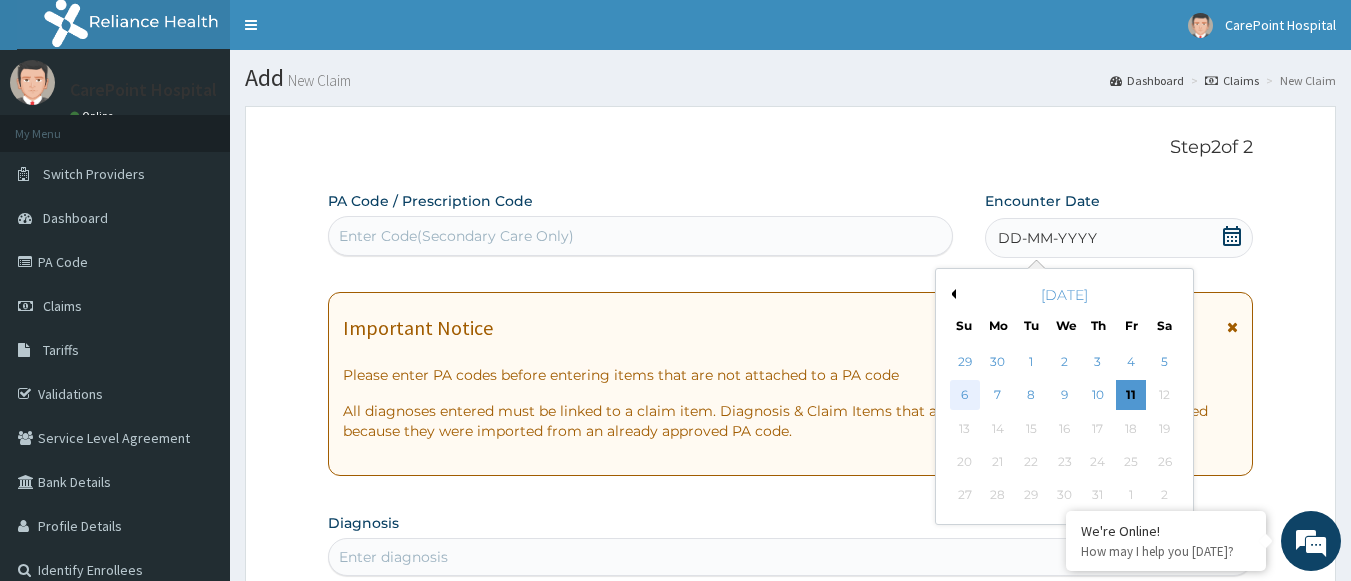 click on "6" at bounding box center (965, 396) 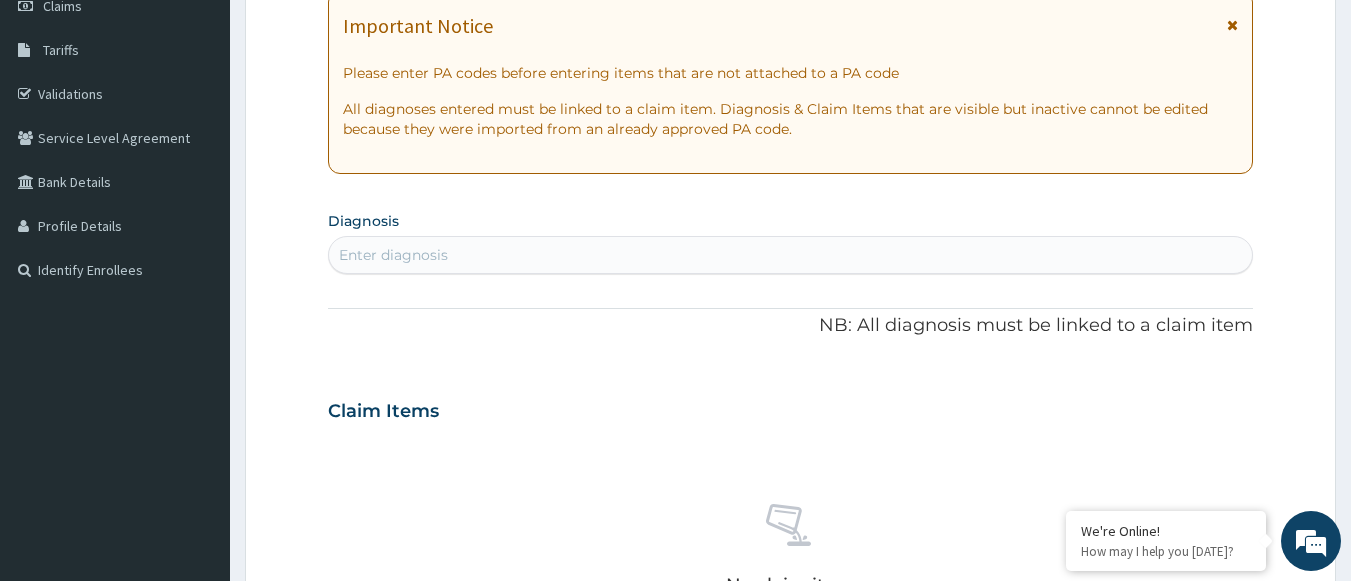 scroll, scrollTop: 400, scrollLeft: 0, axis: vertical 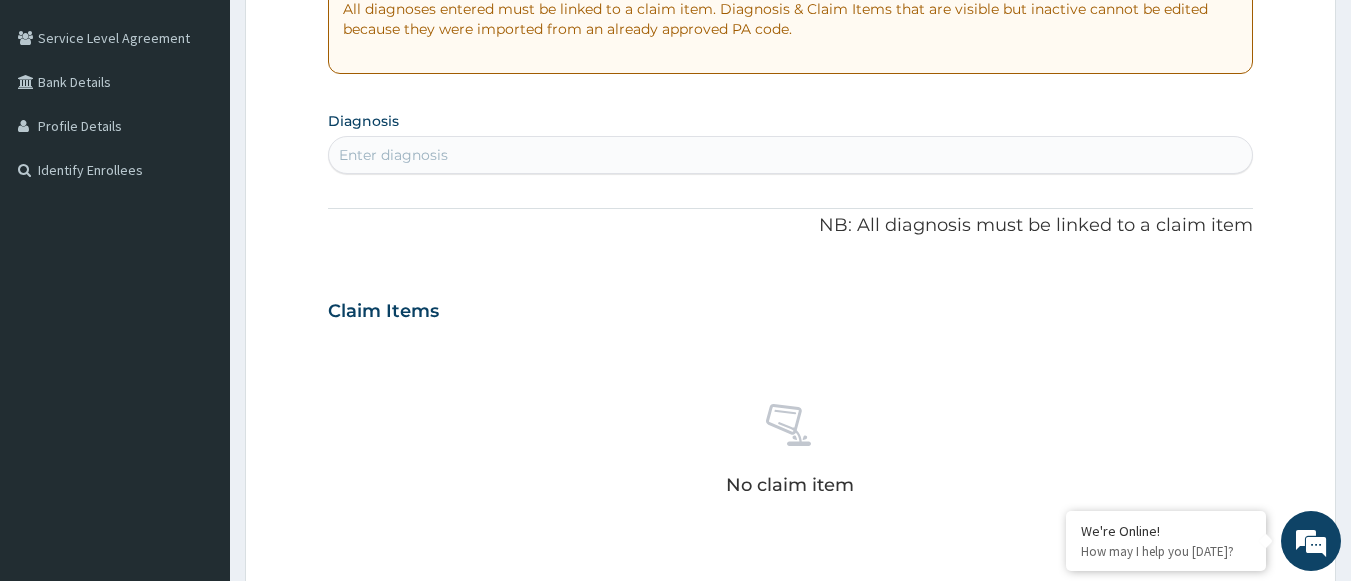 click on "Enter diagnosis" at bounding box center [791, 155] 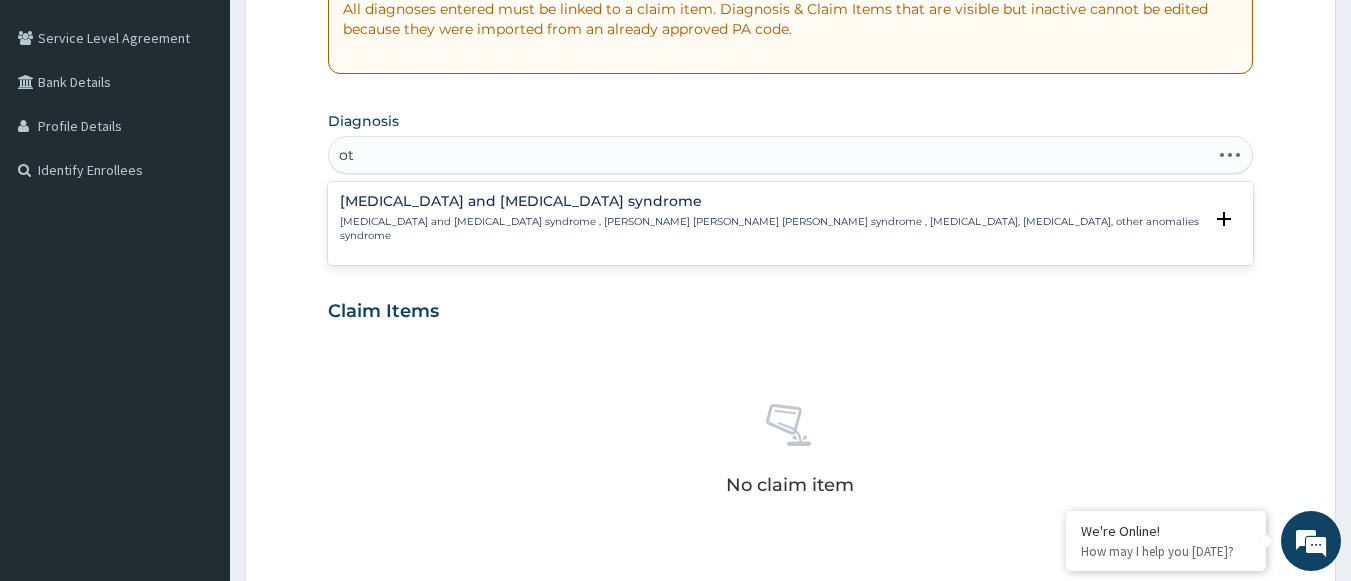 type on "o" 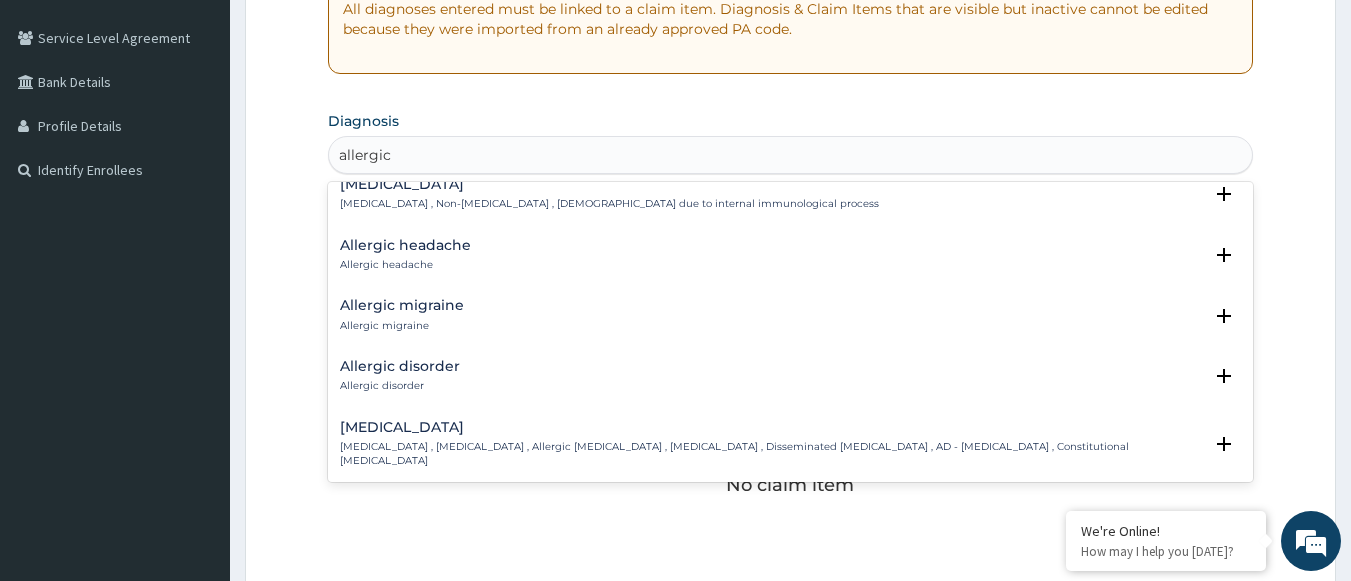 scroll, scrollTop: 500, scrollLeft: 0, axis: vertical 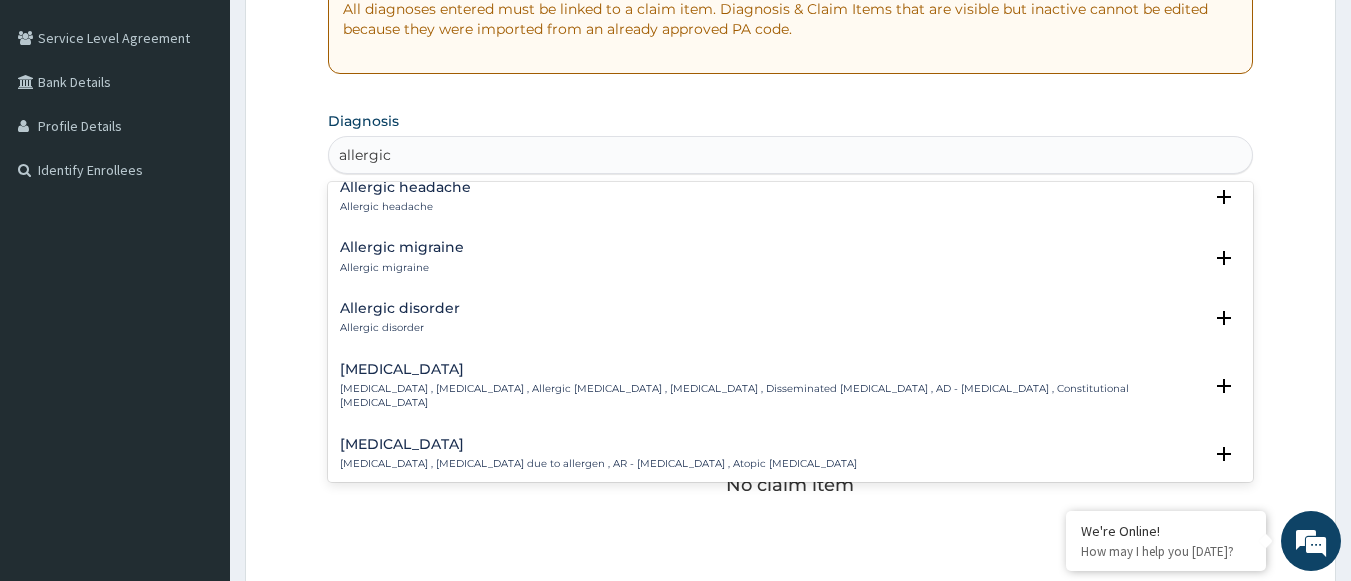 click on "Allergic rhinitis" at bounding box center (598, 444) 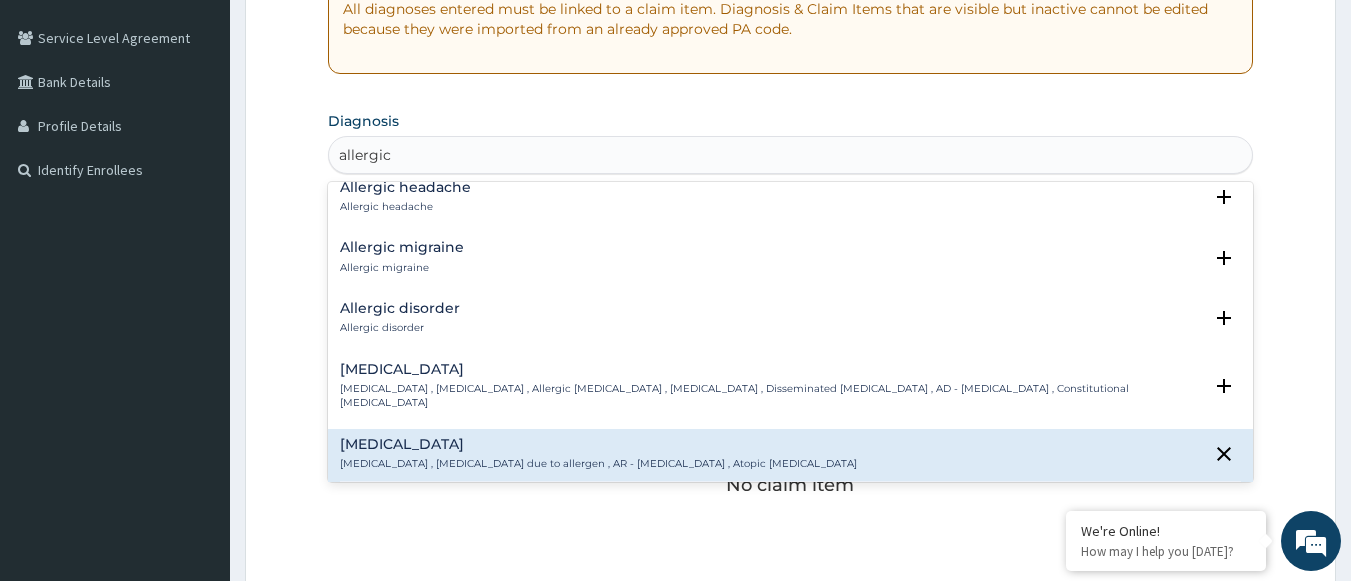 click on "Allergic rhinitis" at bounding box center [598, 444] 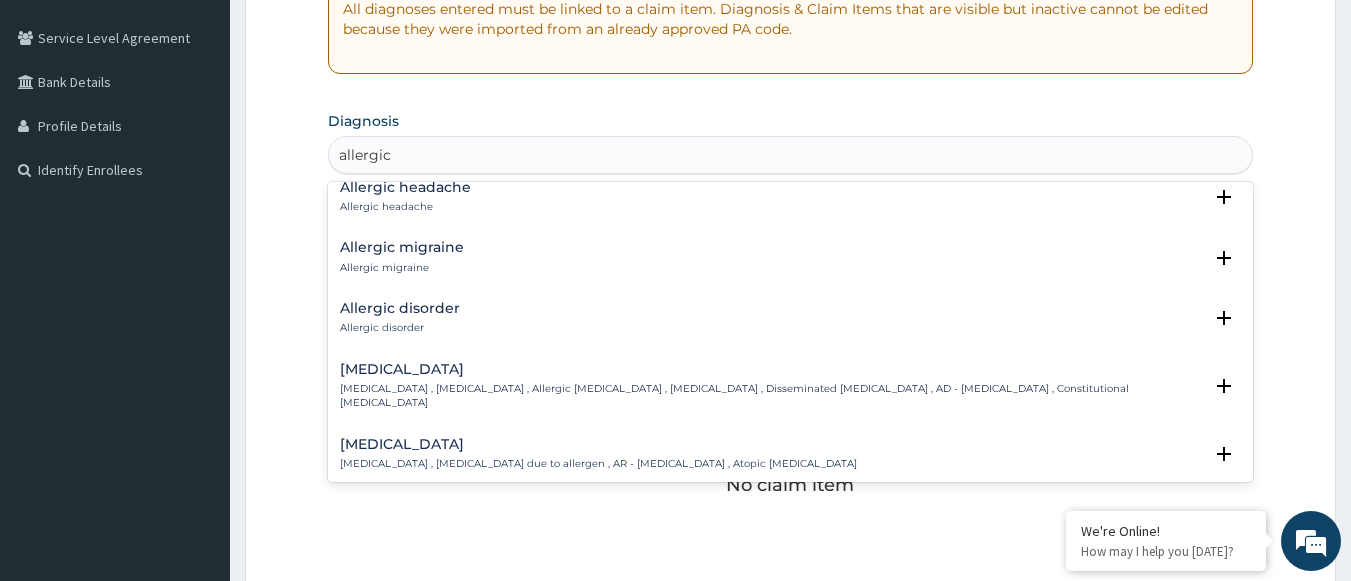 click on "Allergic rhinitis , Allergic rhinitis due to allergen , AR - Allergic rhinitis , Atopic rhinitis" at bounding box center (598, 464) 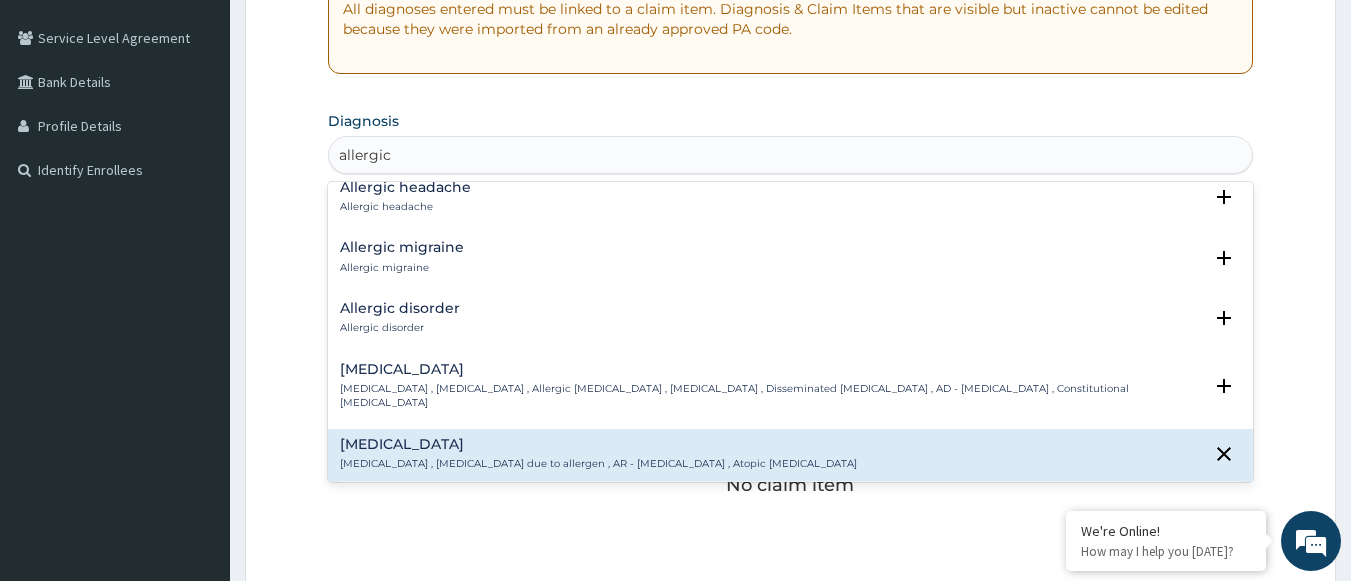 type on "allergic" 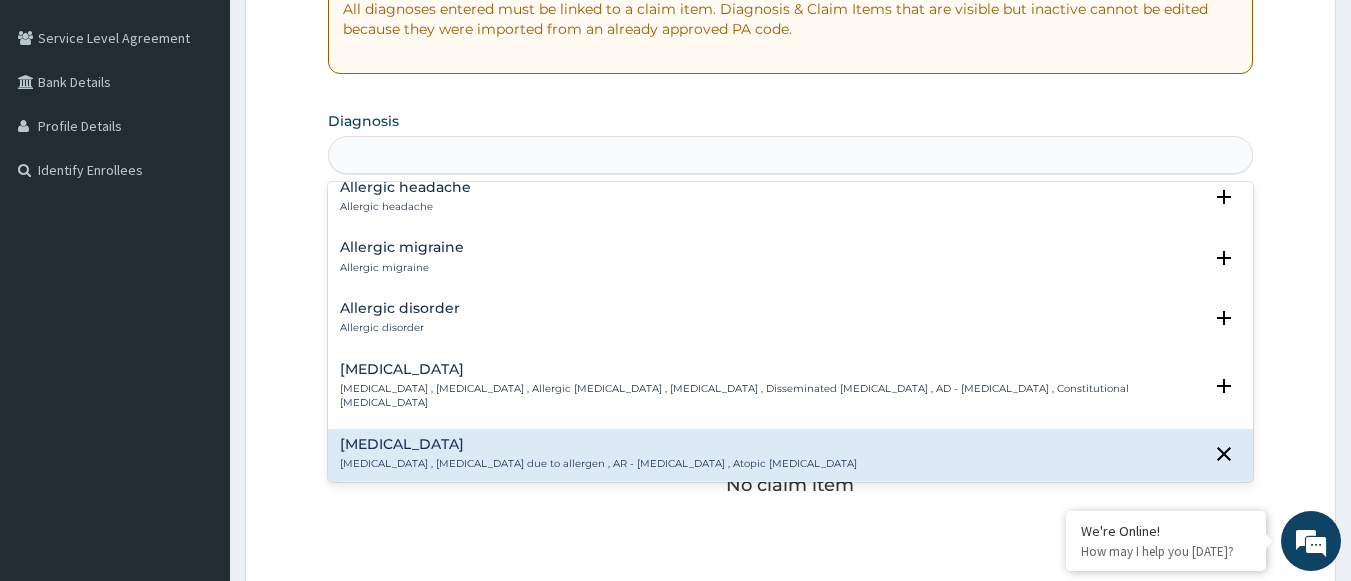 click on "PA Code / Prescription Code Enter Code(Secondary Care Only) Encounter Date 06-07-2025 Important Notice Please enter PA codes before entering items that are not attached to a PA code   All diagnoses entered must be linked to a claim item. Diagnosis & Claim Items that are visible but inactive cannot be edited because they were imported from an already approved PA code. Diagnosis option Allergic headache focused, 9 of 50. 50 results available for search term allergic. Use Up and Down to choose options, press Enter to select the currently focused option, press Escape to exit the menu, press Tab to select the option and exit the menu. allergic Harara Harara , Allergic skin reaction due to sand fly bite , Urticaria multiformis endemica Select Status Query Query covers suspected (?), Keep in view (kiv), Ruled out (r/o) Confirmed Allergic cough Allergic cough Select Status Query Query covers suspected (?), Keep in view (kiv), Ruled out (r/o) Confirmed Allergic facies Allergic facies Select Status Query Confirmed Item" at bounding box center (791, 308) 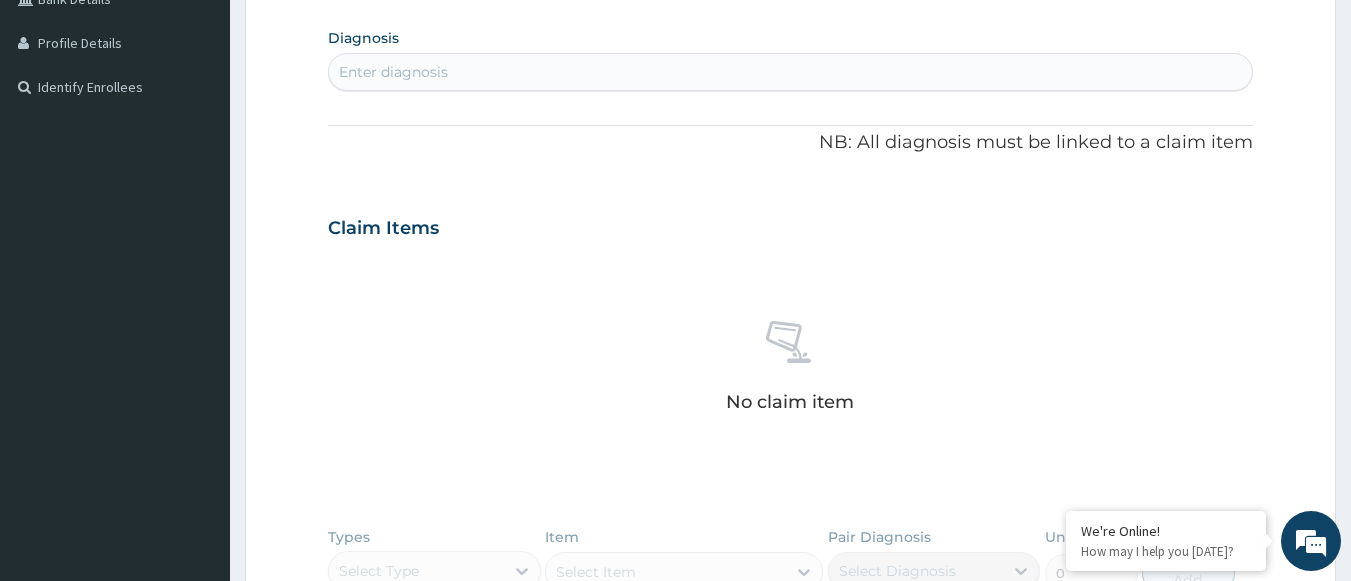 scroll, scrollTop: 500, scrollLeft: 0, axis: vertical 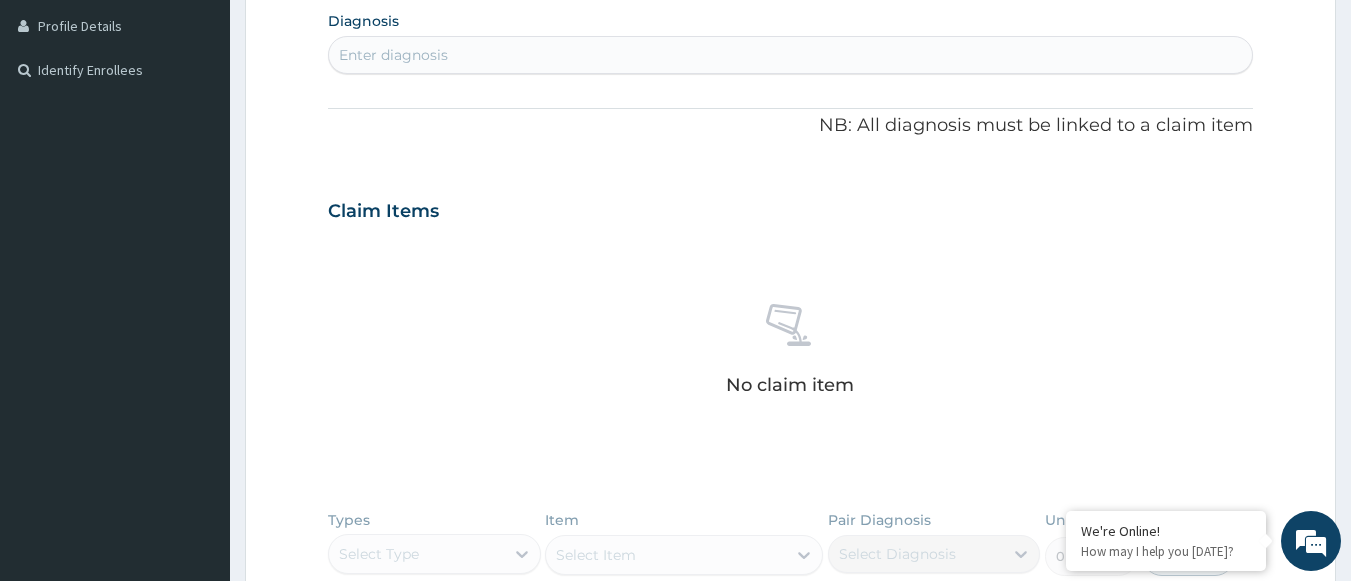 click on "Enter diagnosis" at bounding box center [791, 55] 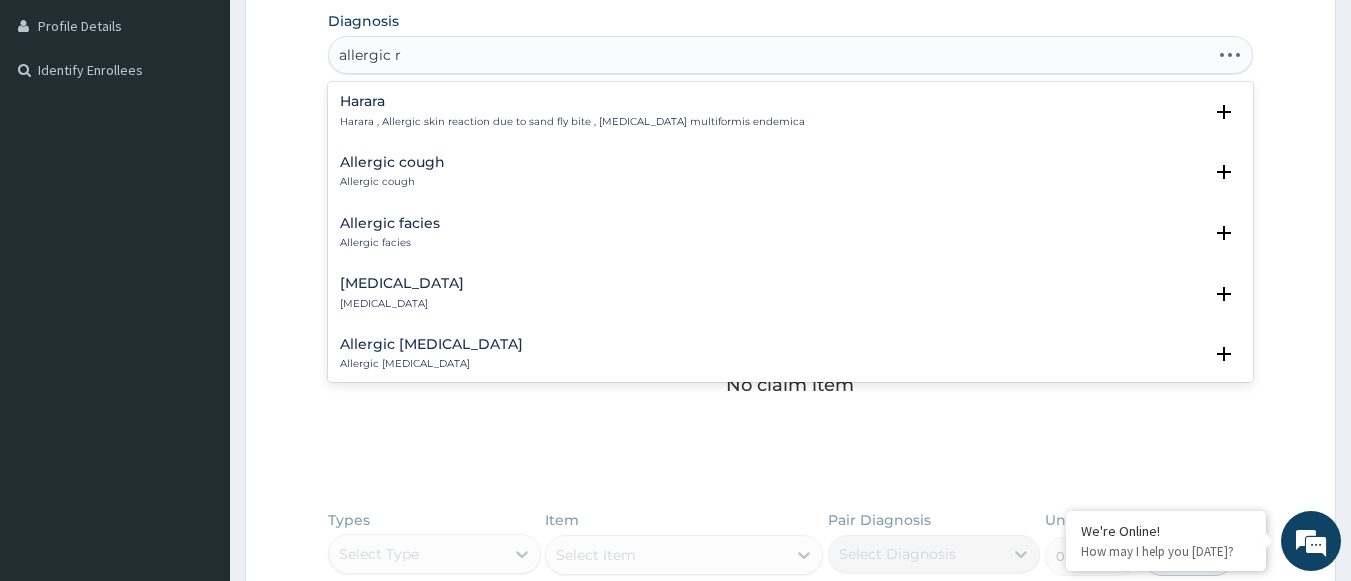 type on "allergic rh" 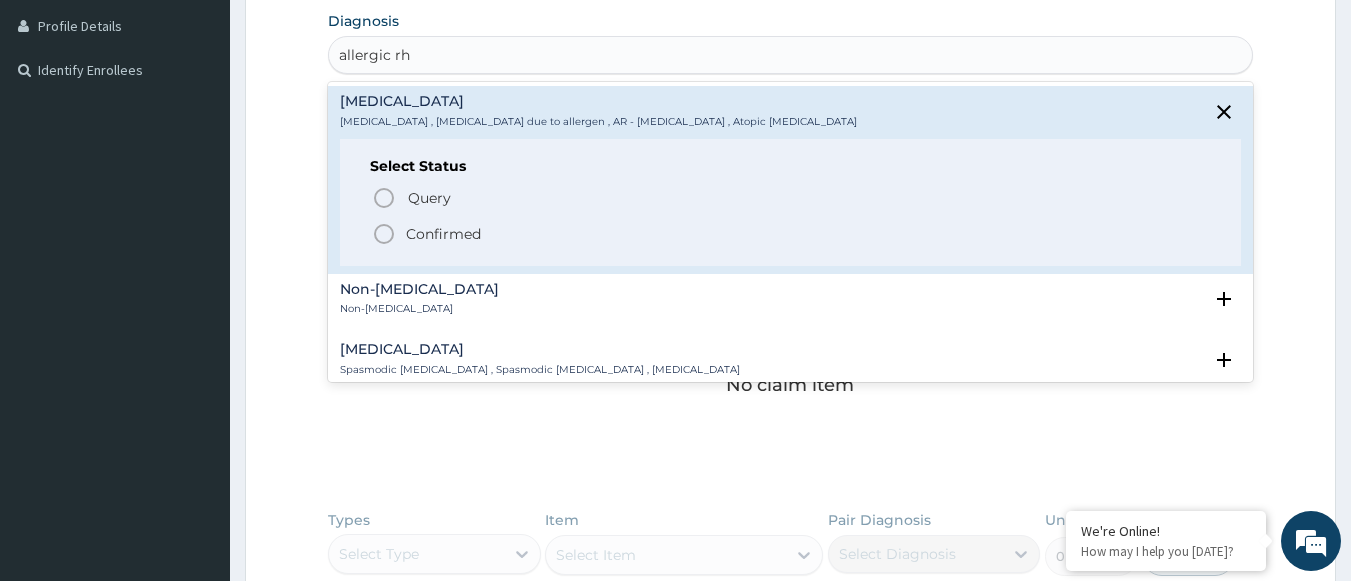 click on "Confirmed" at bounding box center (443, 234) 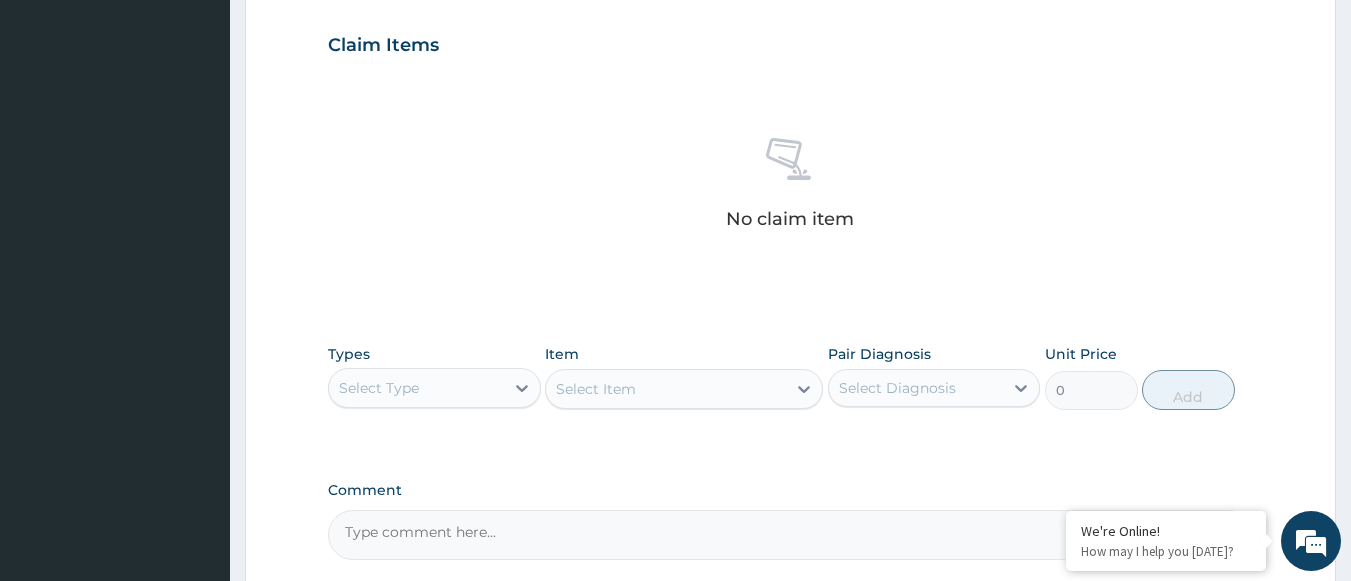 scroll, scrollTop: 800, scrollLeft: 0, axis: vertical 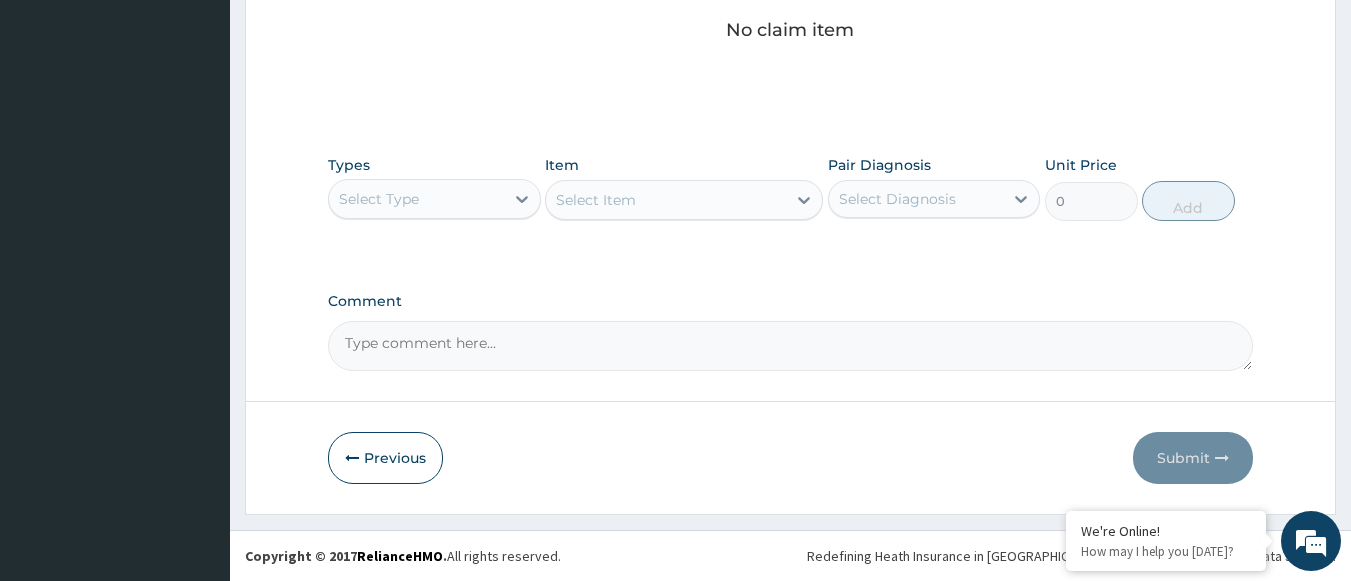 click on "Select Type" at bounding box center [416, 199] 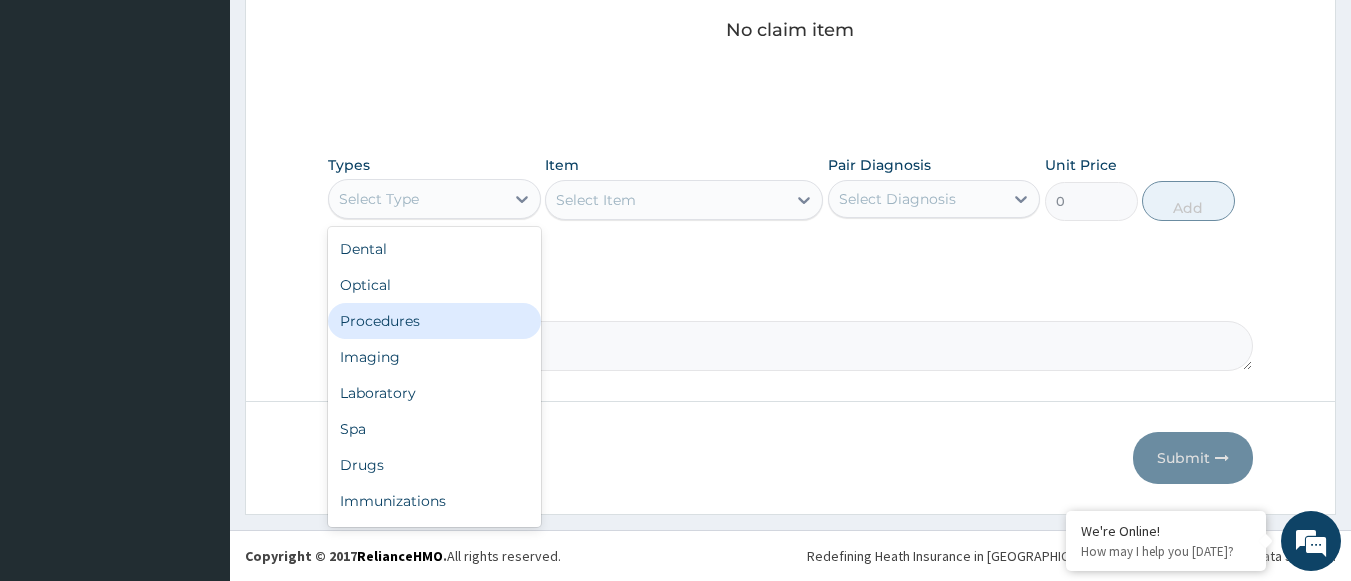click on "Procedures" at bounding box center [434, 321] 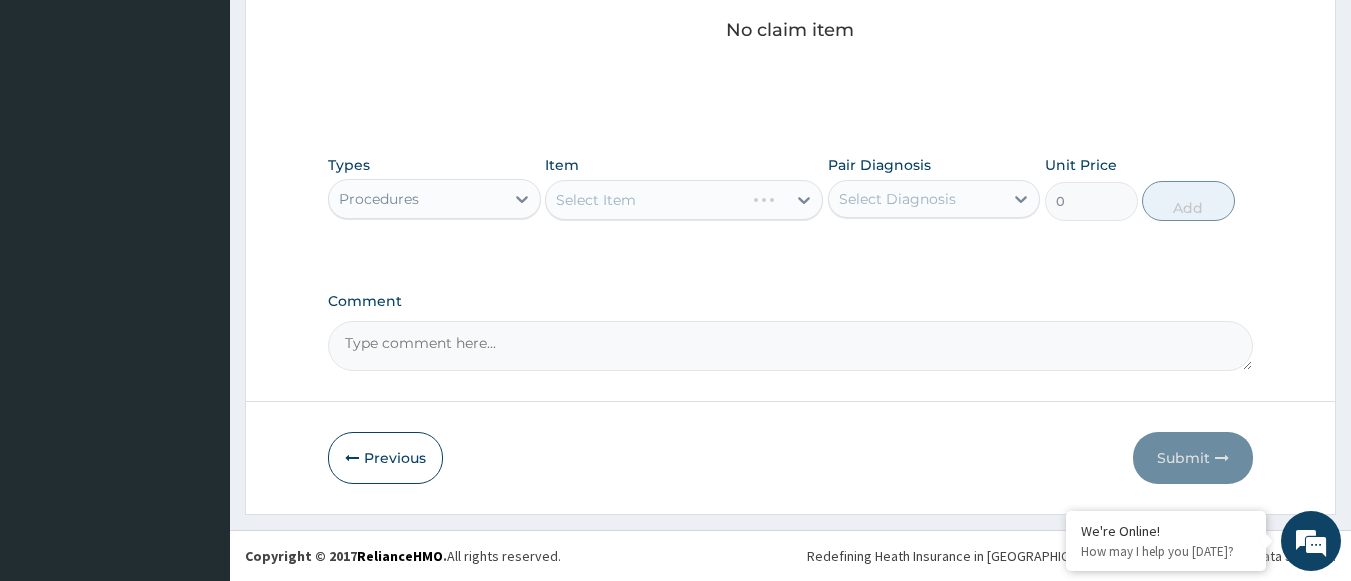 click on "Select Item" at bounding box center (684, 200) 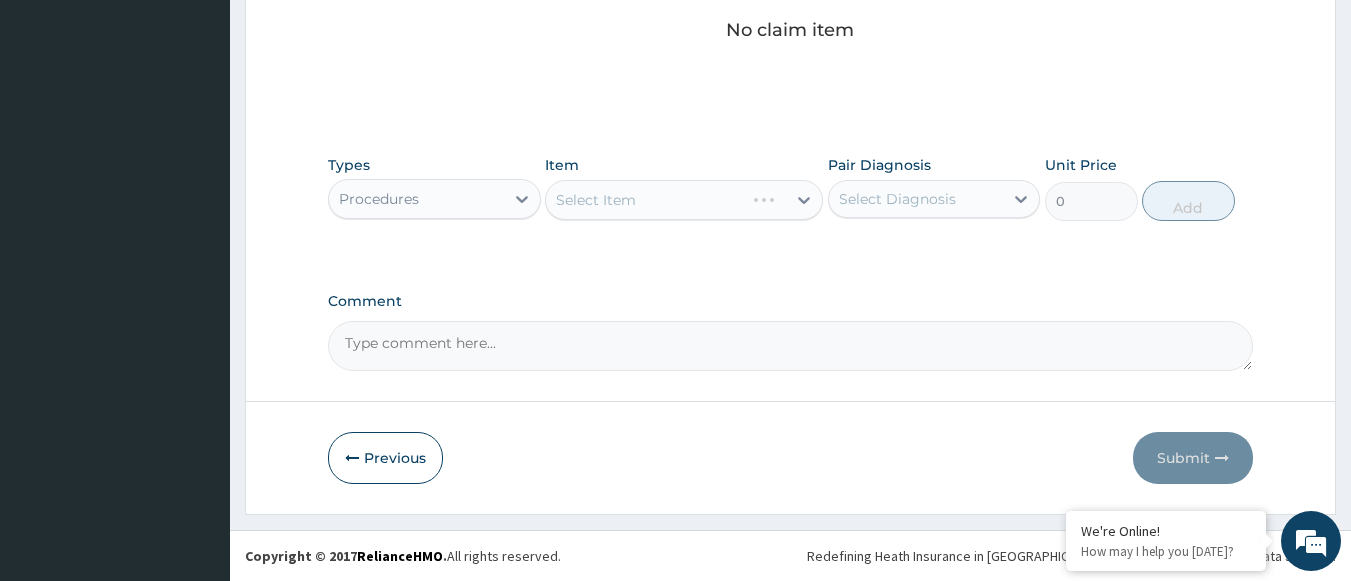 click on "Select Item" at bounding box center (645, 200) 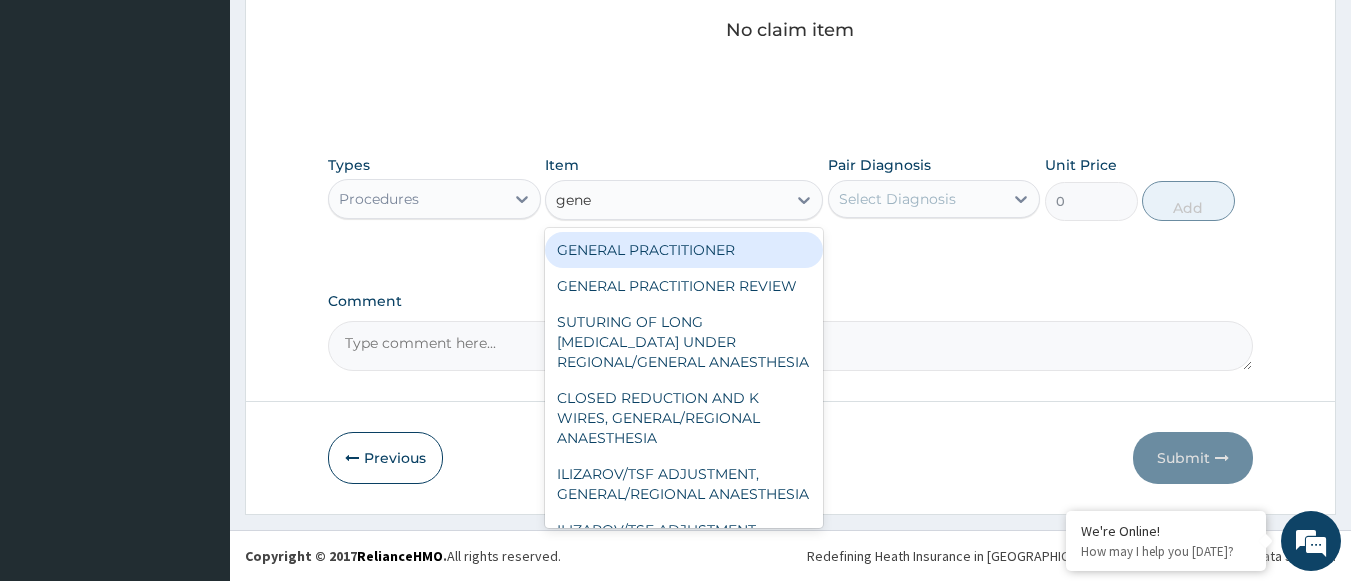 type on "gener" 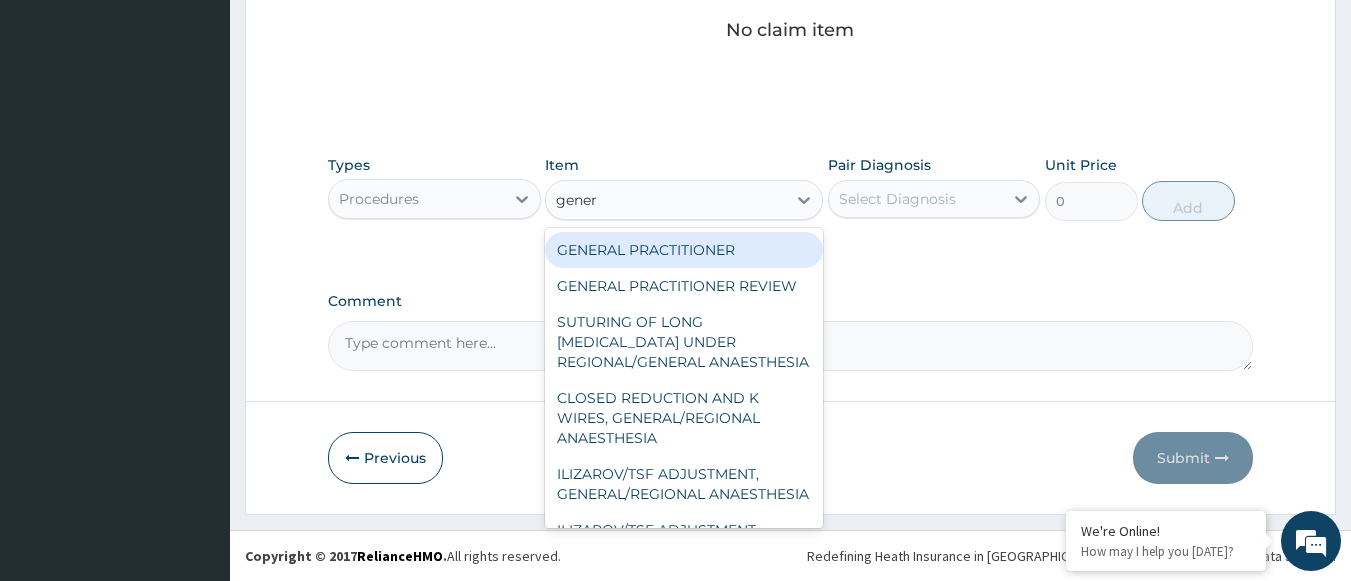 click on "GENERAL PRACTITIONER" at bounding box center (684, 250) 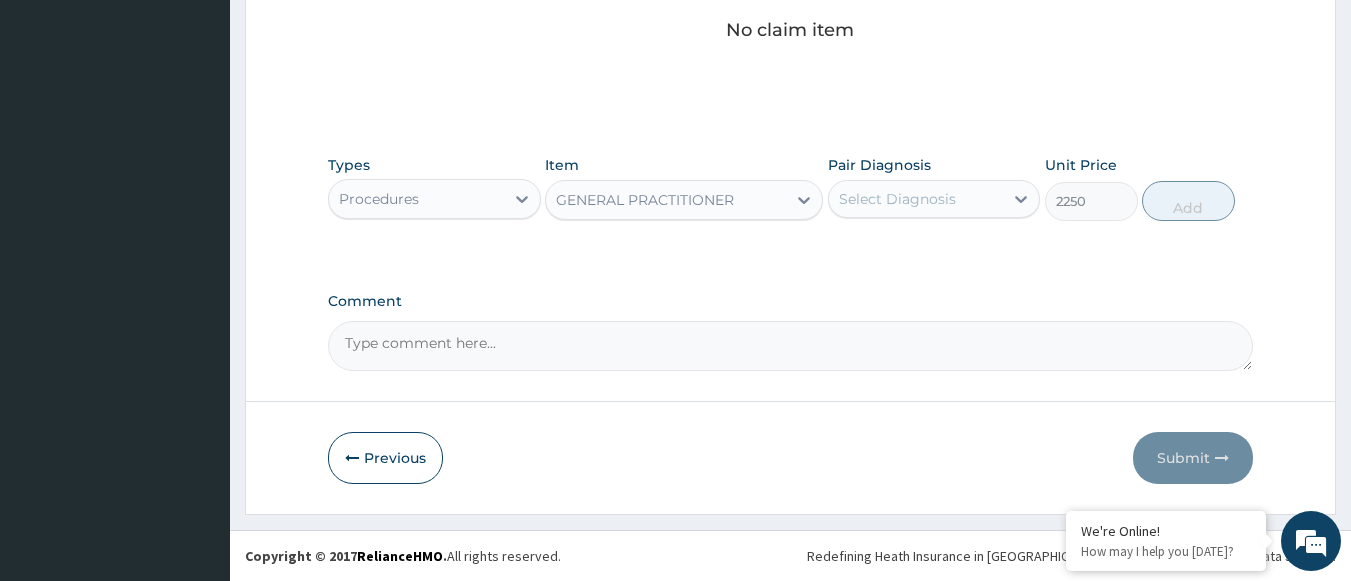 click on "Select Diagnosis" at bounding box center (897, 199) 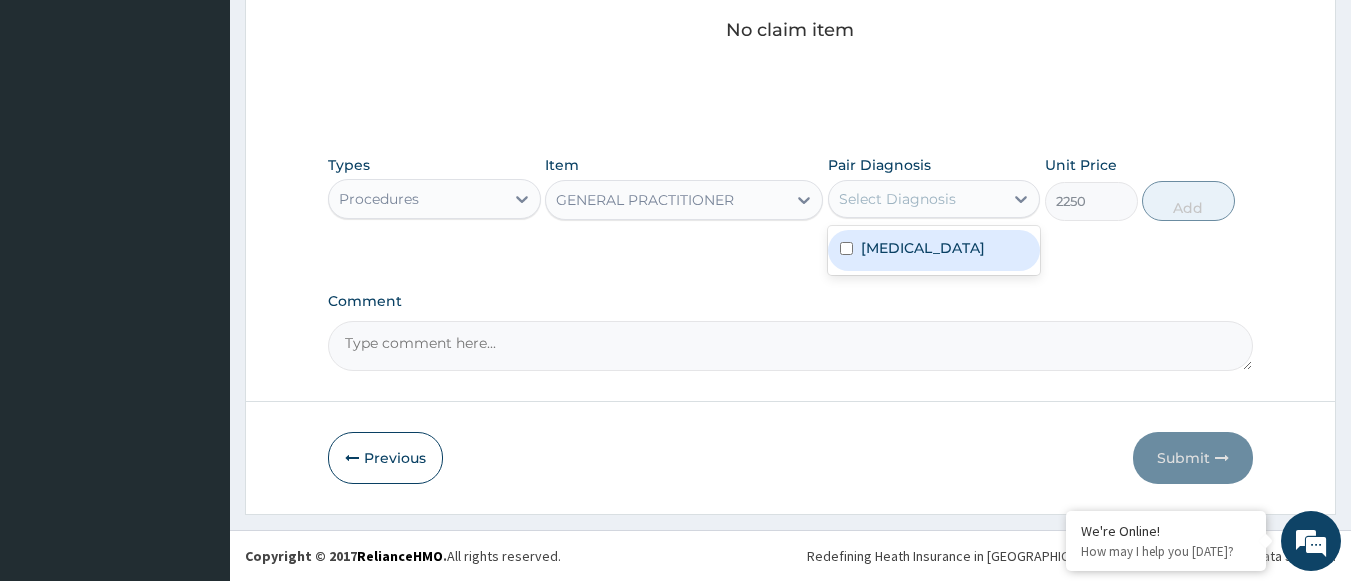 click on "Allergic rhinitis" at bounding box center [923, 248] 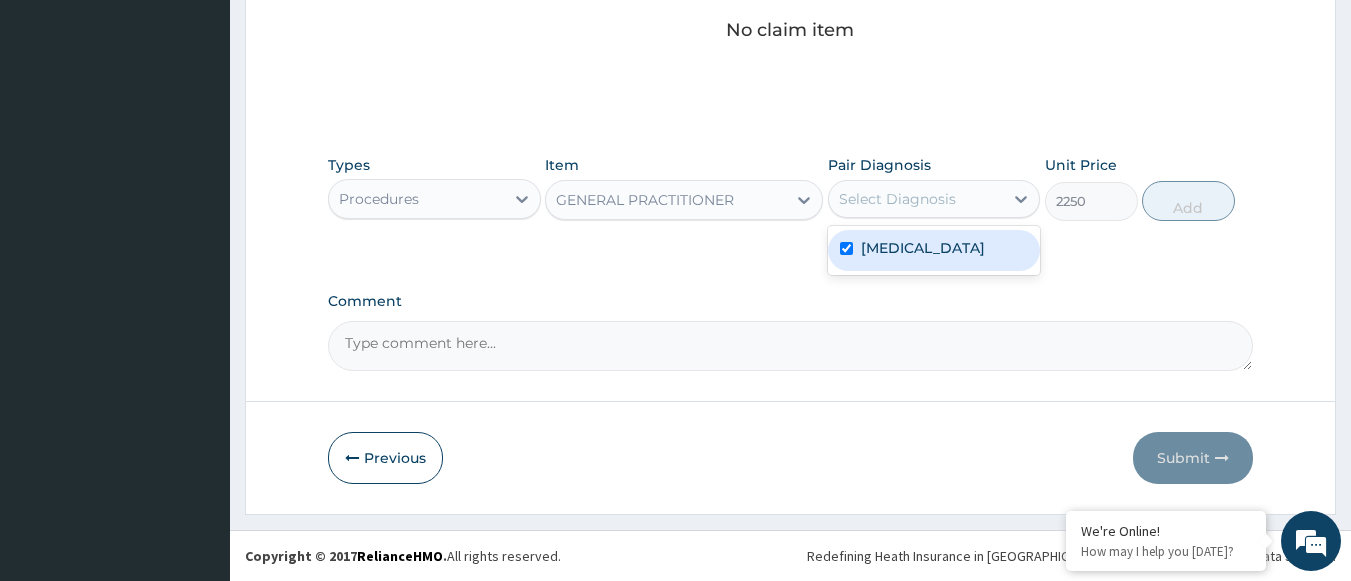 checkbox on "true" 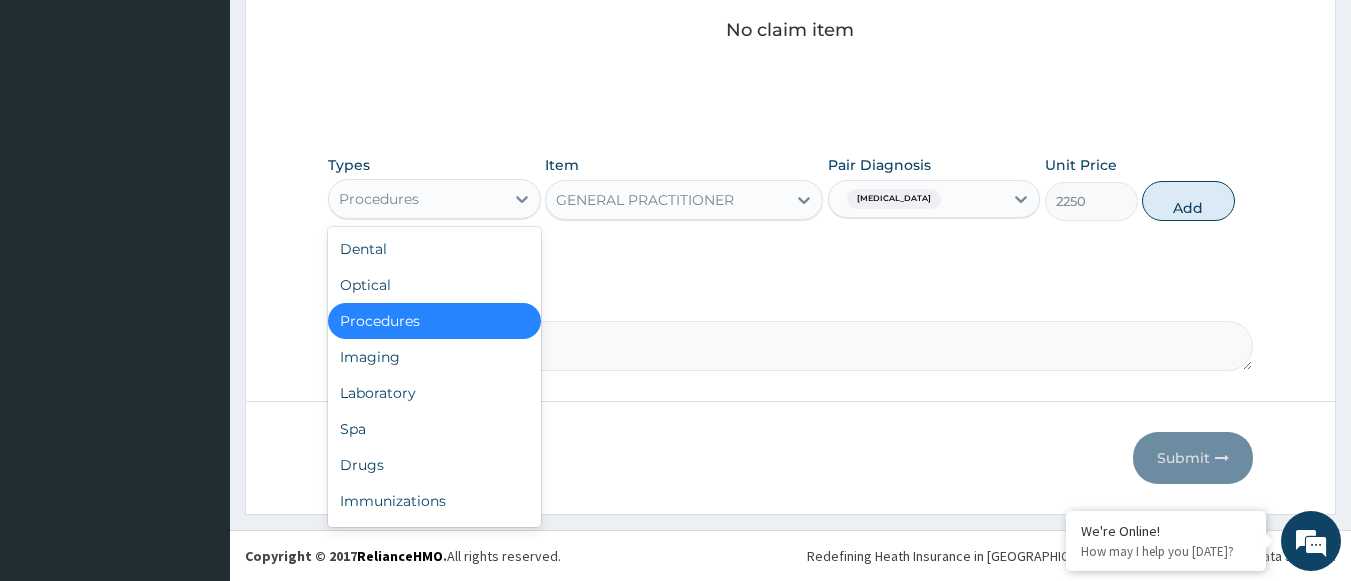 click on "Procedures" at bounding box center (416, 199) 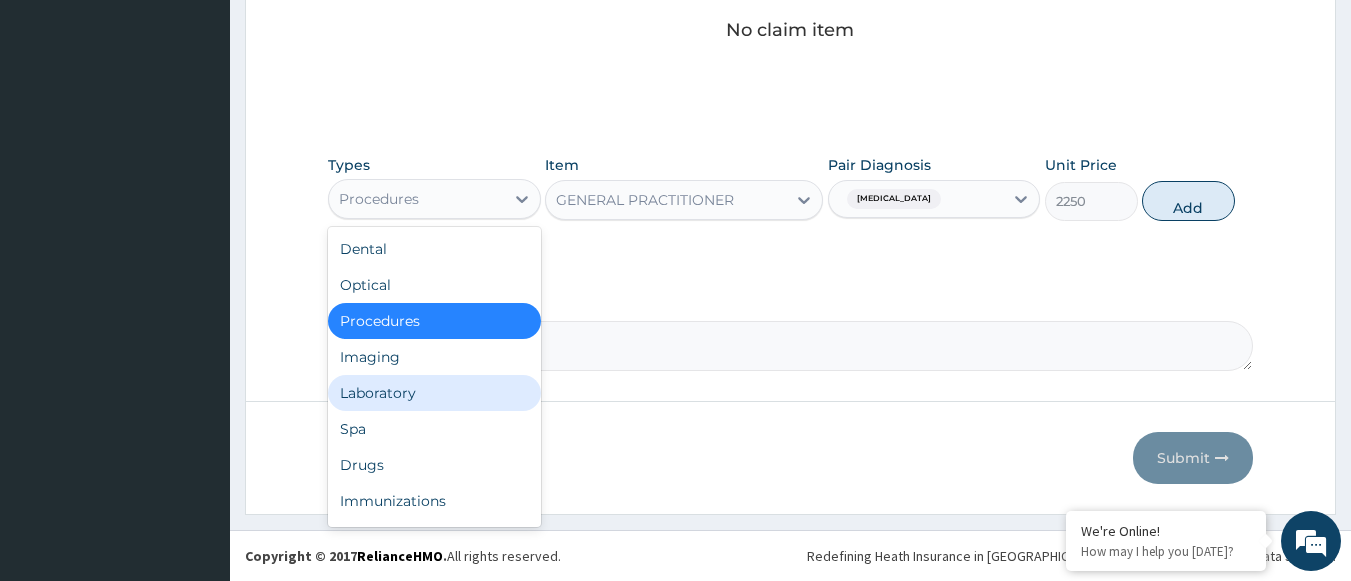 click on "Laboratory" at bounding box center (434, 393) 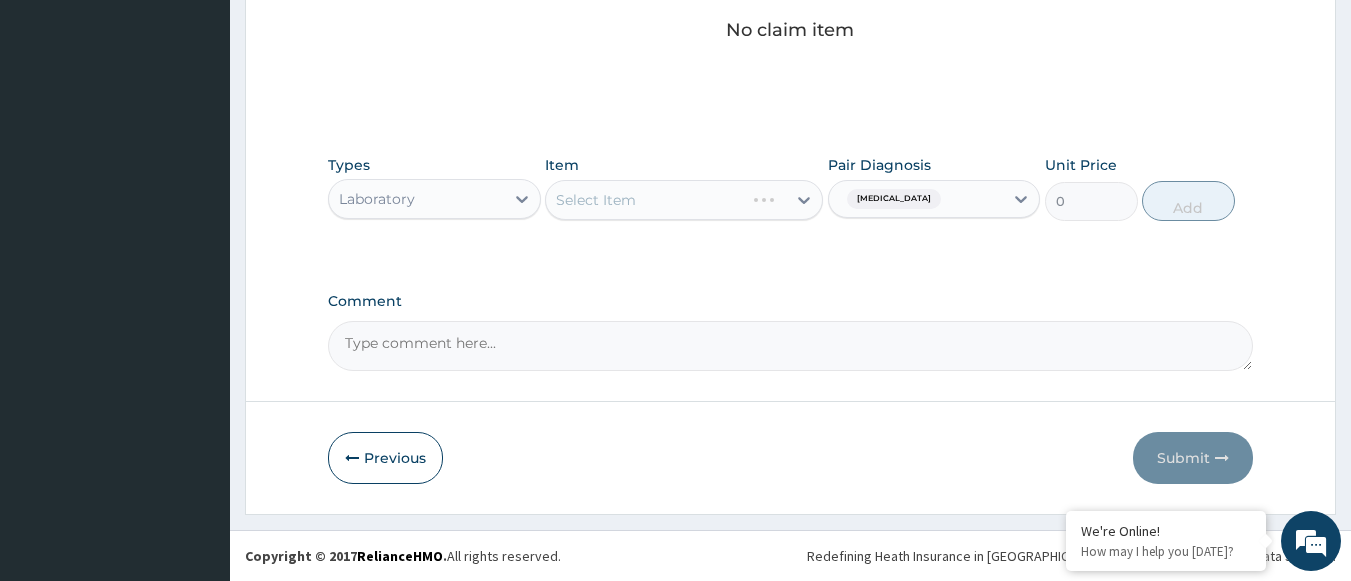 click on "Select Item" at bounding box center (684, 200) 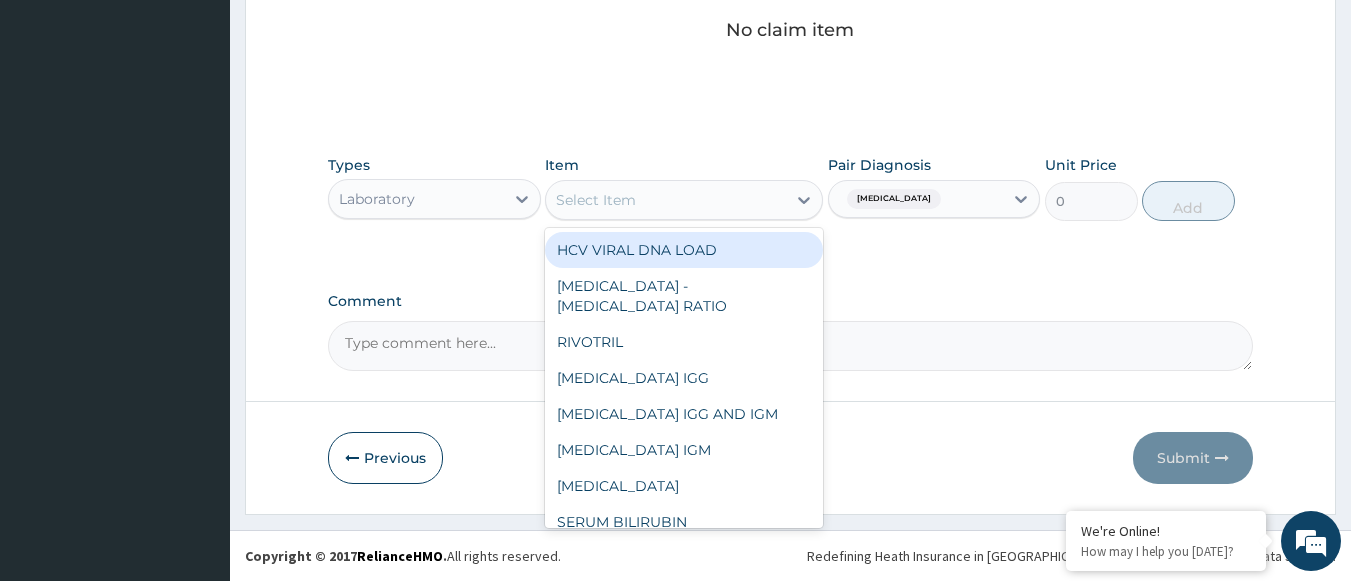 click on "Select Item" at bounding box center (666, 200) 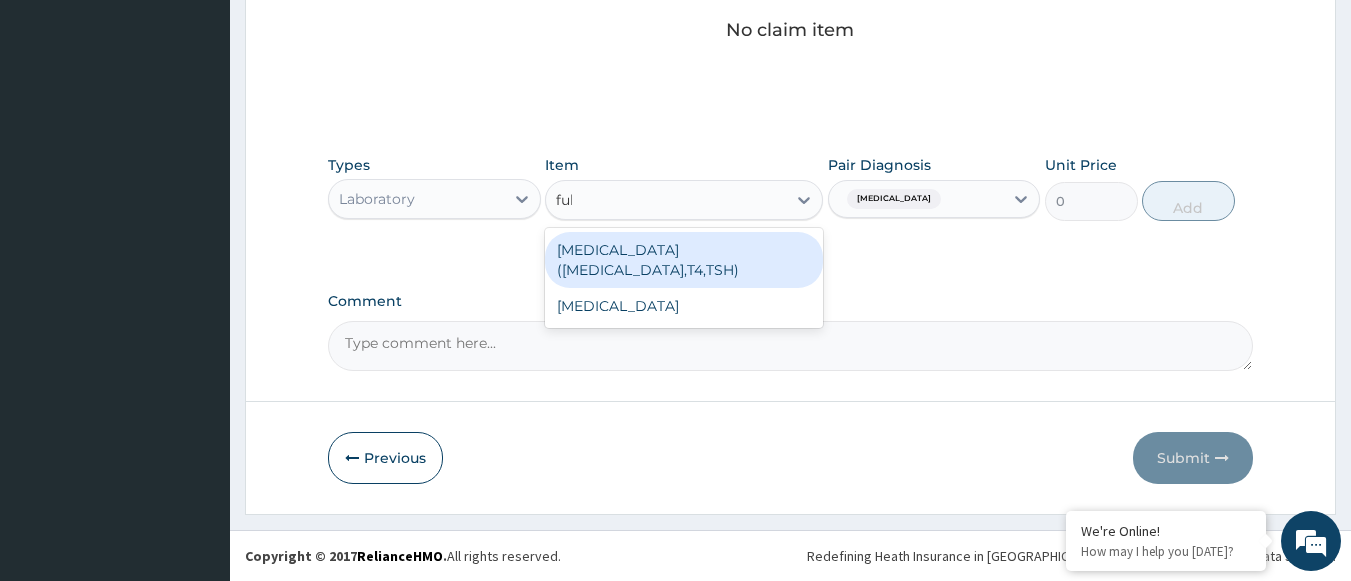 type on "full" 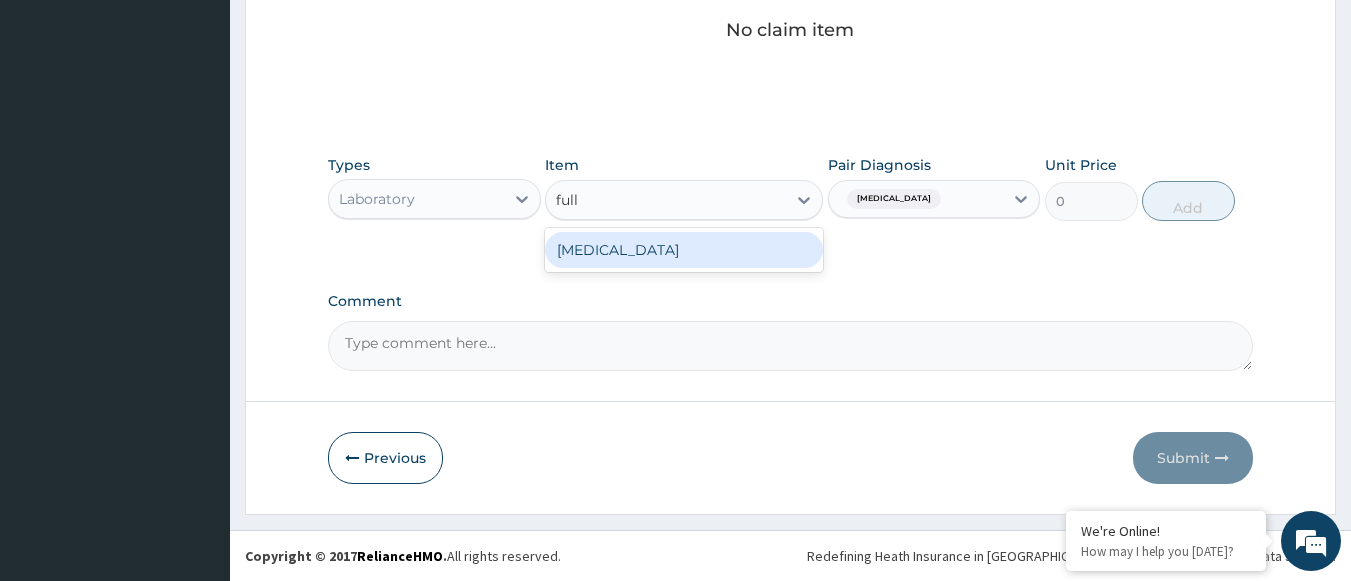 click on "FULL BLOOD COUNT" at bounding box center (684, 250) 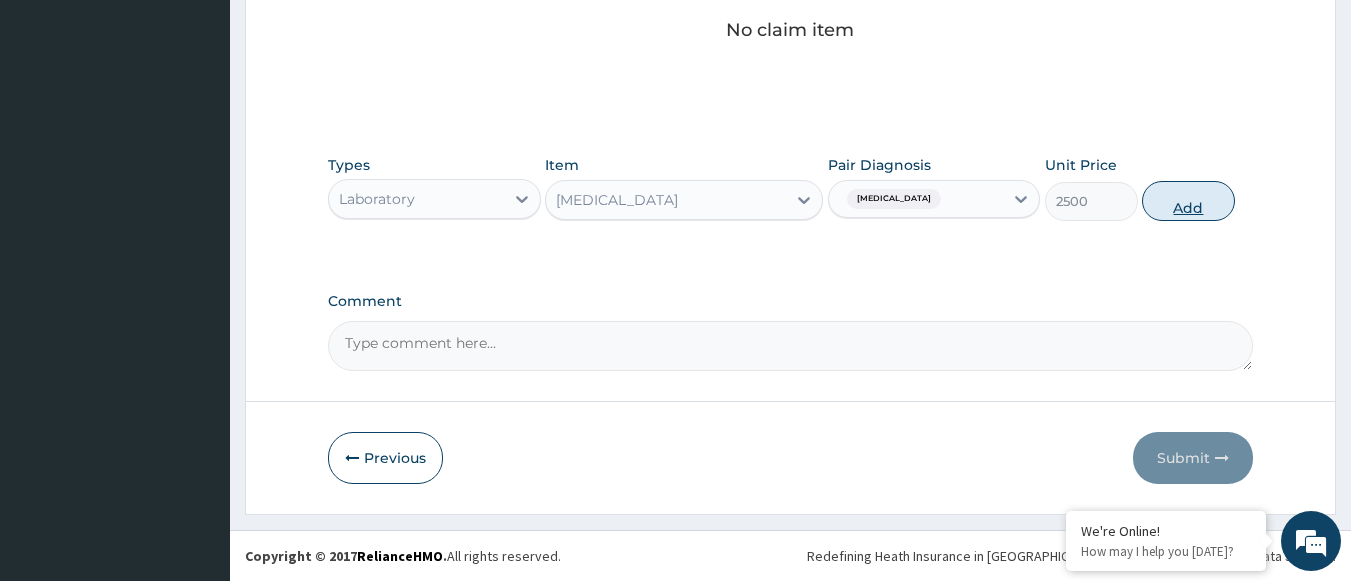 click on "Add" at bounding box center (1188, 201) 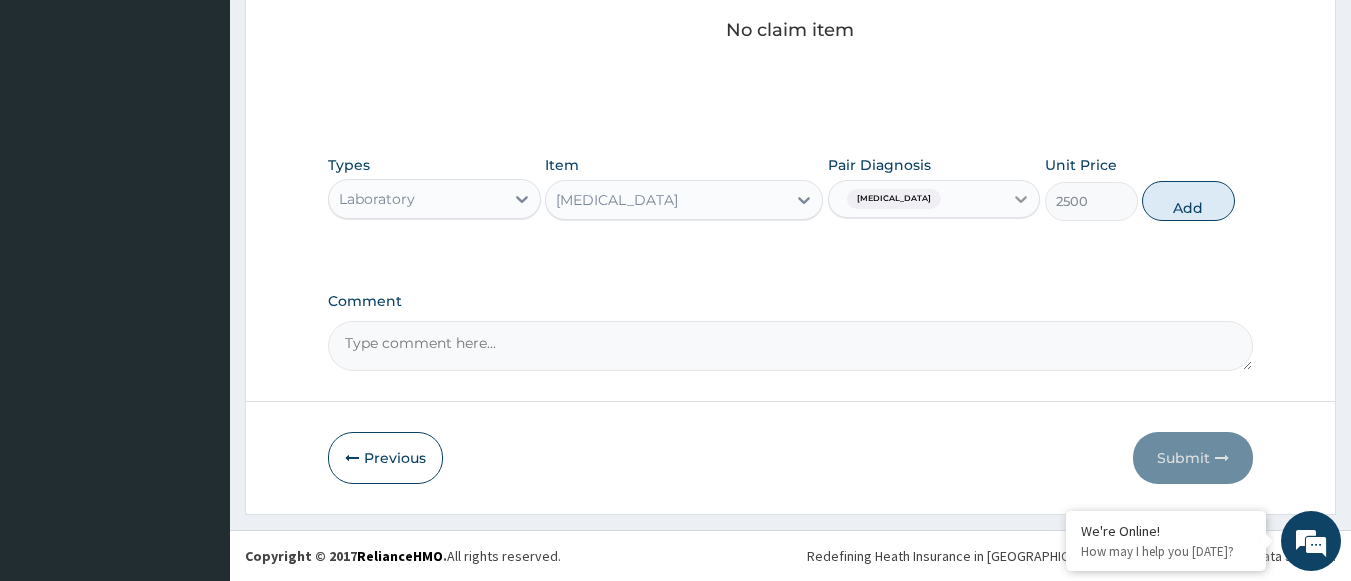 type on "0" 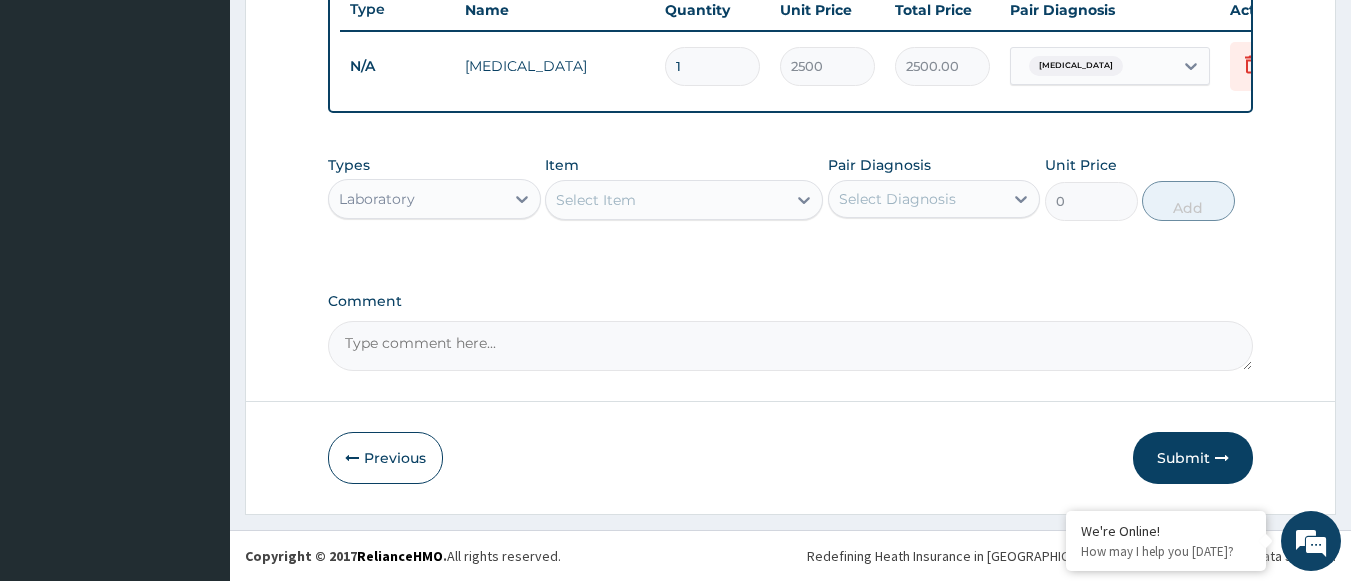 scroll, scrollTop: 781, scrollLeft: 0, axis: vertical 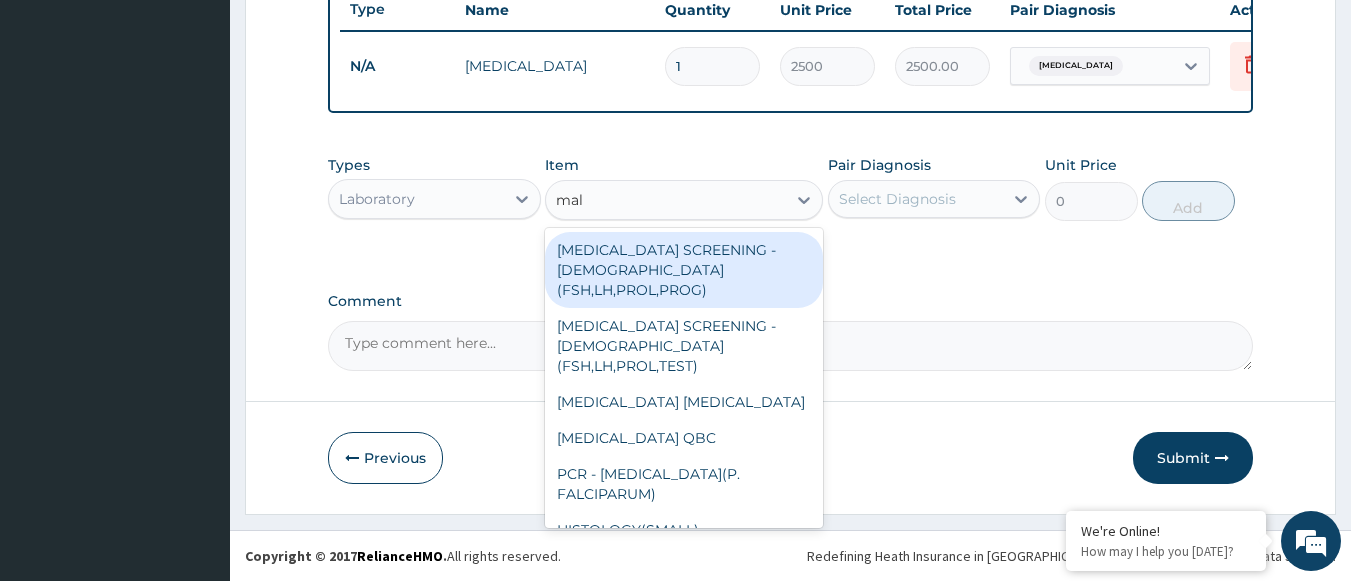 type on "mala" 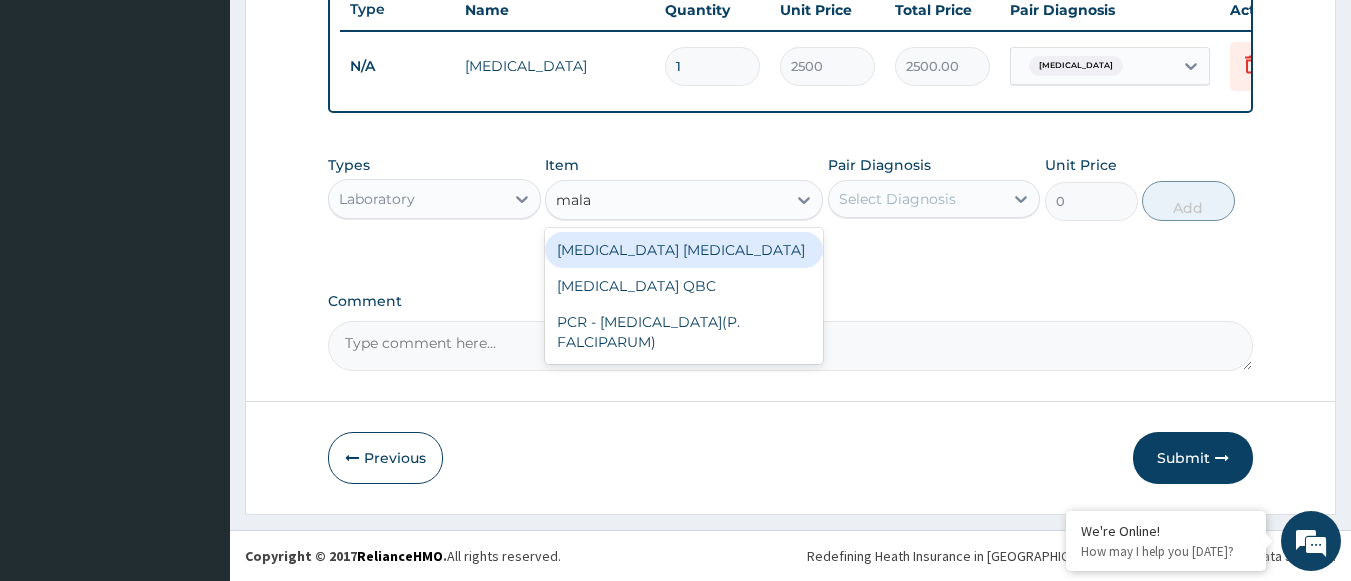 click on "MALARIA PARASITE" at bounding box center [684, 250] 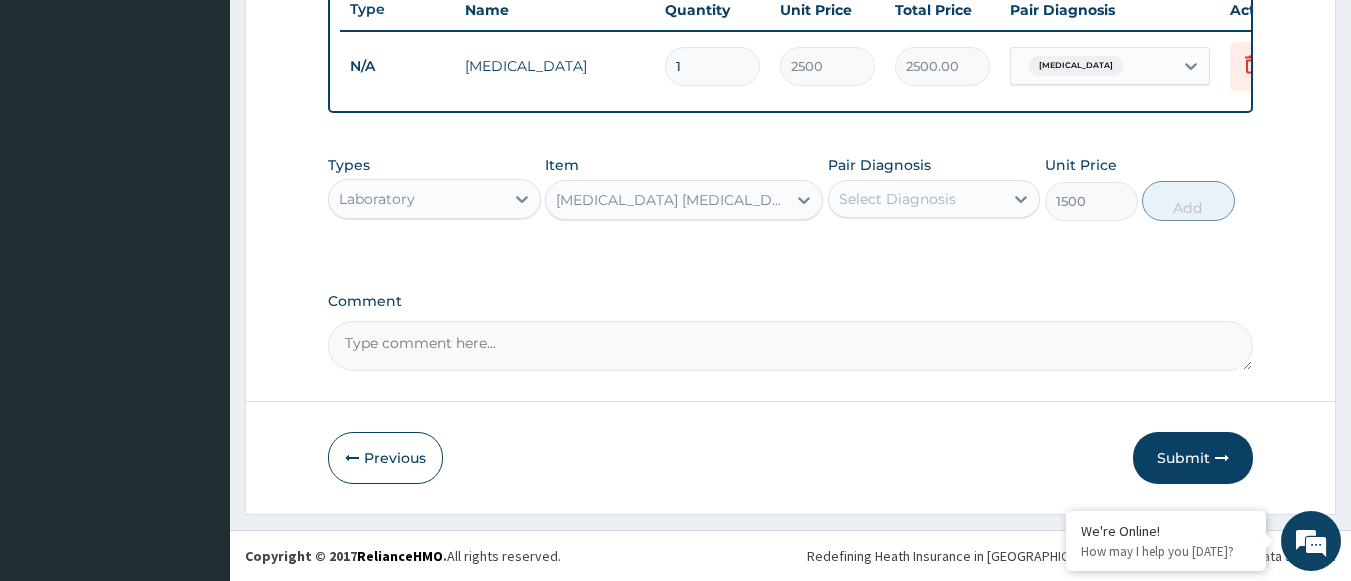 click on "Select Diagnosis" at bounding box center [897, 199] 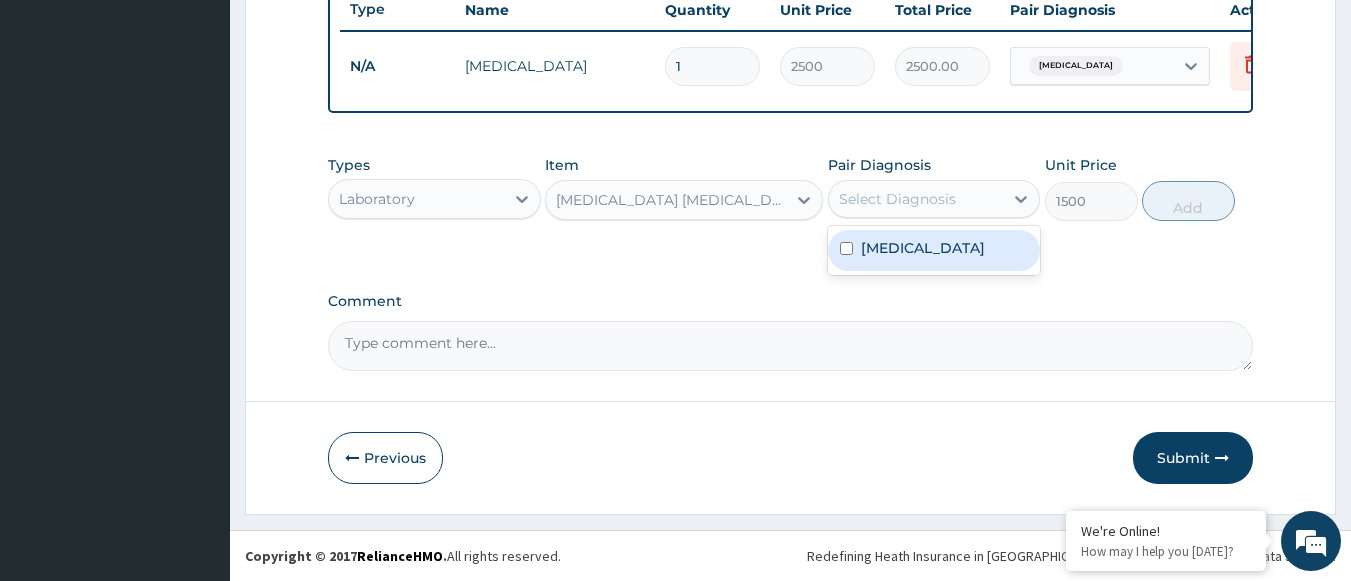 click on "Allergic rhinitis" at bounding box center [923, 248] 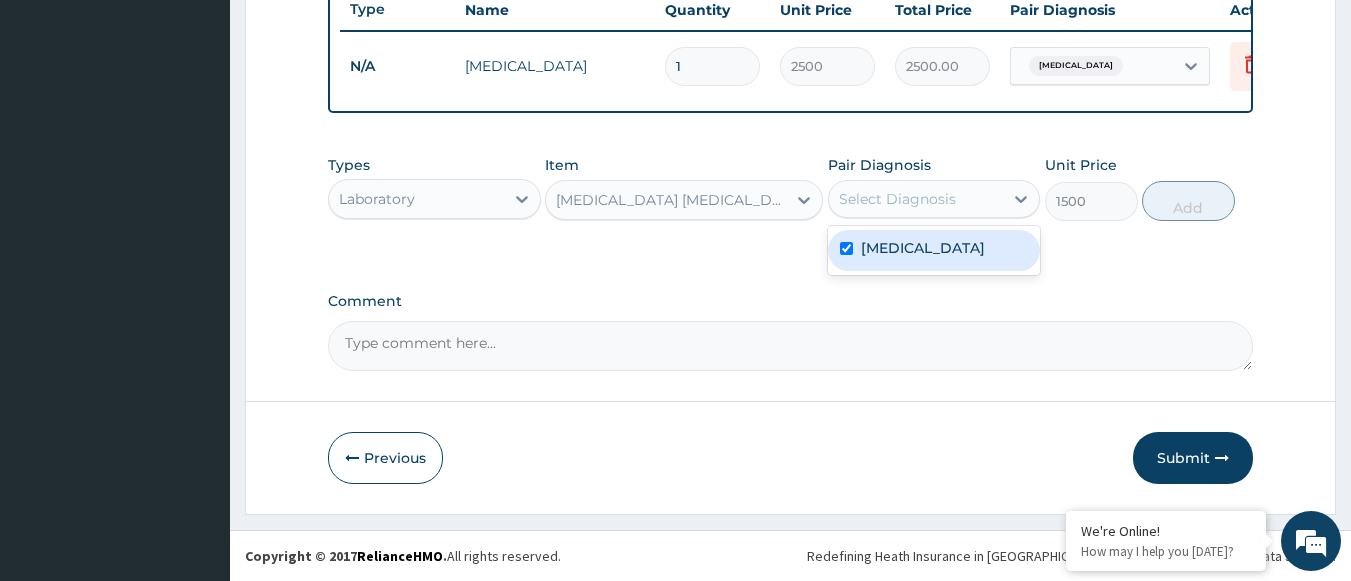 checkbox on "true" 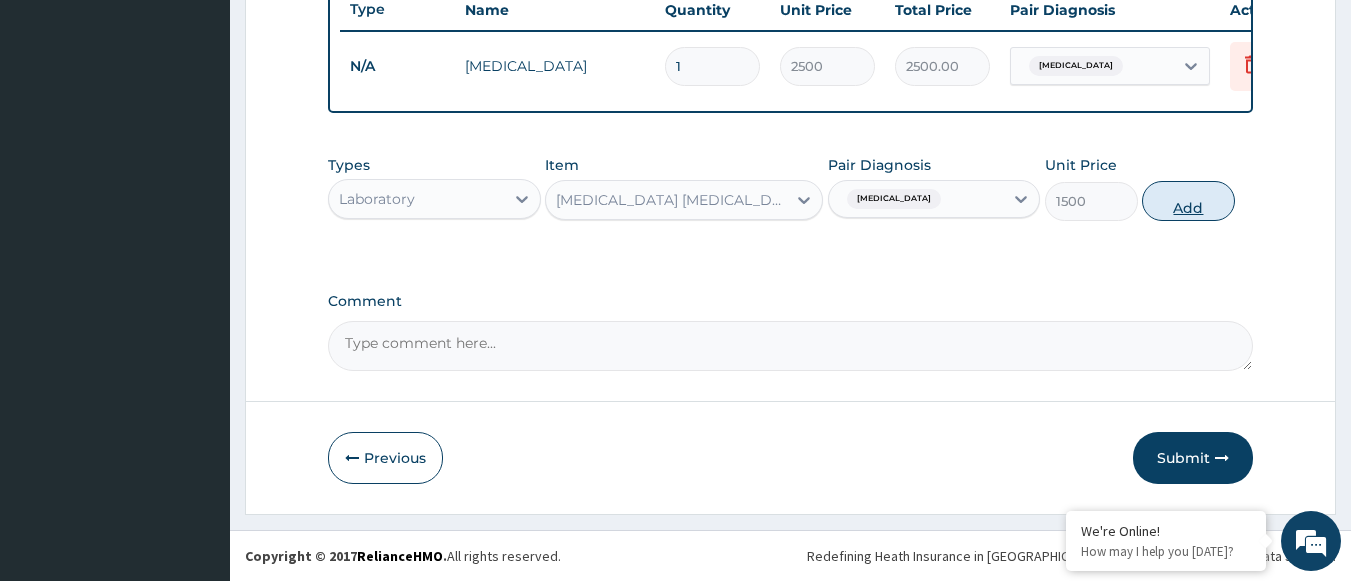 click on "Add" at bounding box center [1188, 201] 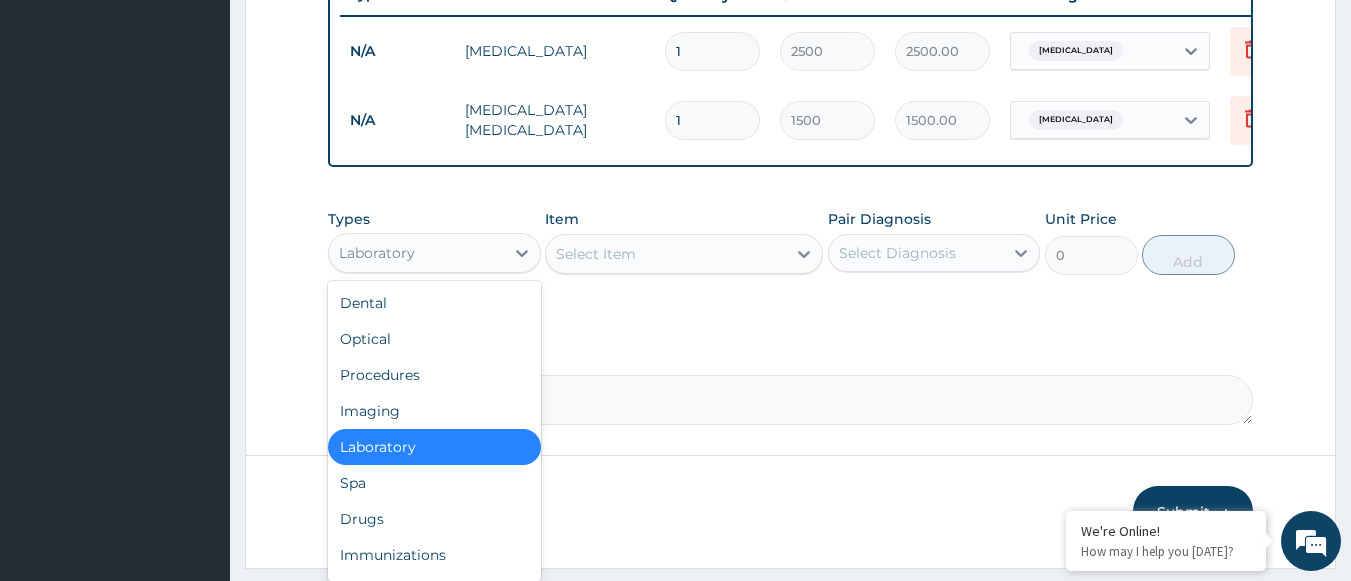 click on "Laboratory" at bounding box center (416, 253) 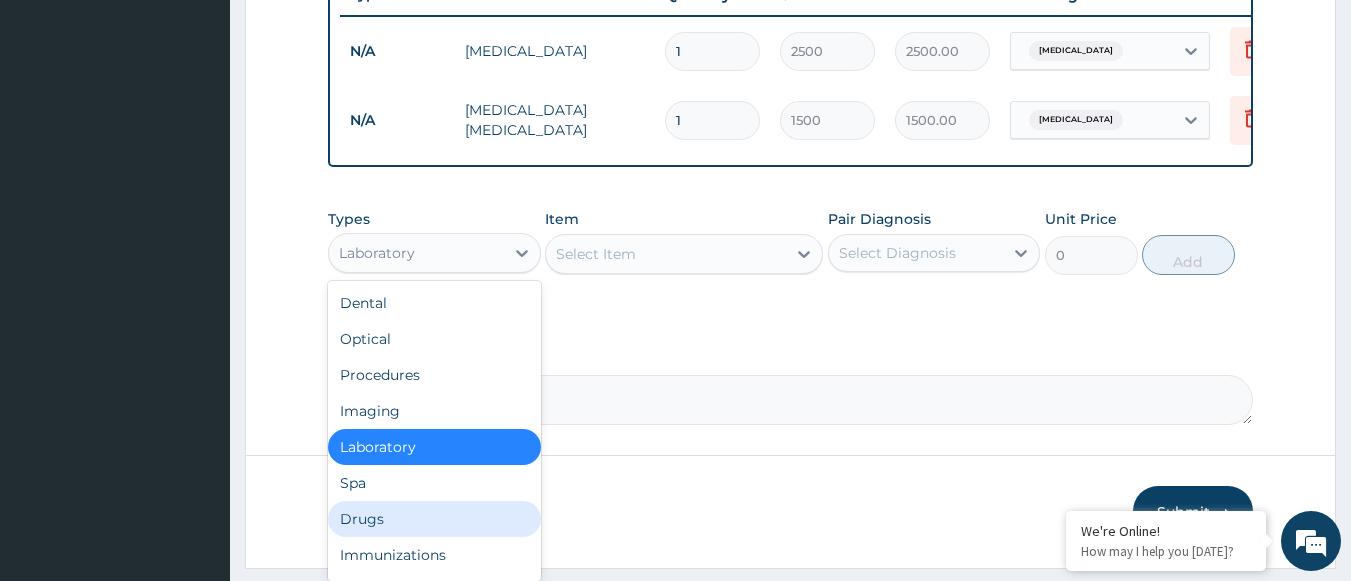 click on "Drugs" at bounding box center (434, 519) 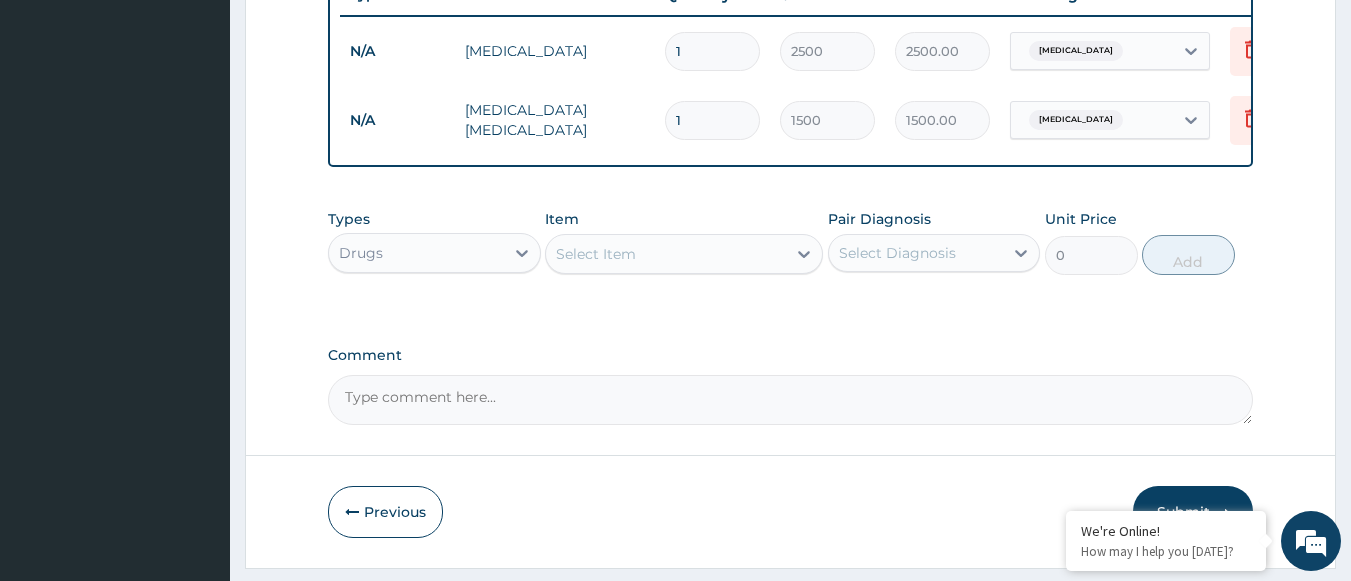 click on "Select Item" at bounding box center [666, 254] 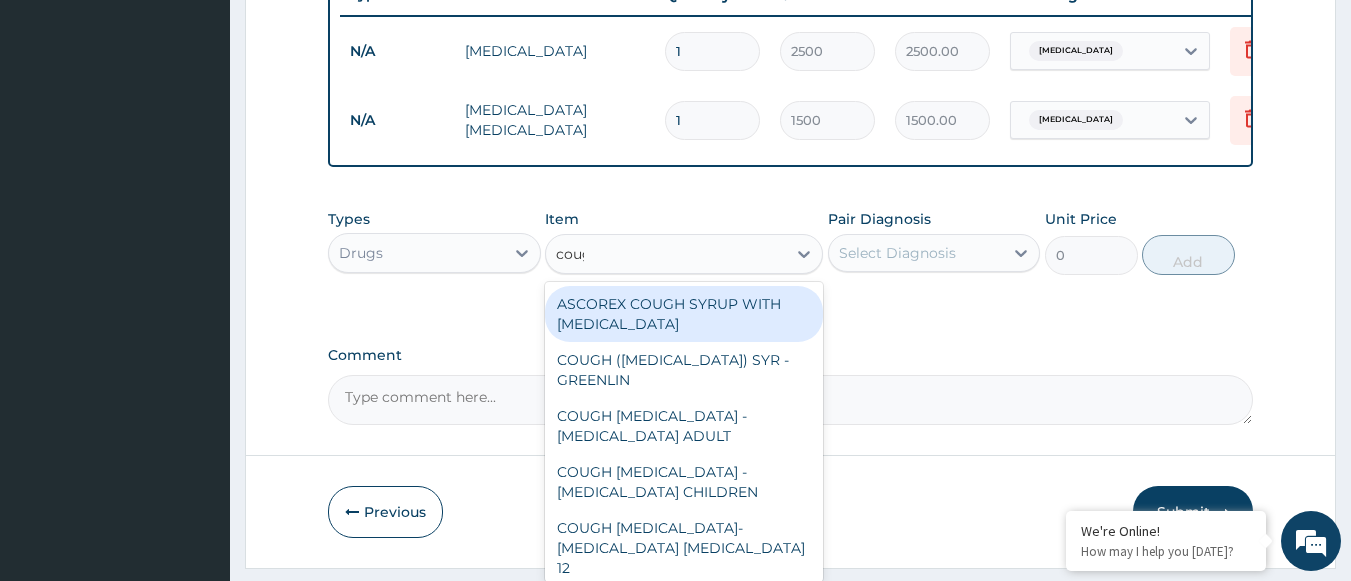 type on "cough" 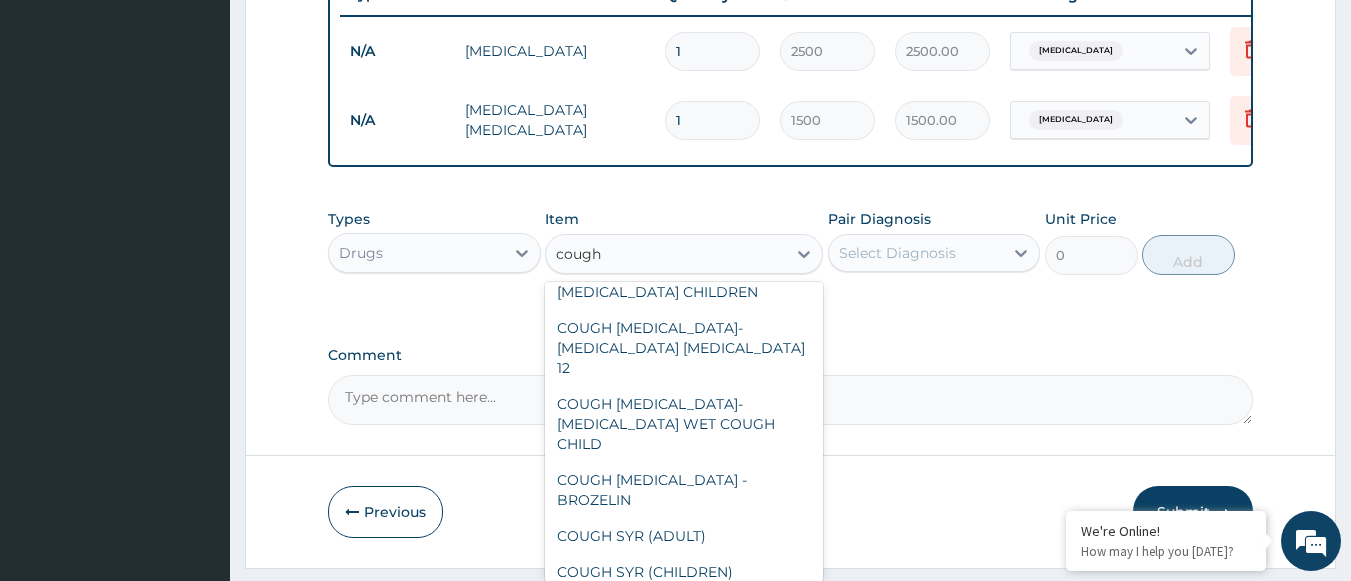 scroll, scrollTop: 300, scrollLeft: 0, axis: vertical 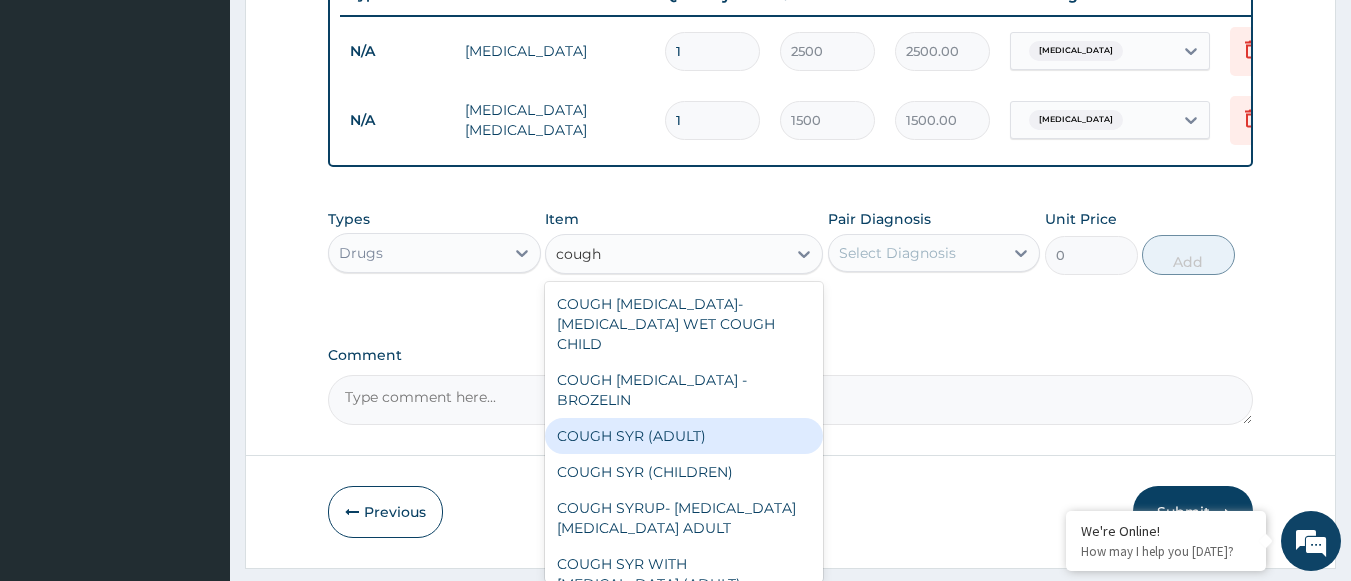 click on "COUGH SYR (ADULT)" at bounding box center [684, 436] 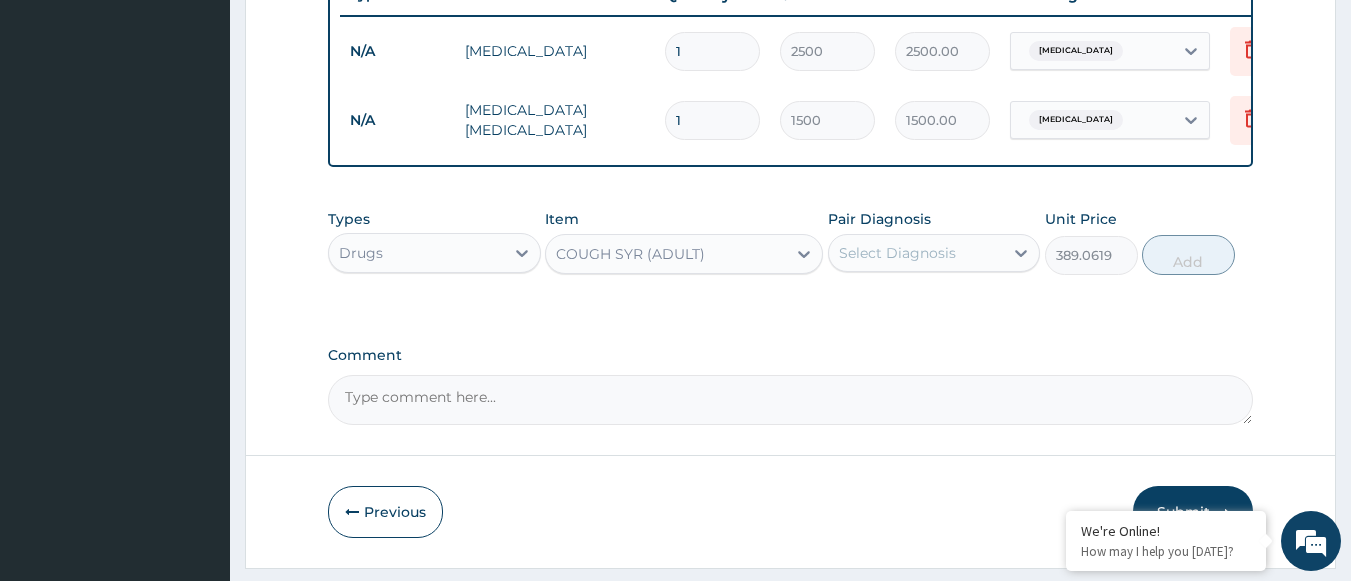 click on "COUGH SYR (ADULT)" at bounding box center [630, 254] 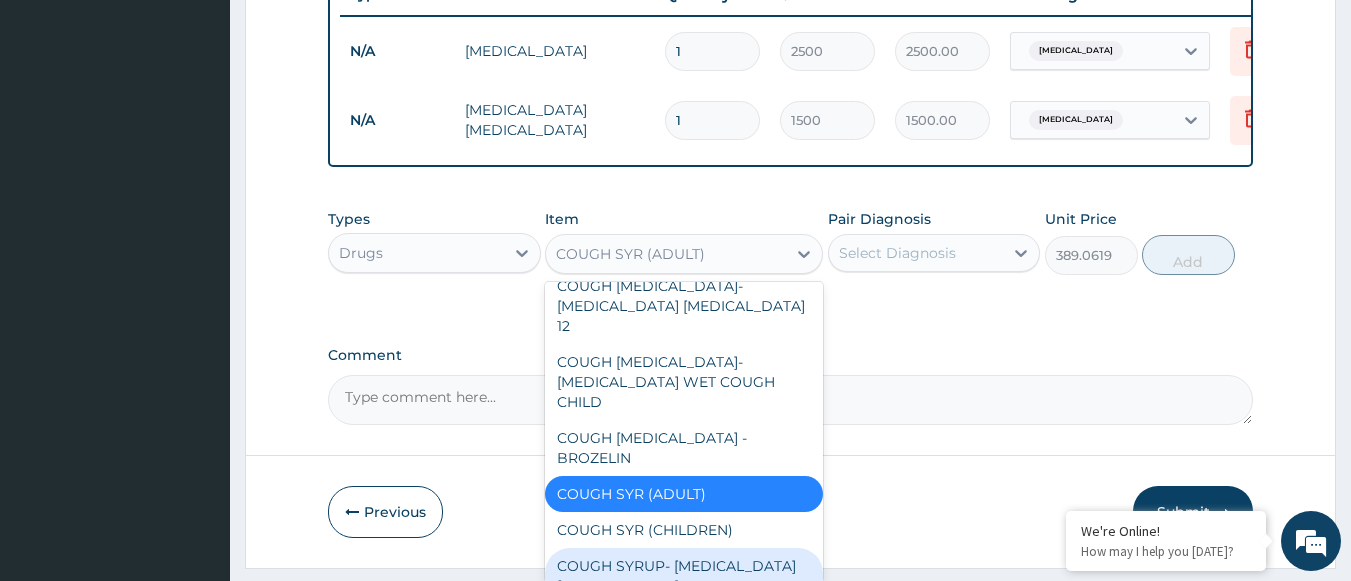 scroll, scrollTop: 15812, scrollLeft: 0, axis: vertical 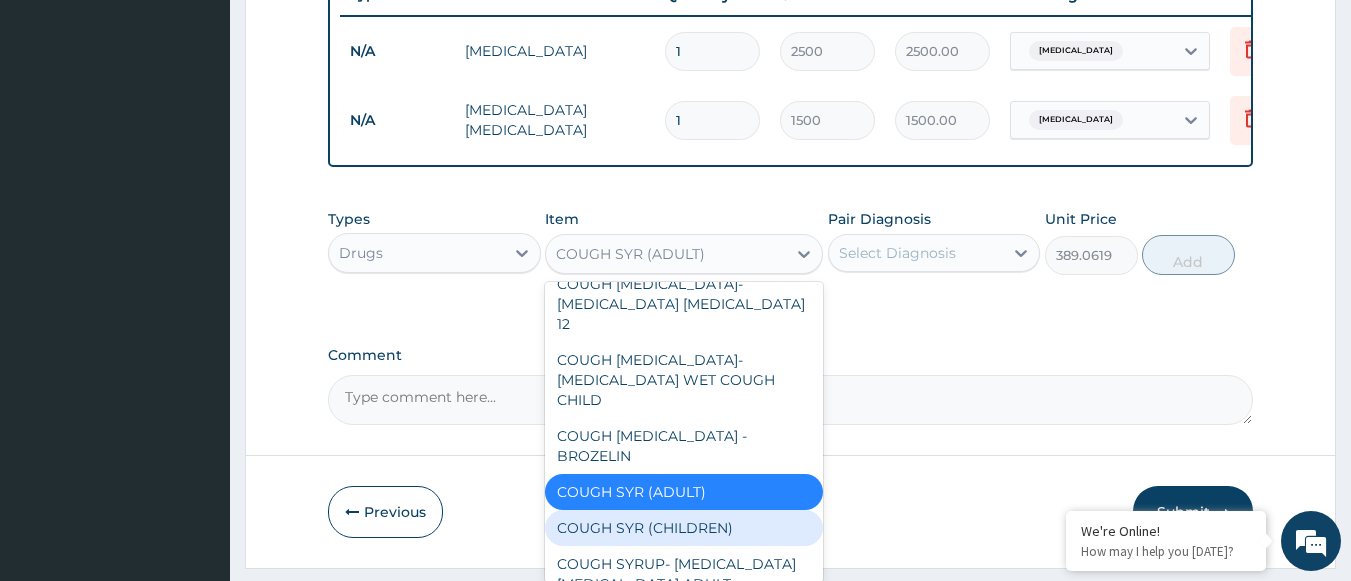 click on "COUGH SYR (CHILDREN)" at bounding box center [684, 528] 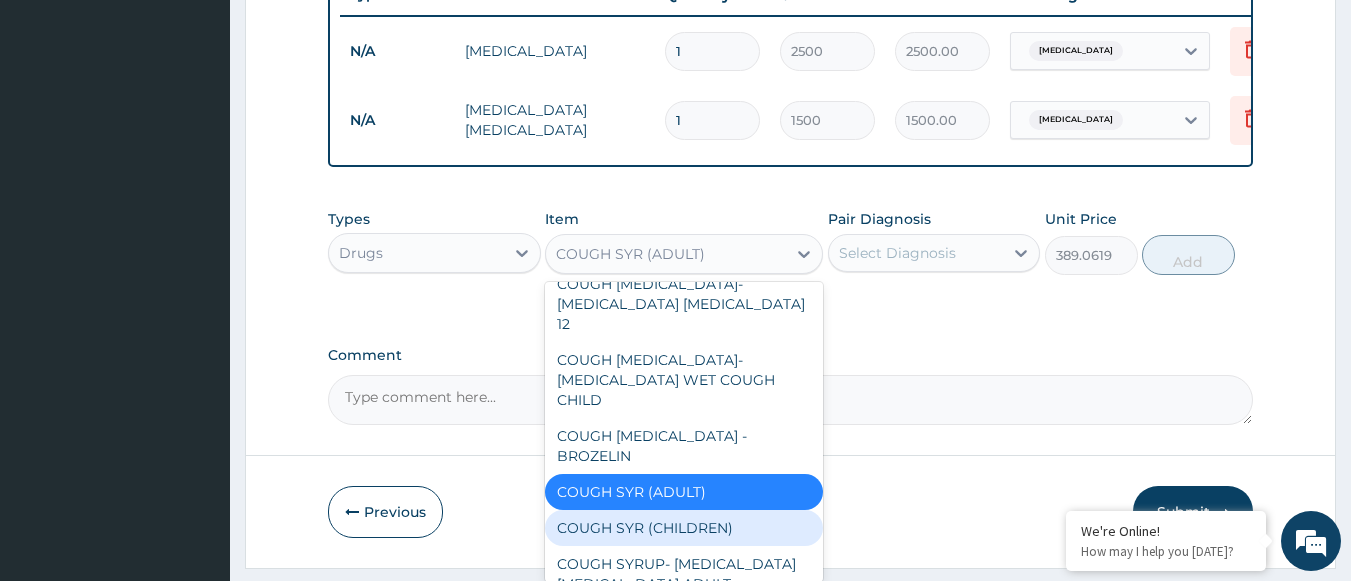 type on "401.0202" 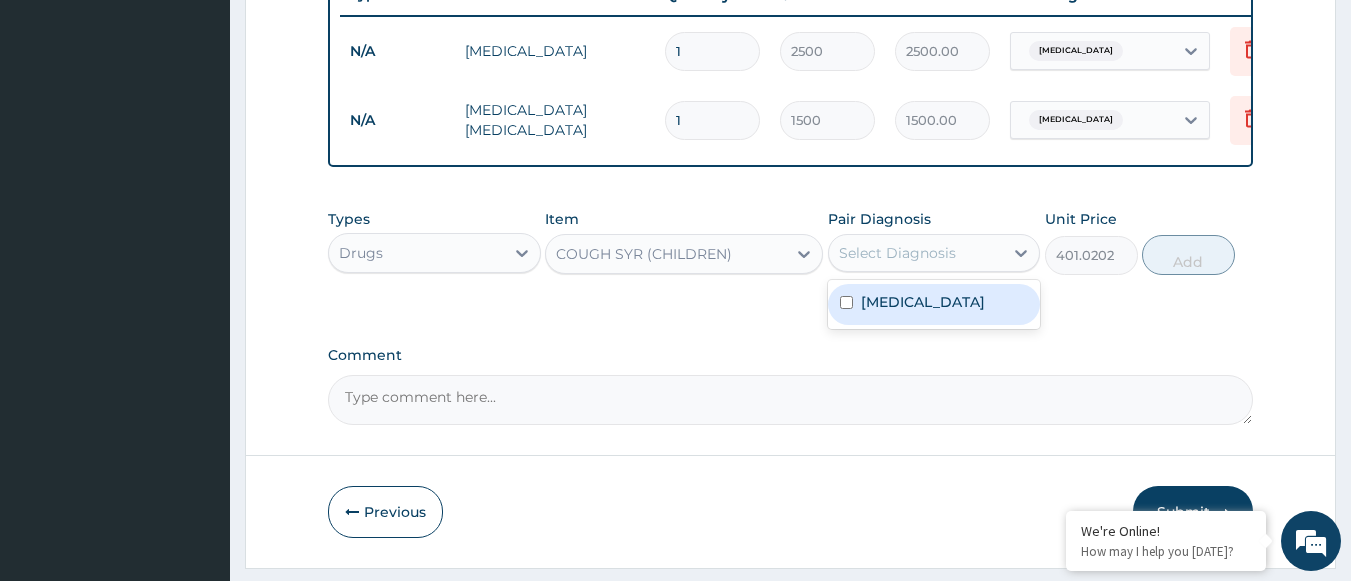 click on "Select Diagnosis" at bounding box center (897, 253) 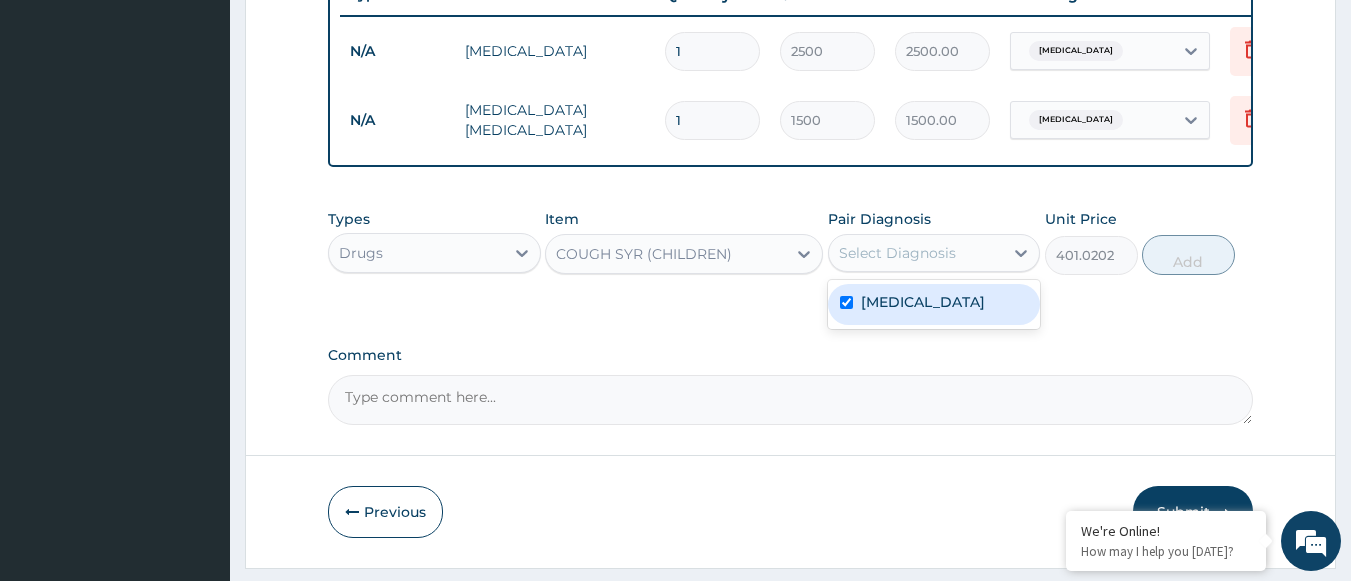 checkbox on "true" 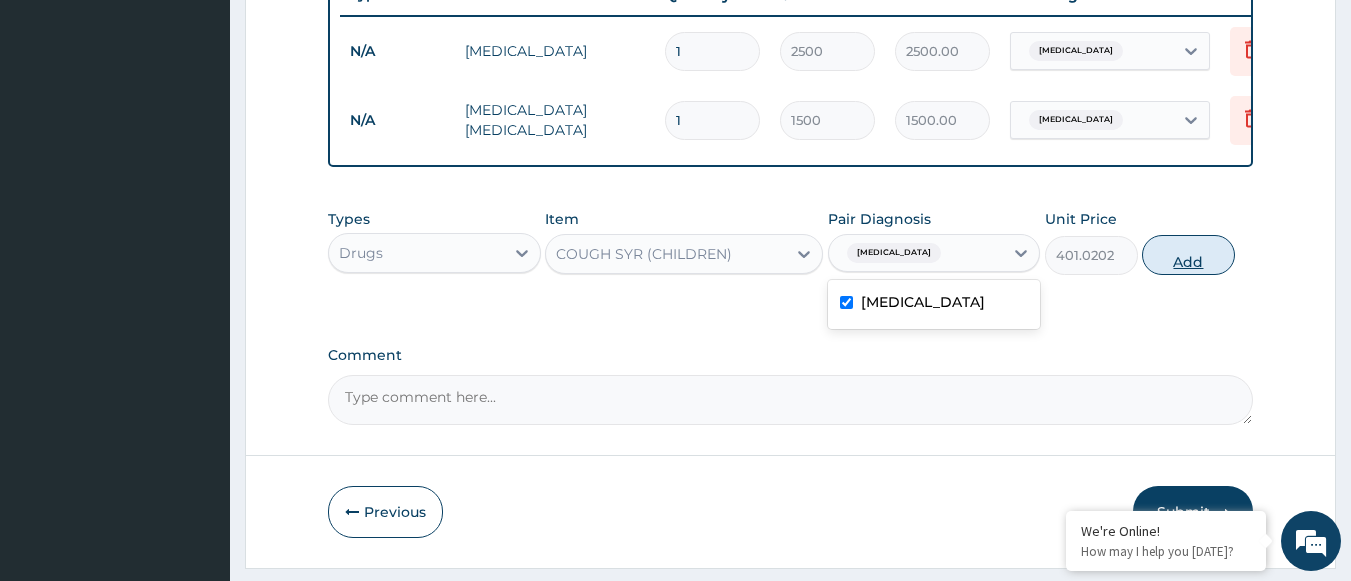 click on "Add" at bounding box center (1188, 255) 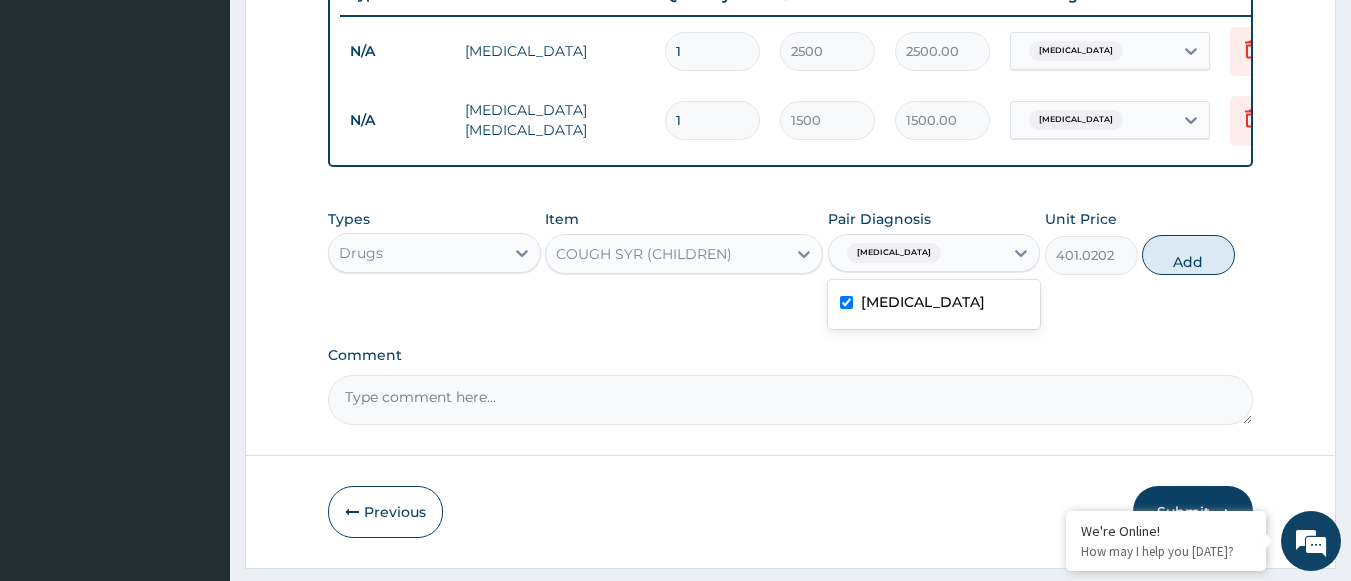 type on "0" 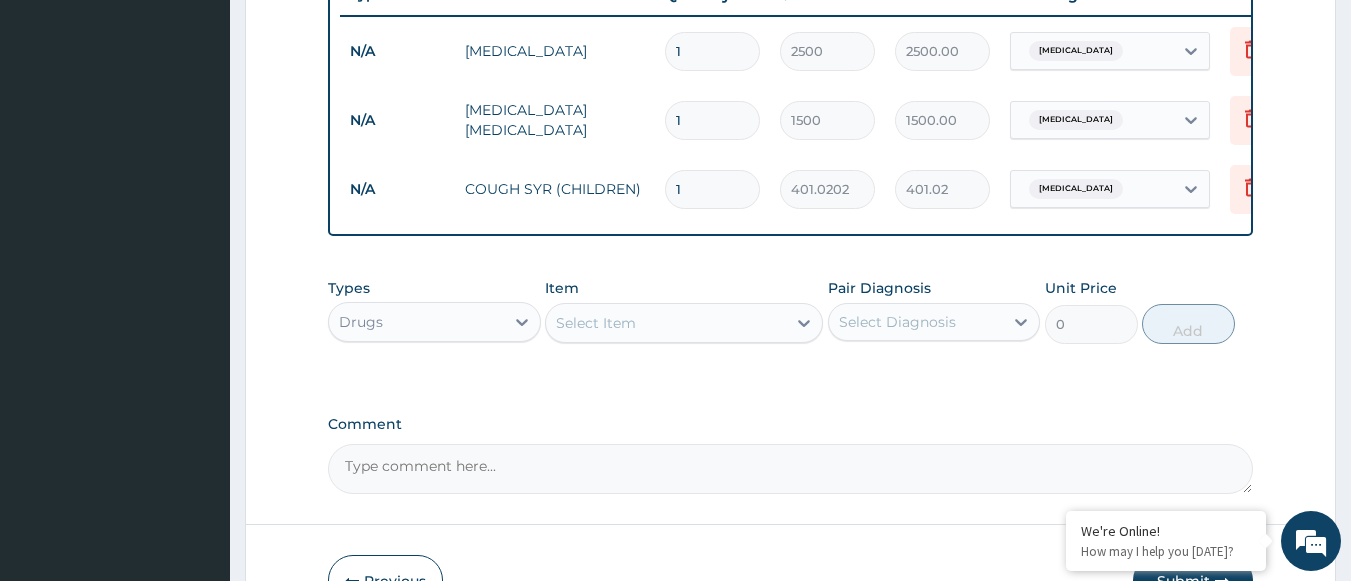 click on "Select Item" at bounding box center [666, 323] 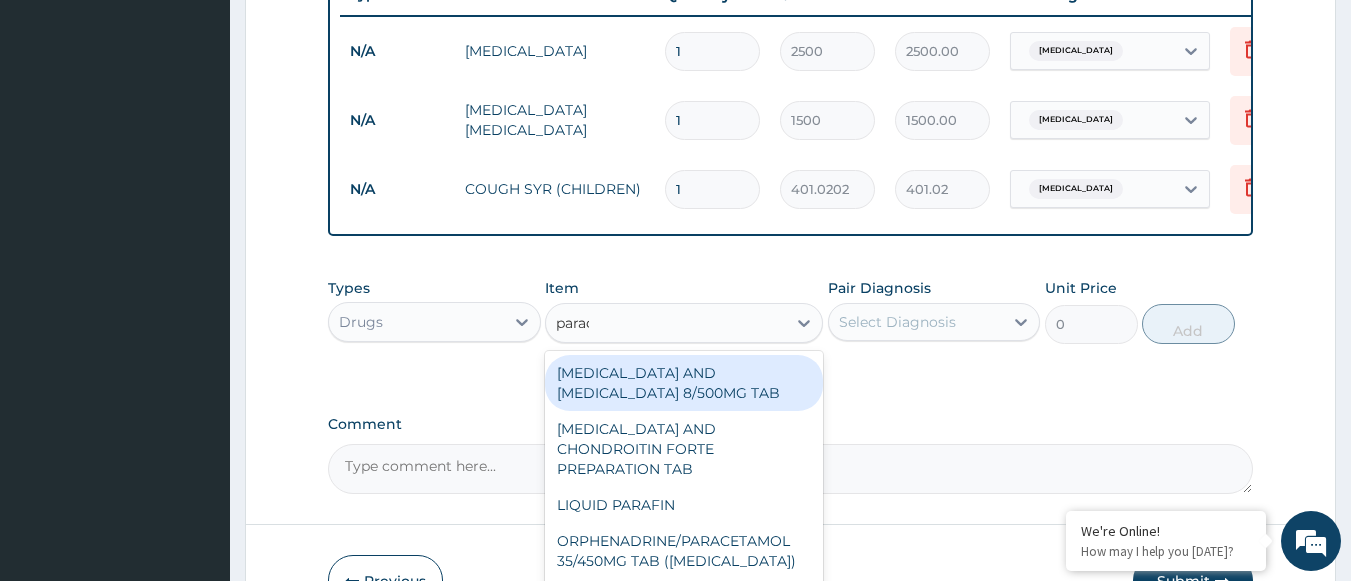 type on "parace" 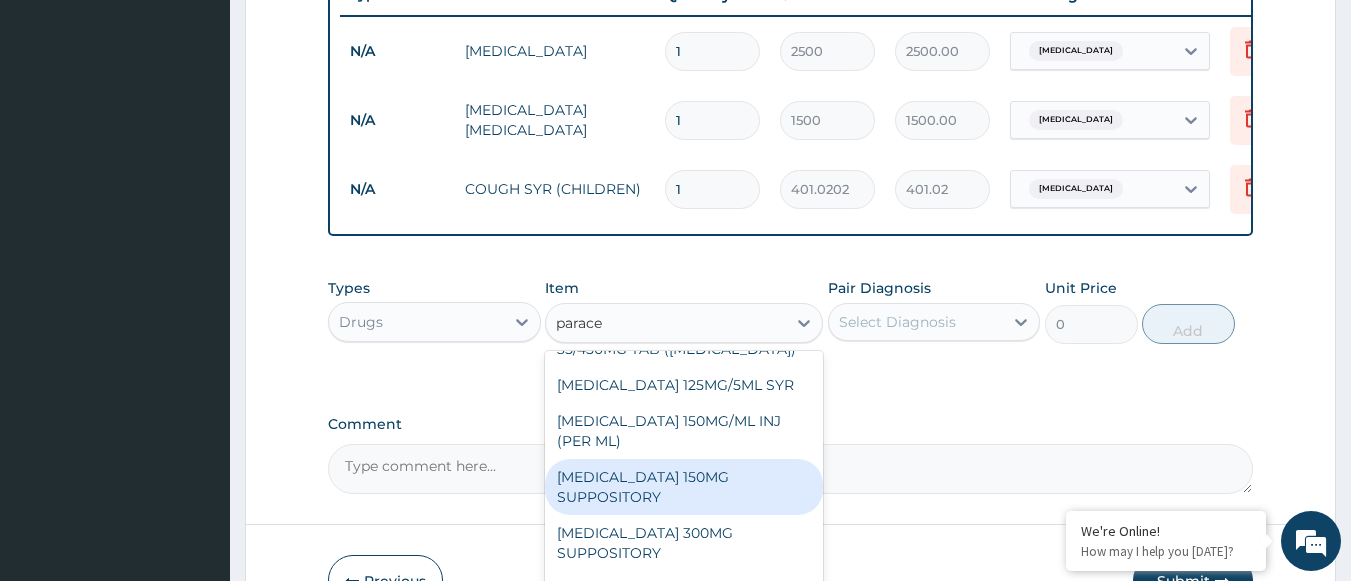 scroll, scrollTop: 172, scrollLeft: 0, axis: vertical 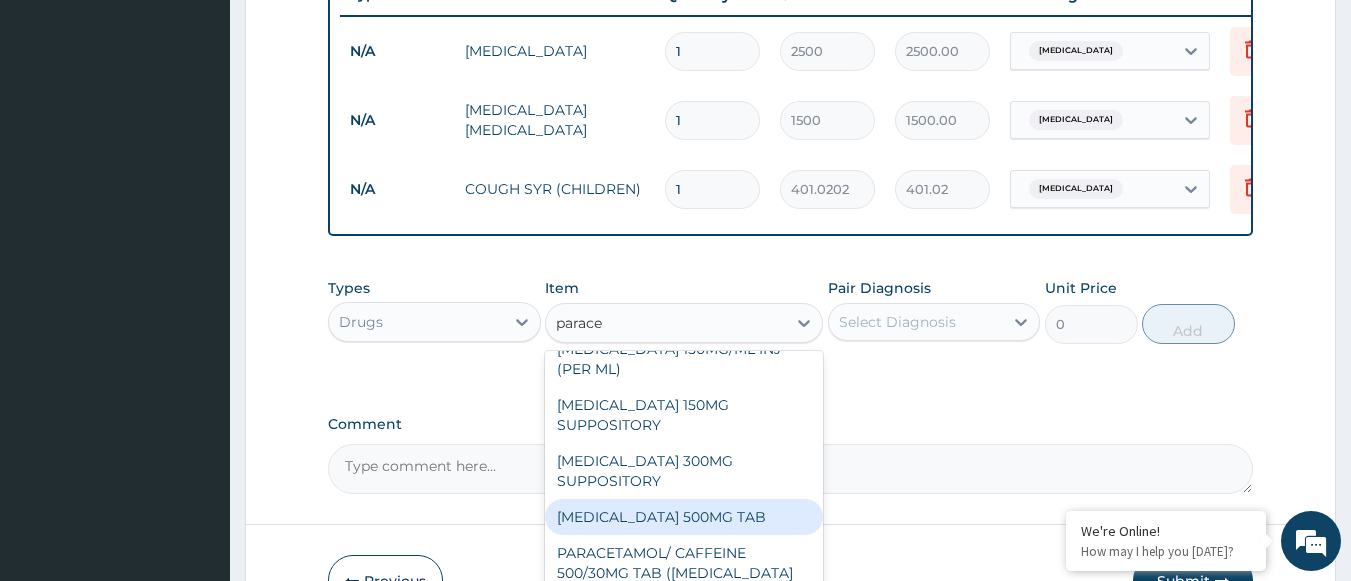 click on "PARACETAMOL 500MG TAB" at bounding box center (684, 517) 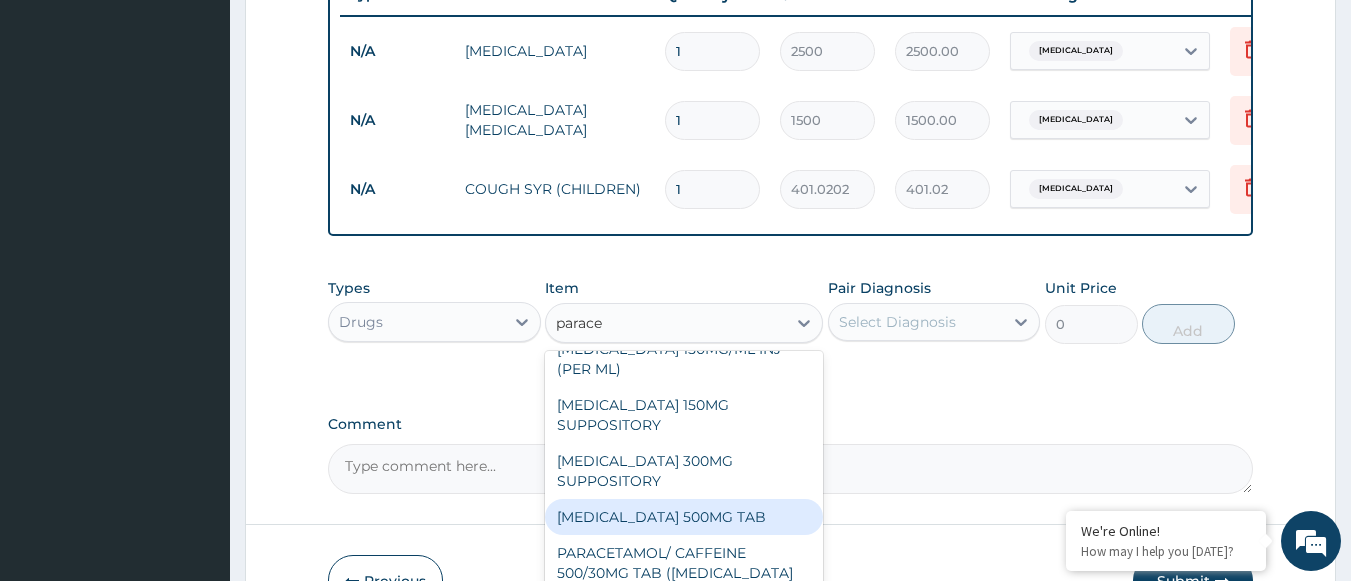 type 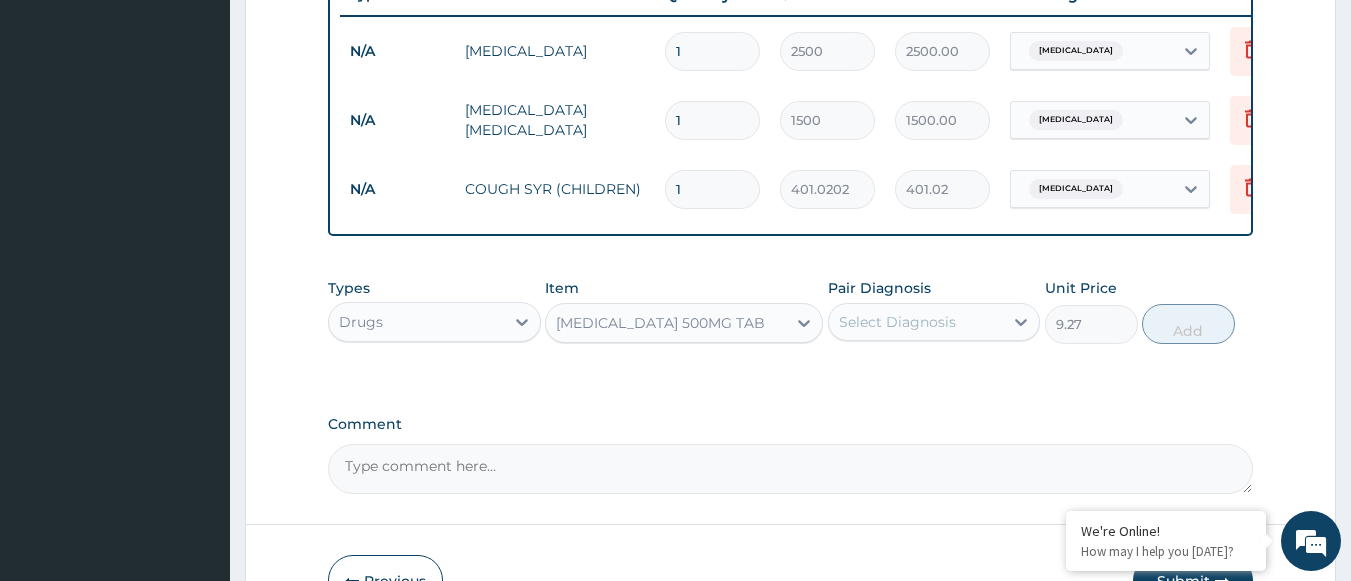 click on "Select Diagnosis" at bounding box center [897, 322] 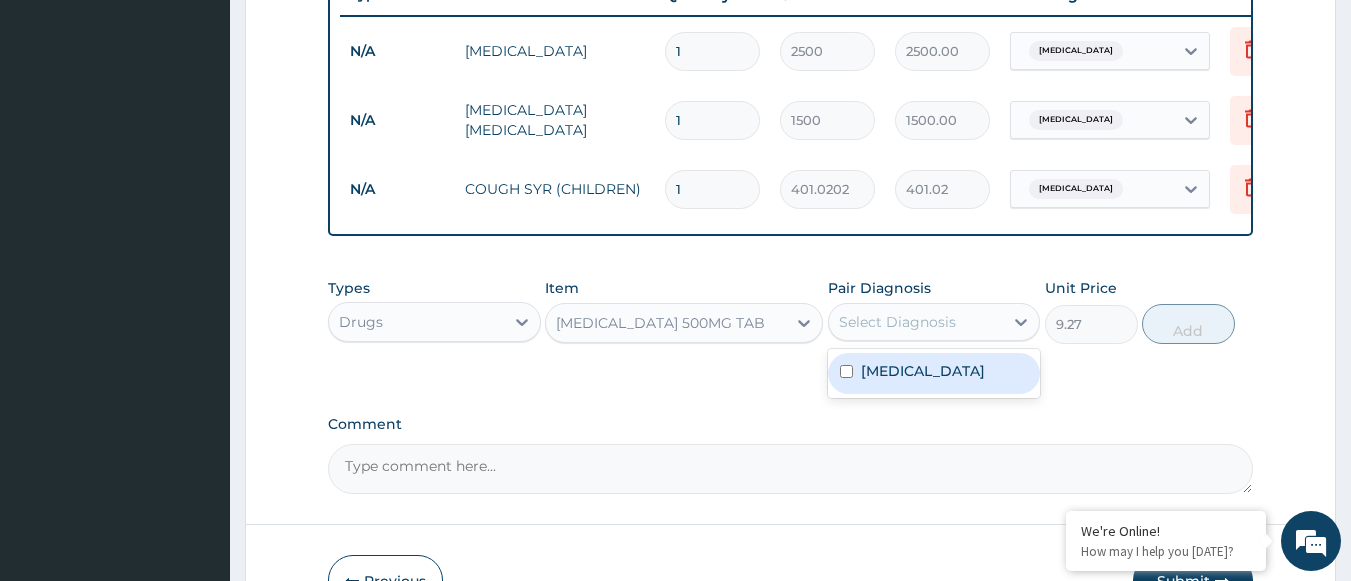 click on "Allergic rhinitis" at bounding box center [934, 373] 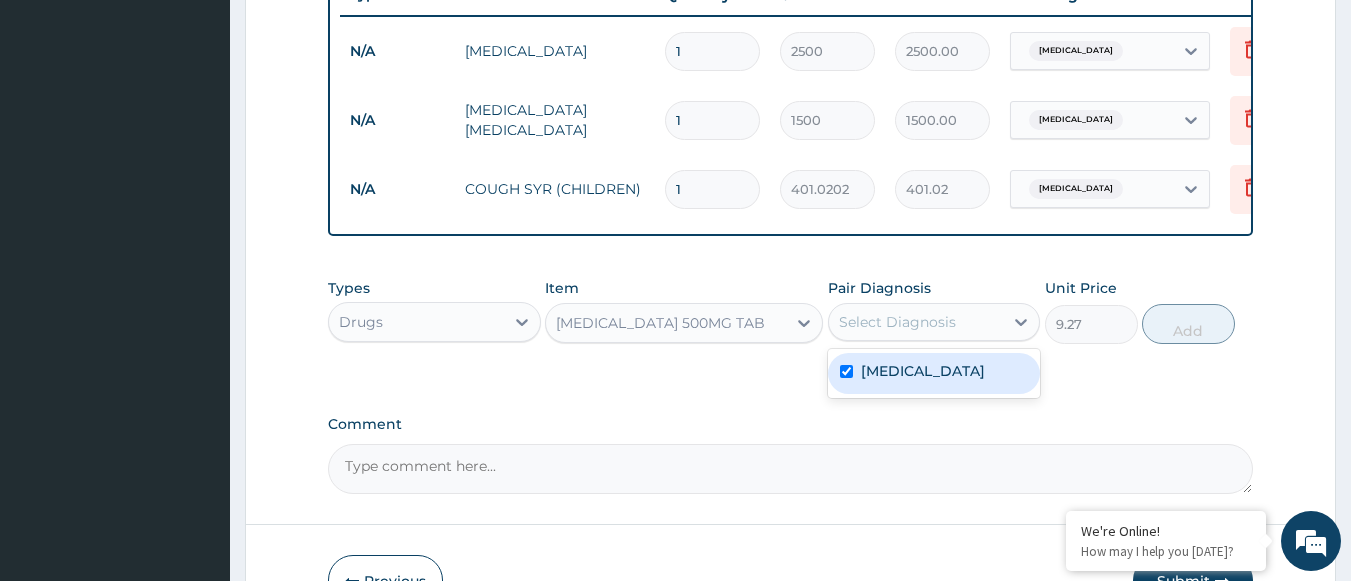 checkbox on "true" 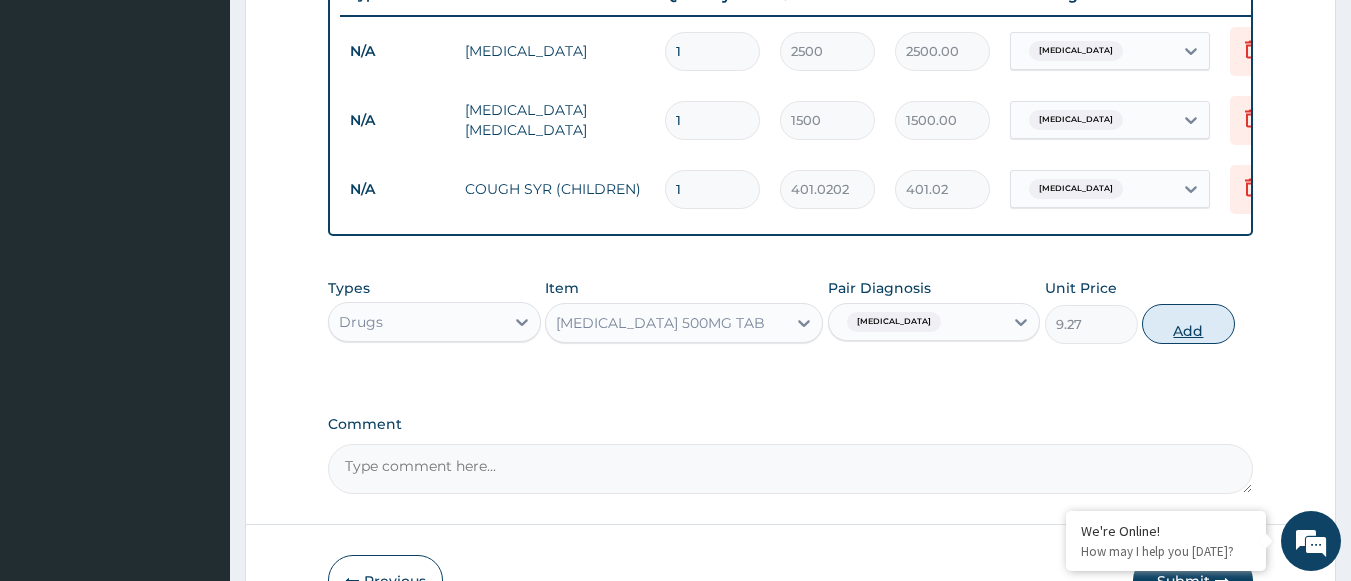 click on "Add" at bounding box center (1188, 324) 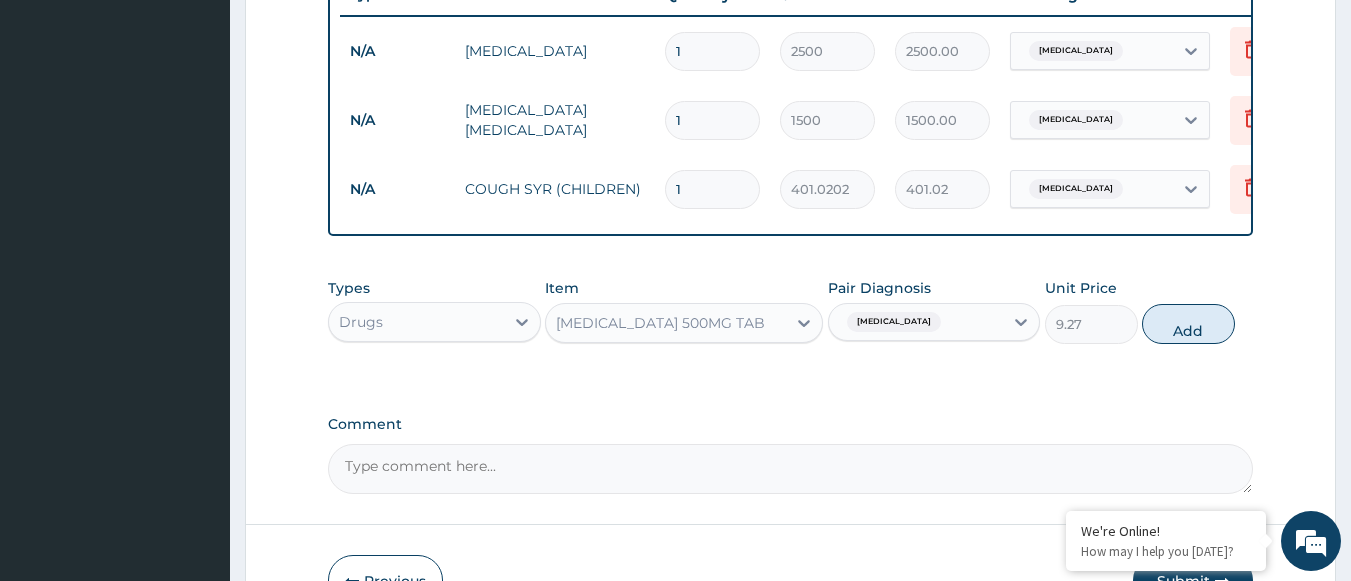 type on "0" 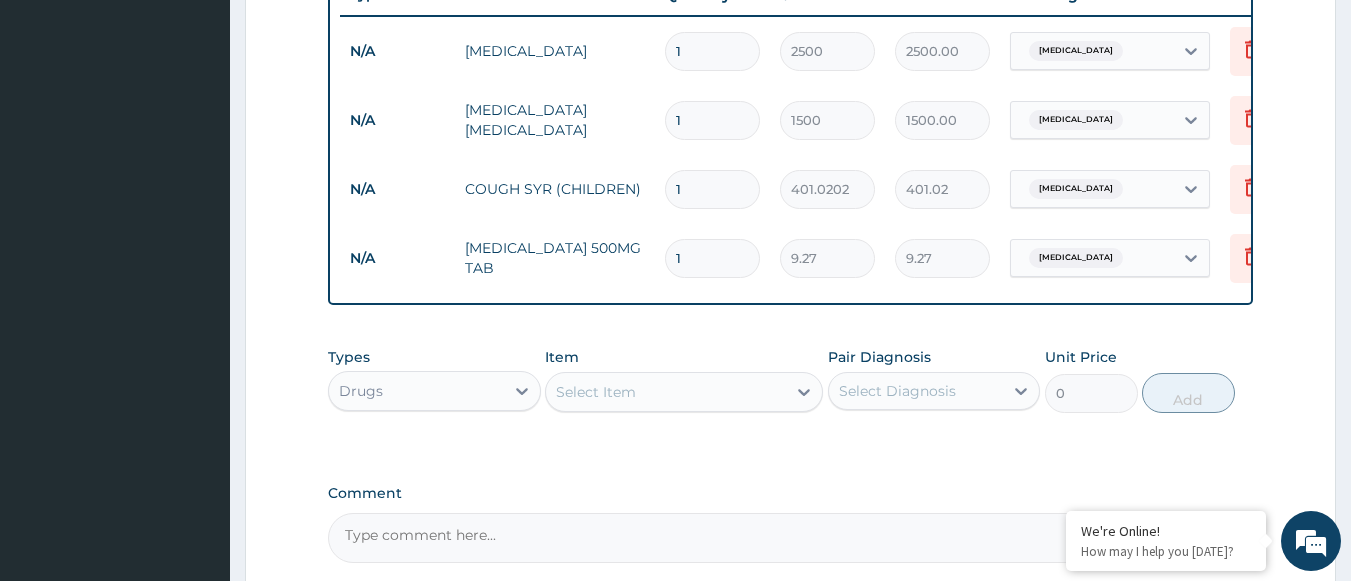 click on "1" at bounding box center [712, 258] 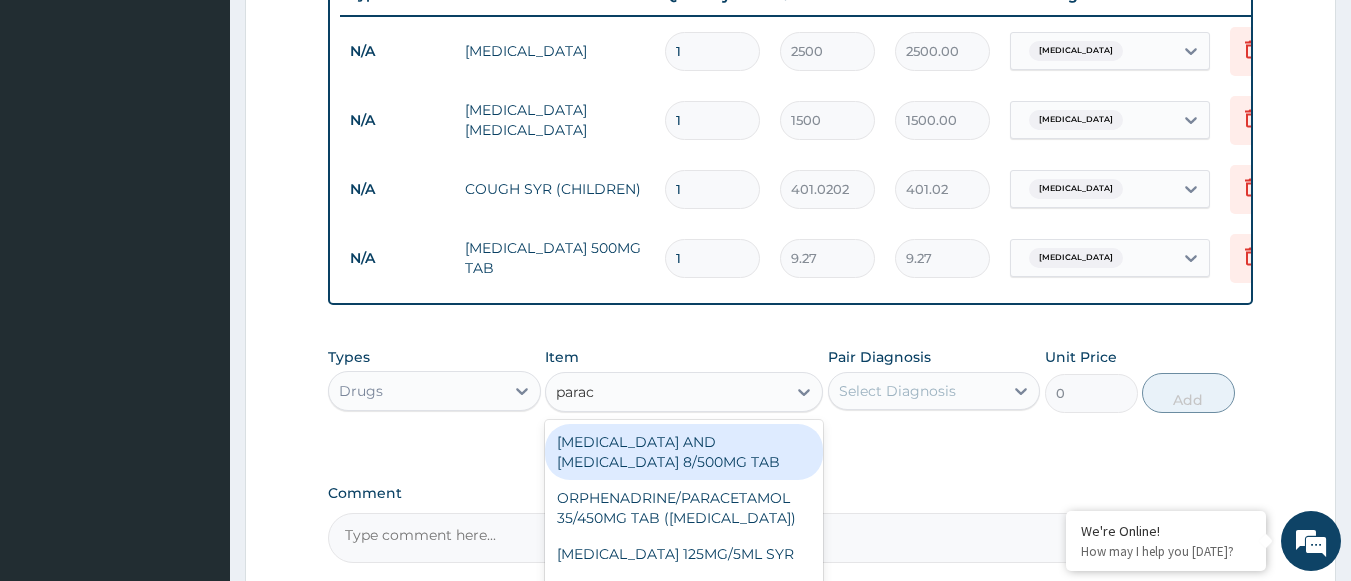 type on "parace" 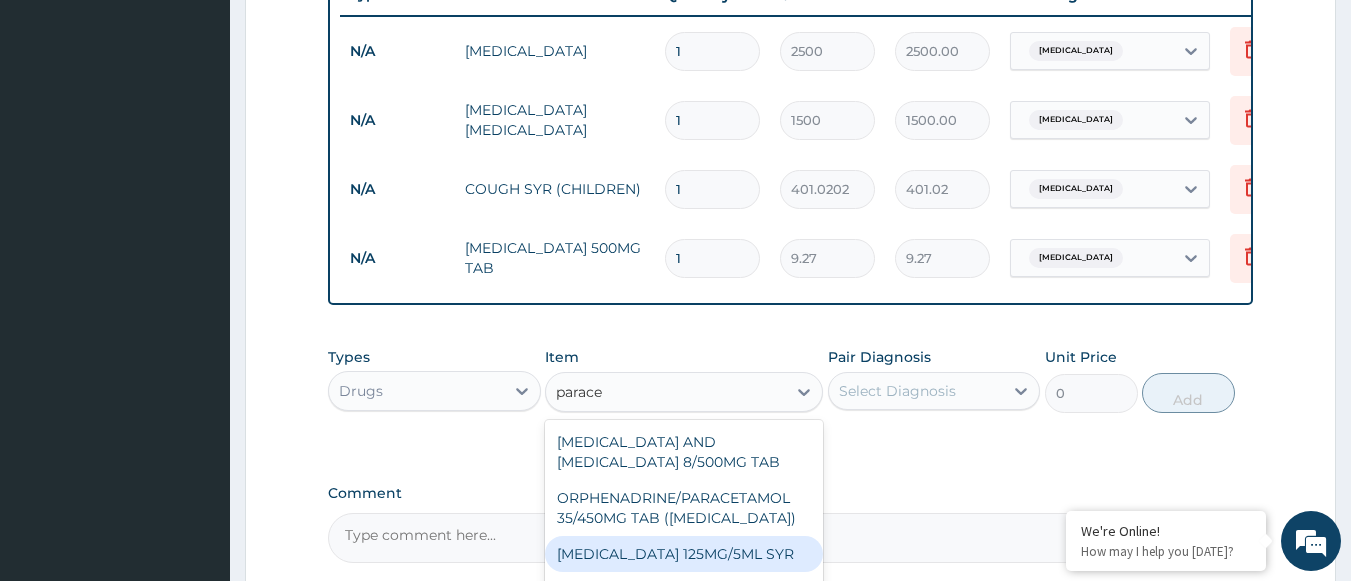 click on "PARACETAMOL 125MG/5ML SYR" at bounding box center [684, 554] 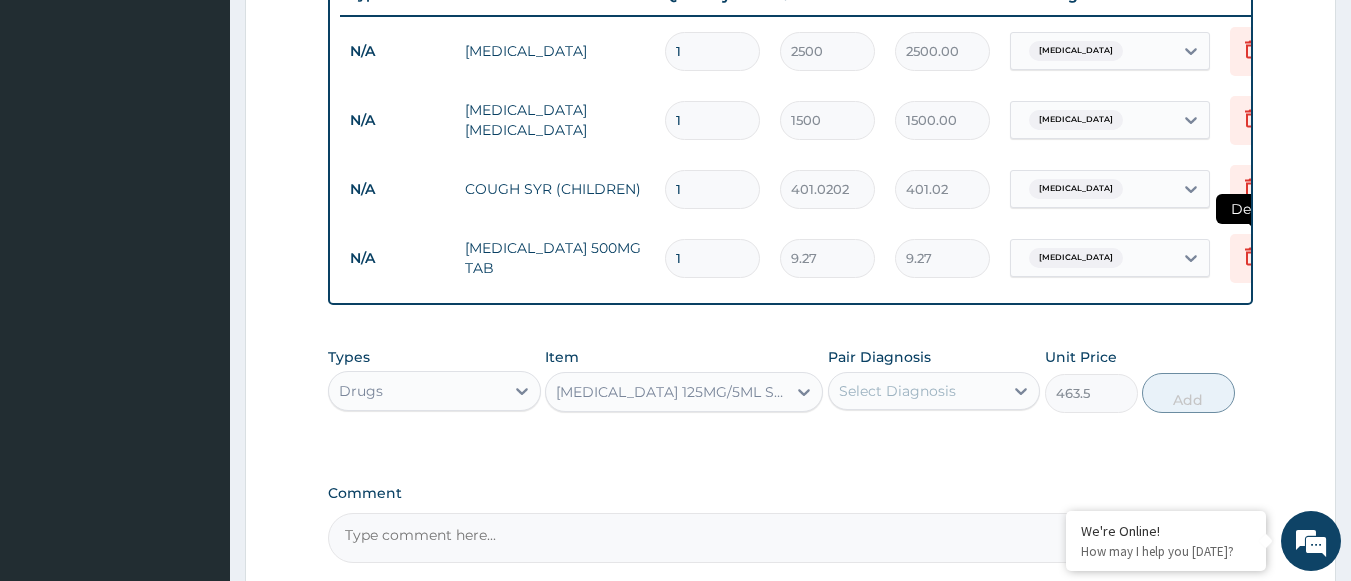 click 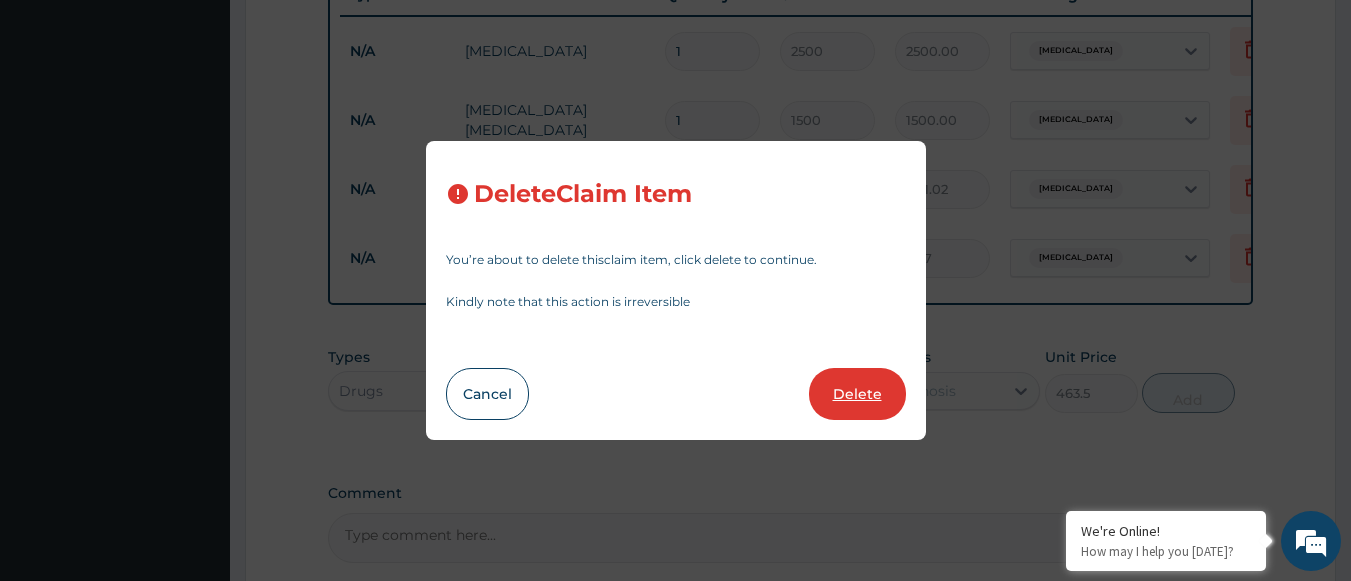 click on "Delete" at bounding box center [857, 394] 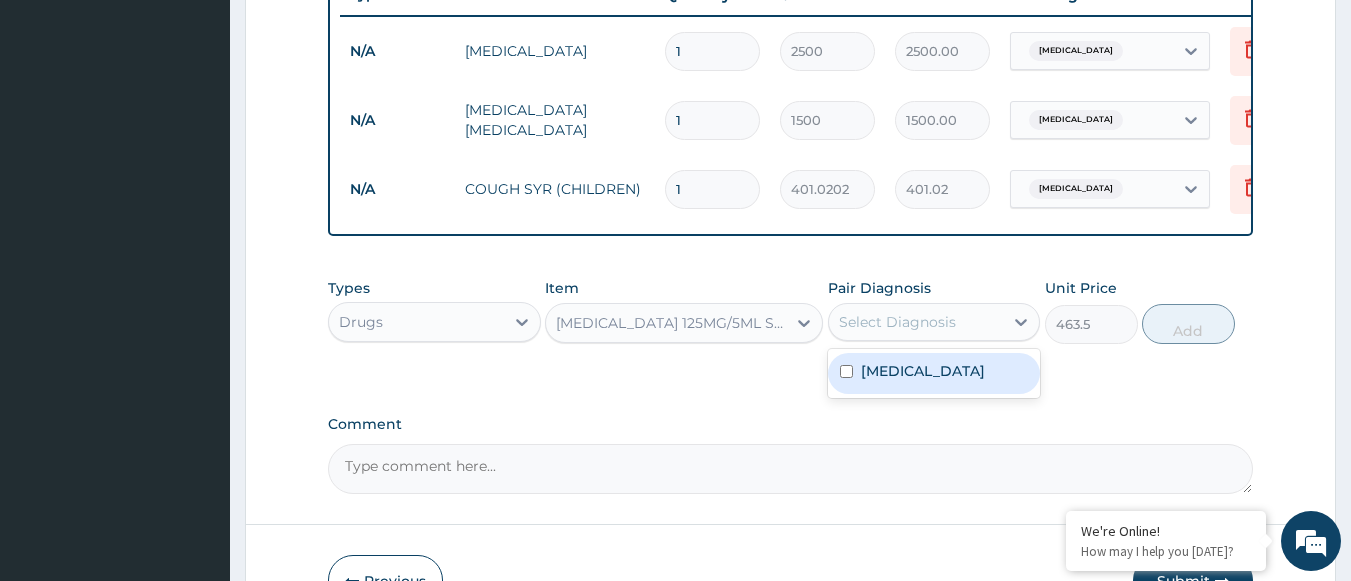 click on "Select Diagnosis" at bounding box center (916, 322) 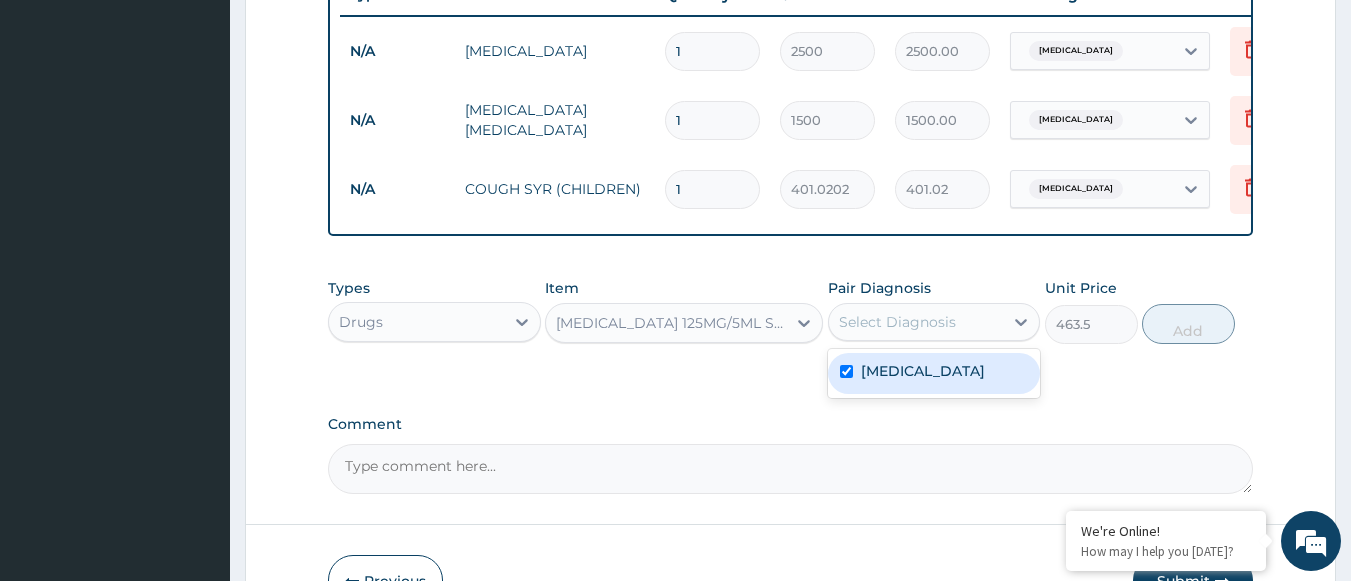 checkbox on "true" 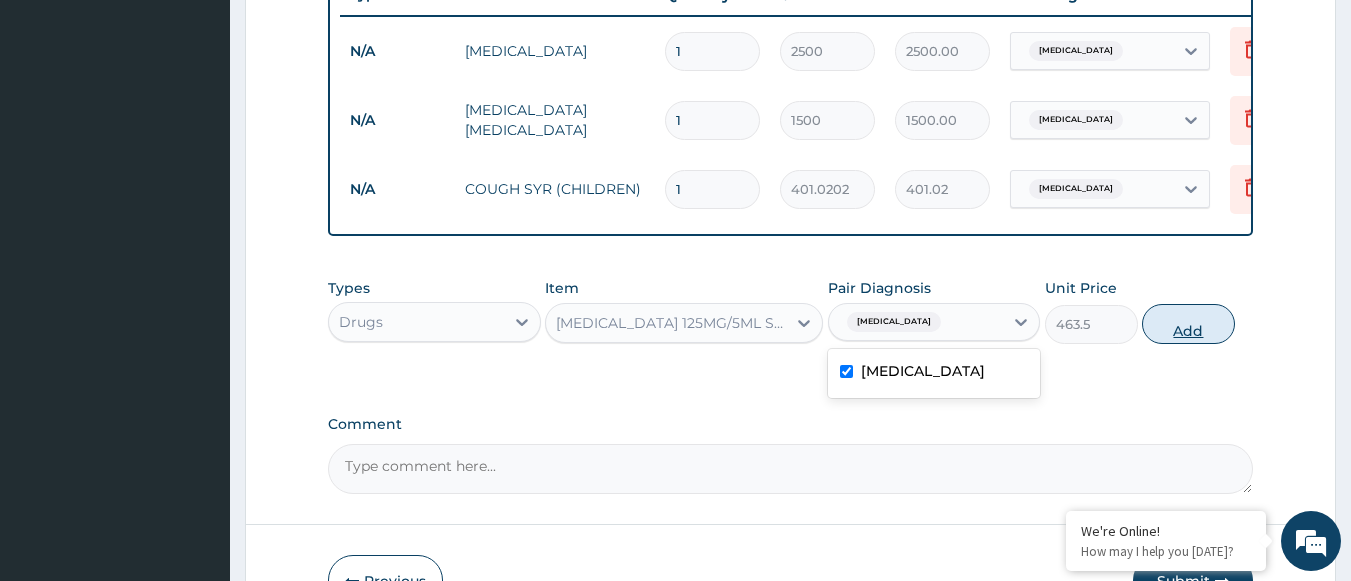 click on "Add" at bounding box center [1188, 324] 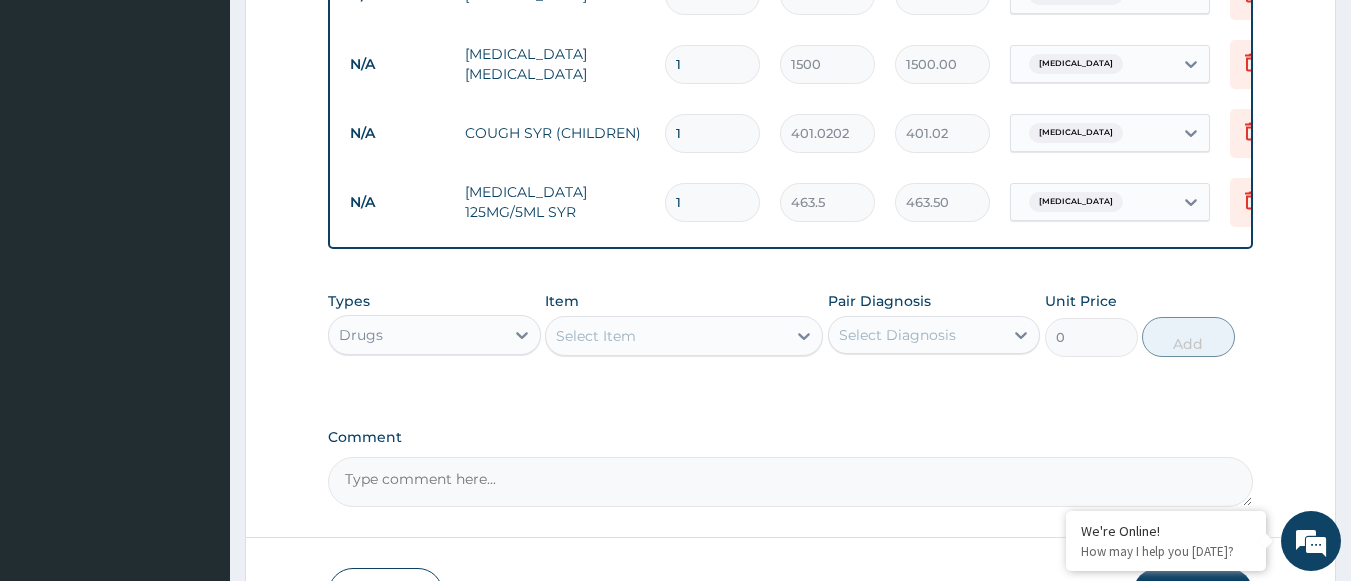 scroll, scrollTop: 981, scrollLeft: 0, axis: vertical 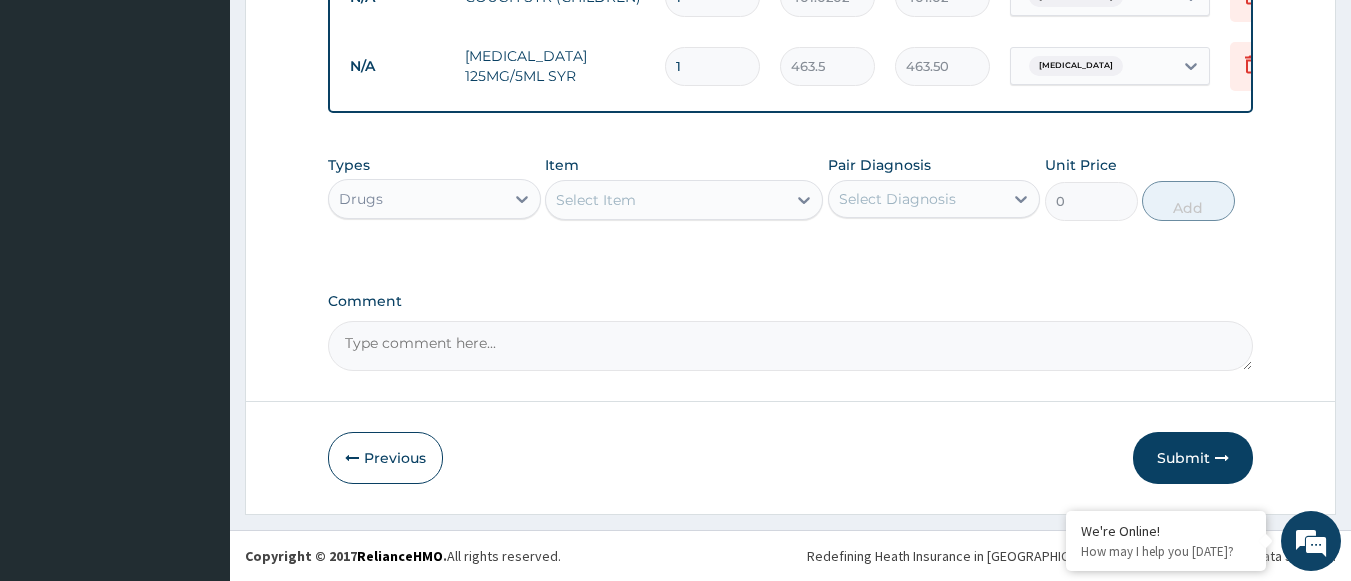 click on "Select Item" at bounding box center [666, 200] 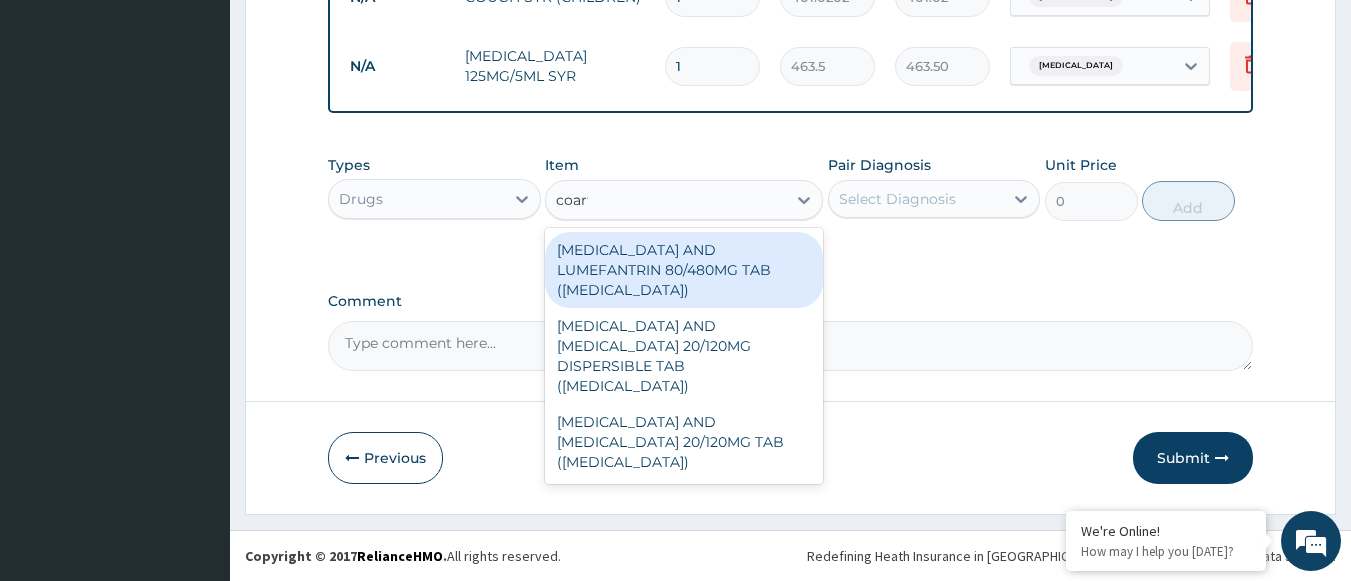 type on "coarte" 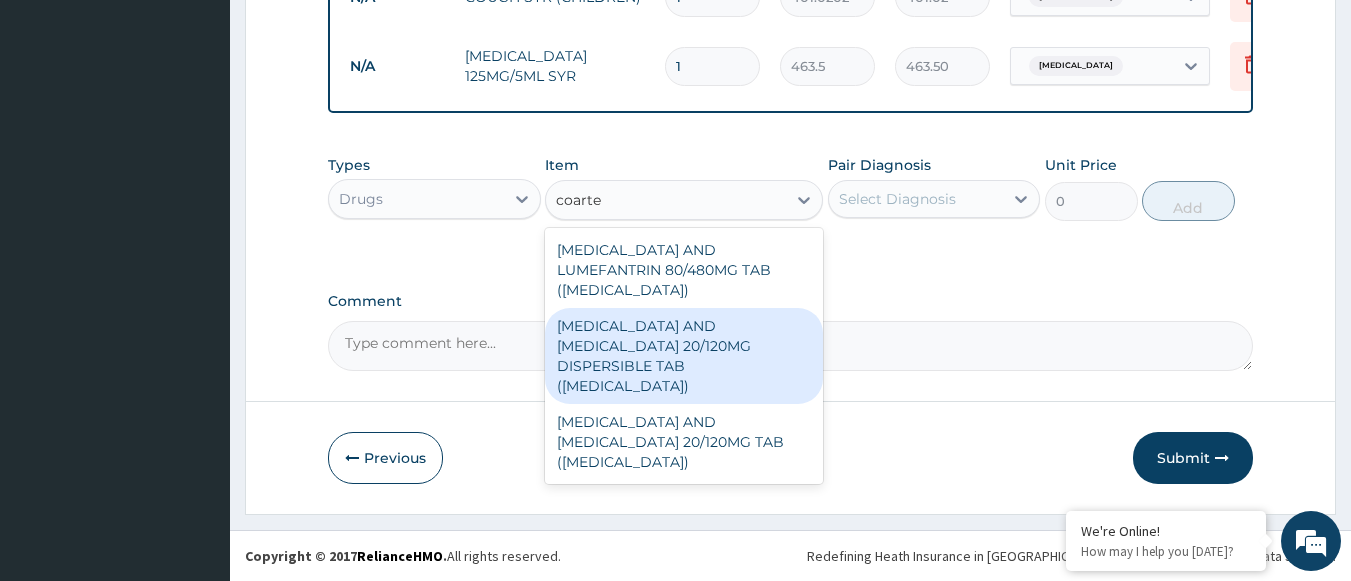 click on "ARTEMETHER AND LUMEFANTRINE 20/120MG DISPERSIBLE TAB (COARTEM)" at bounding box center [684, 356] 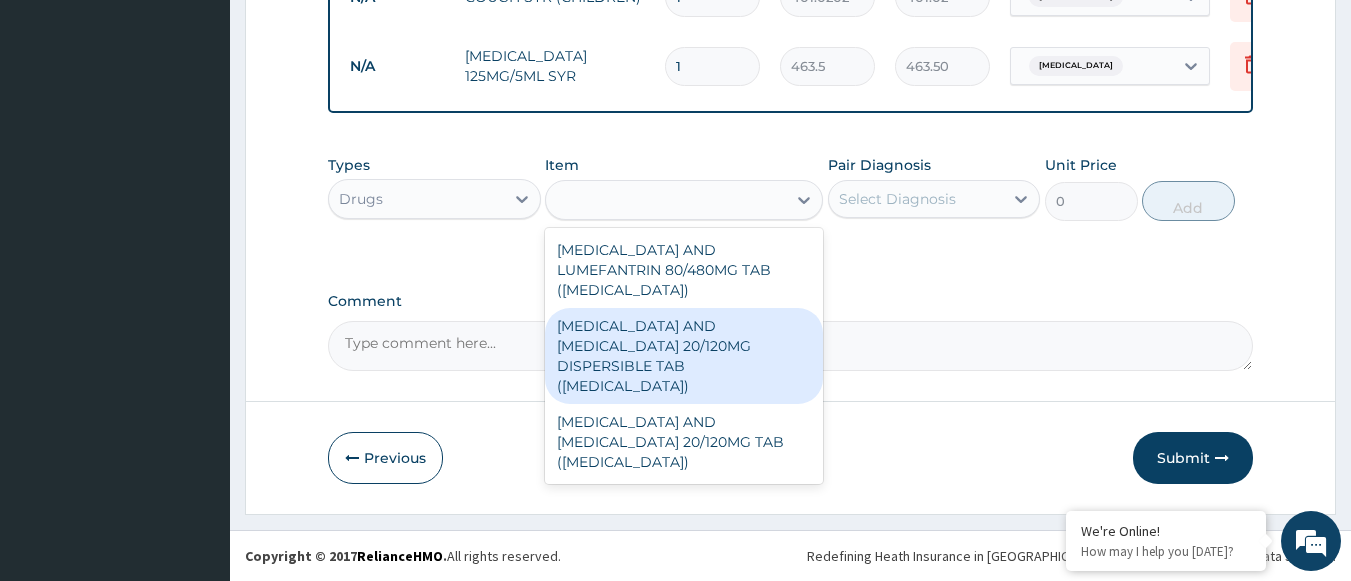 type on "88.19478" 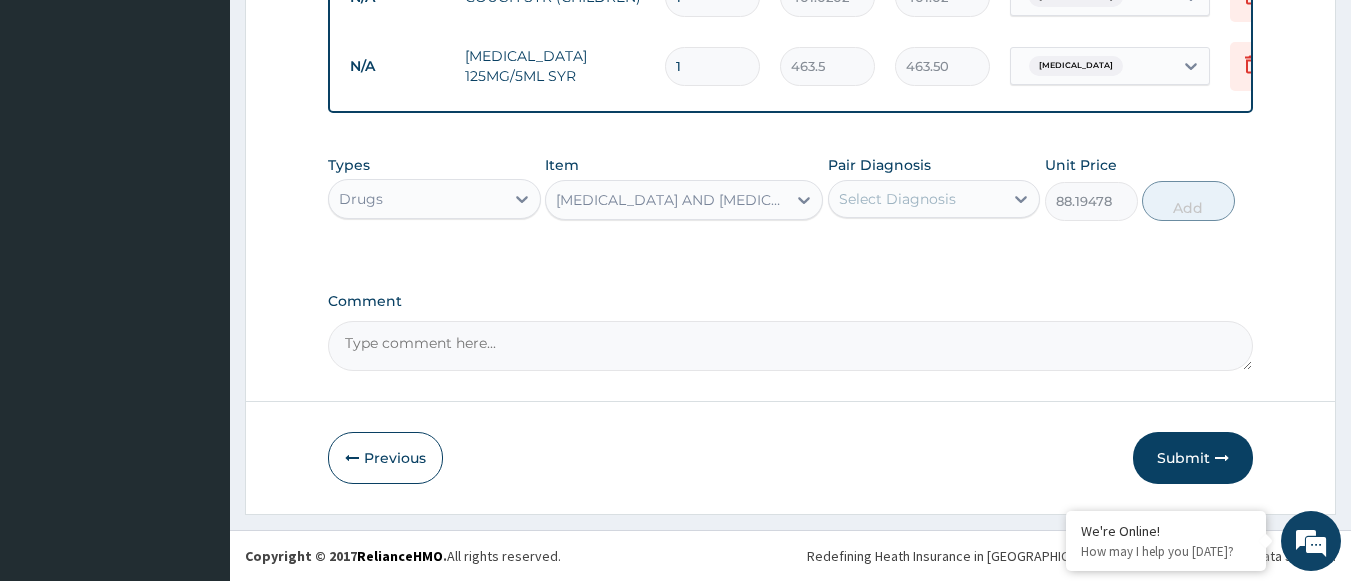 click on "Select Diagnosis" at bounding box center [916, 199] 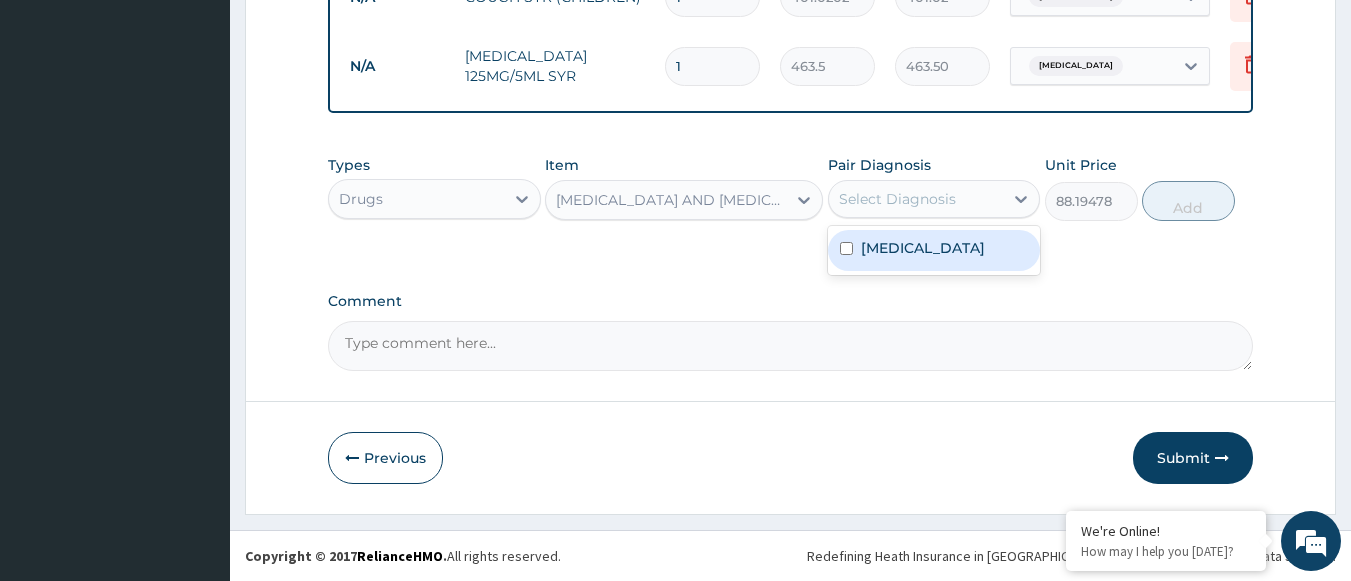 click on "Allergic rhinitis" at bounding box center (923, 248) 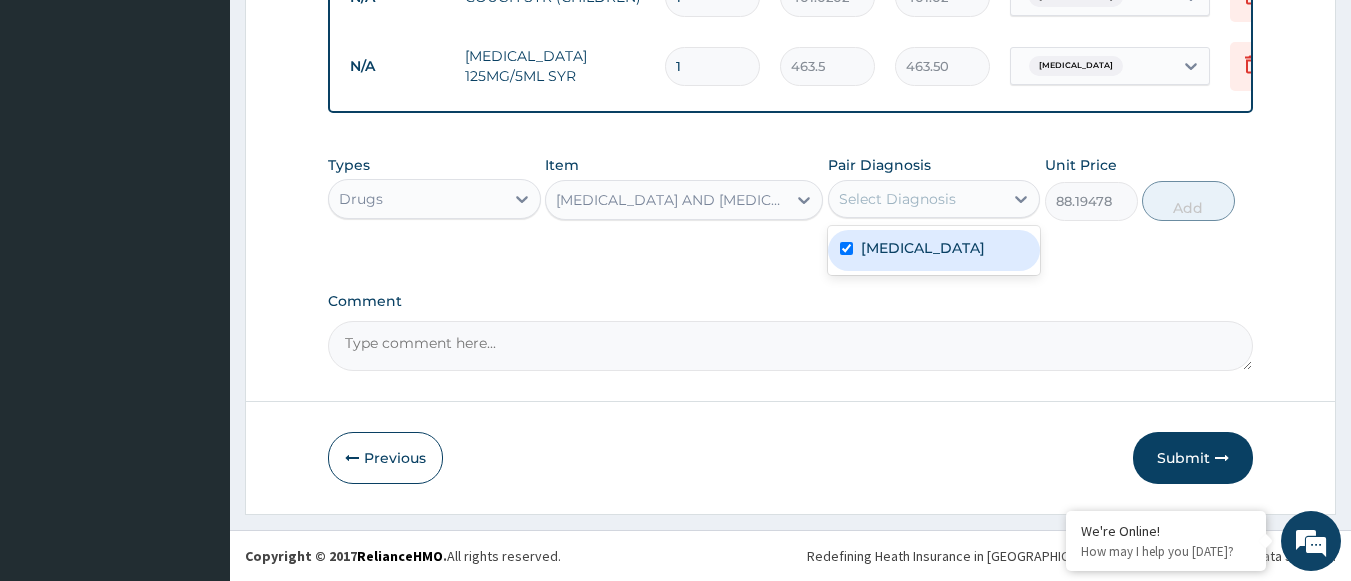 checkbox on "true" 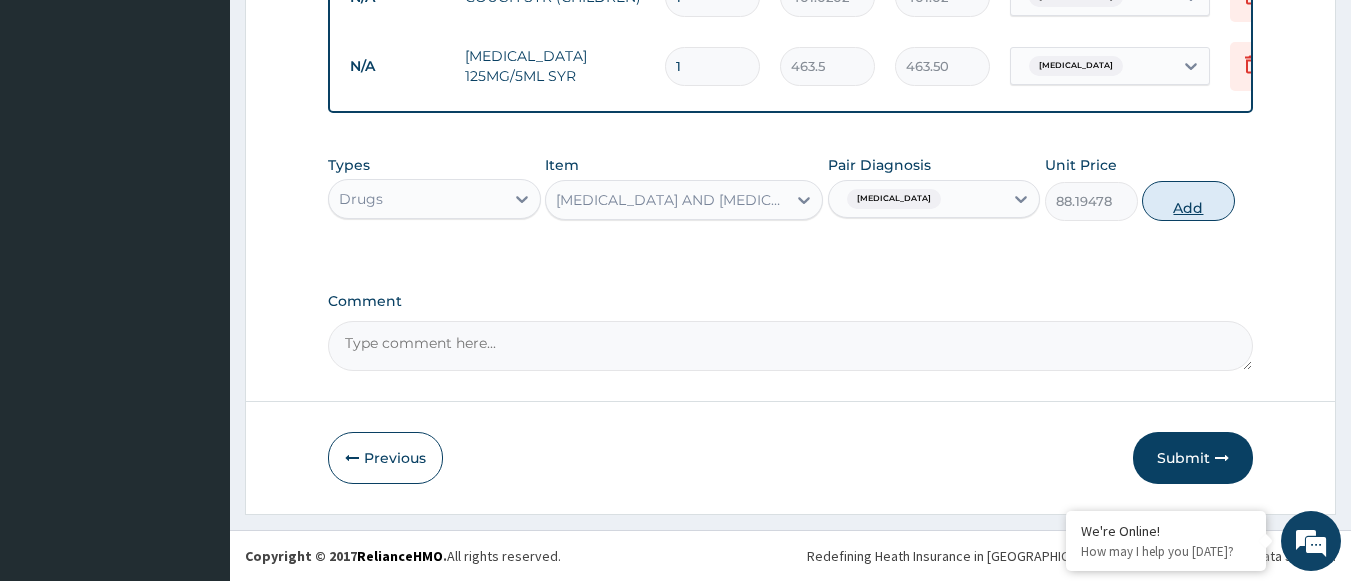 click on "Add" at bounding box center (1188, 201) 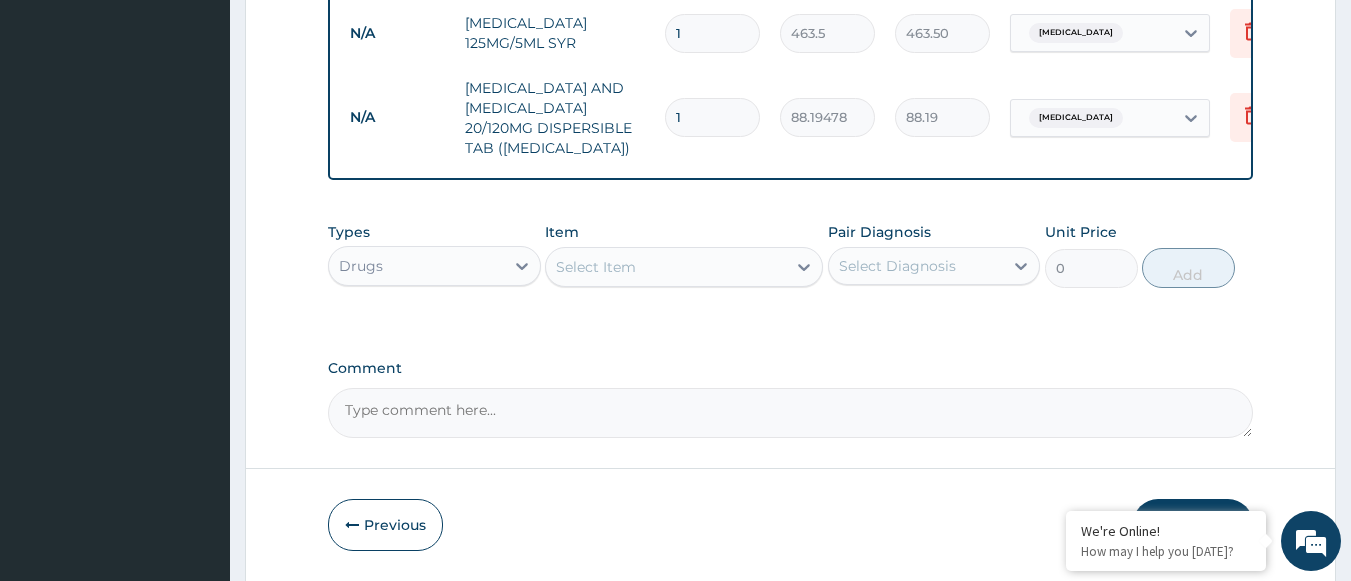 type on "0" 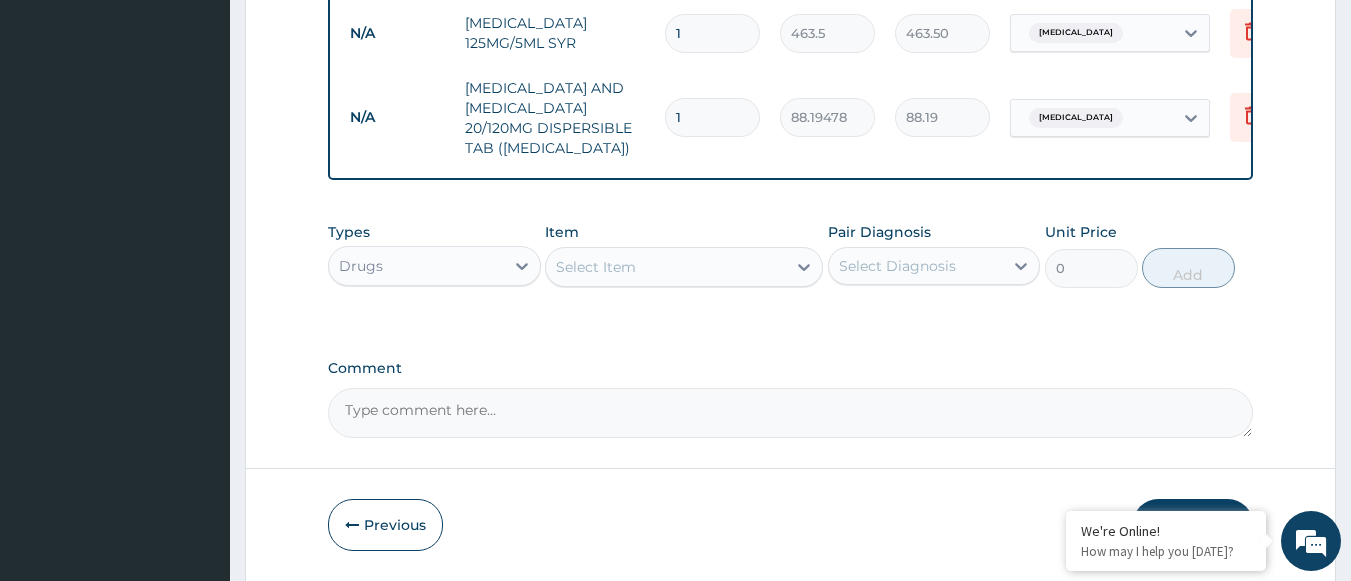 type on "0.00" 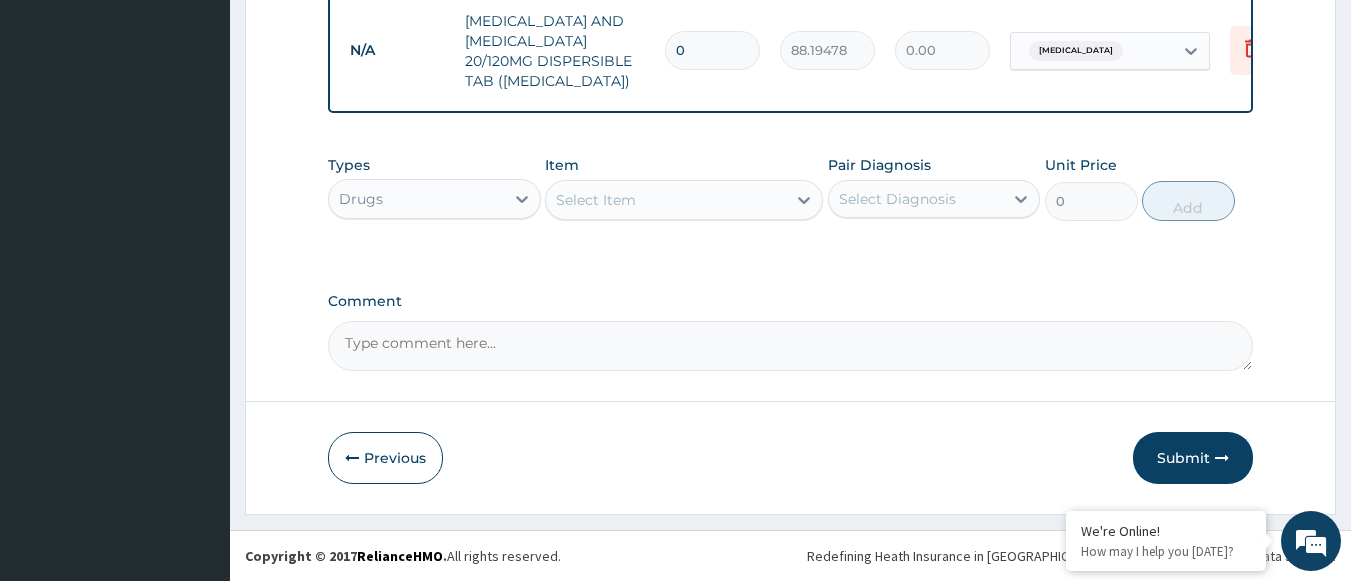 scroll, scrollTop: 1088, scrollLeft: 0, axis: vertical 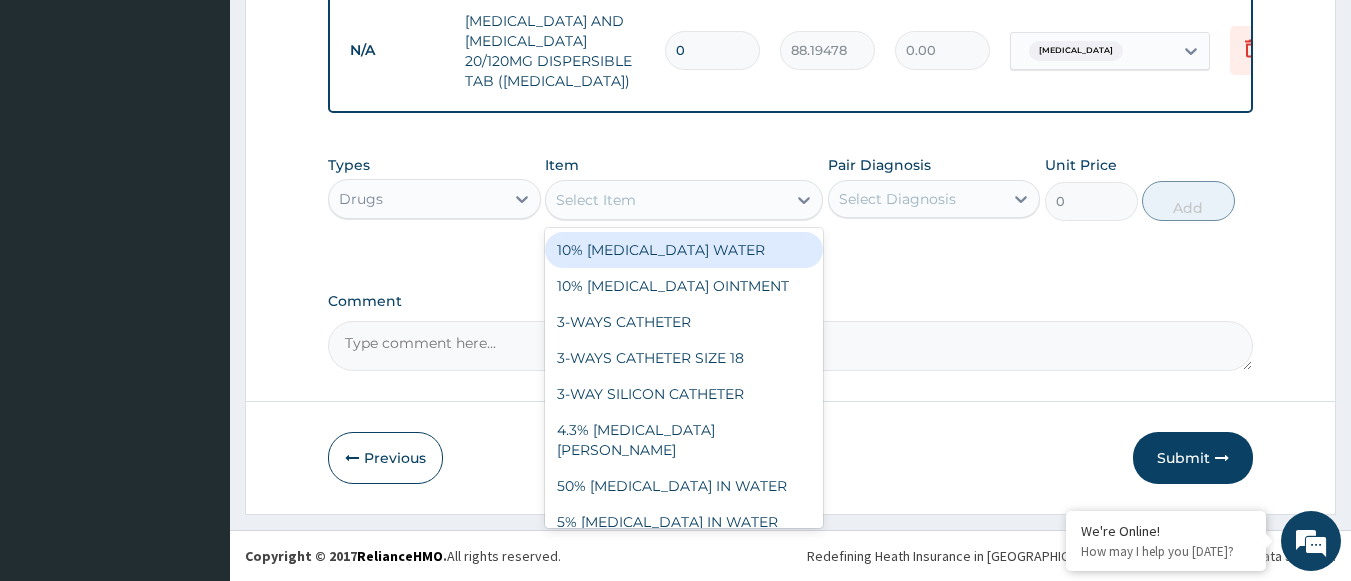 drag, startPoint x: 1011, startPoint y: 302, endPoint x: 1041, endPoint y: 296, distance: 30.594116 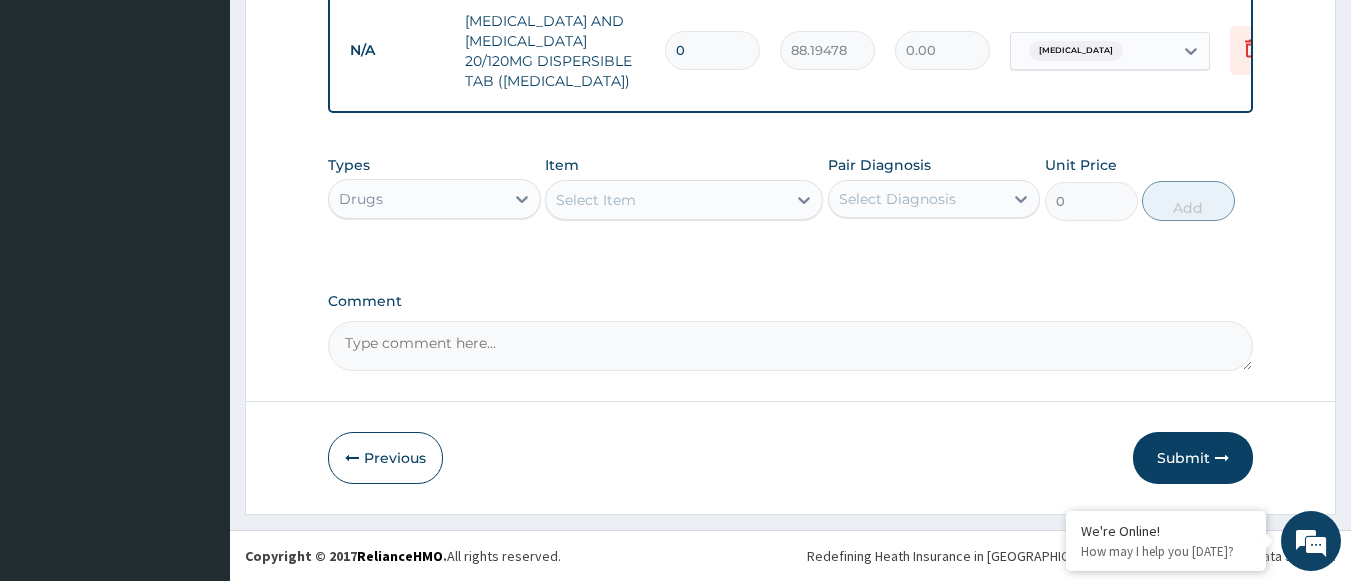 scroll, scrollTop: 988, scrollLeft: 0, axis: vertical 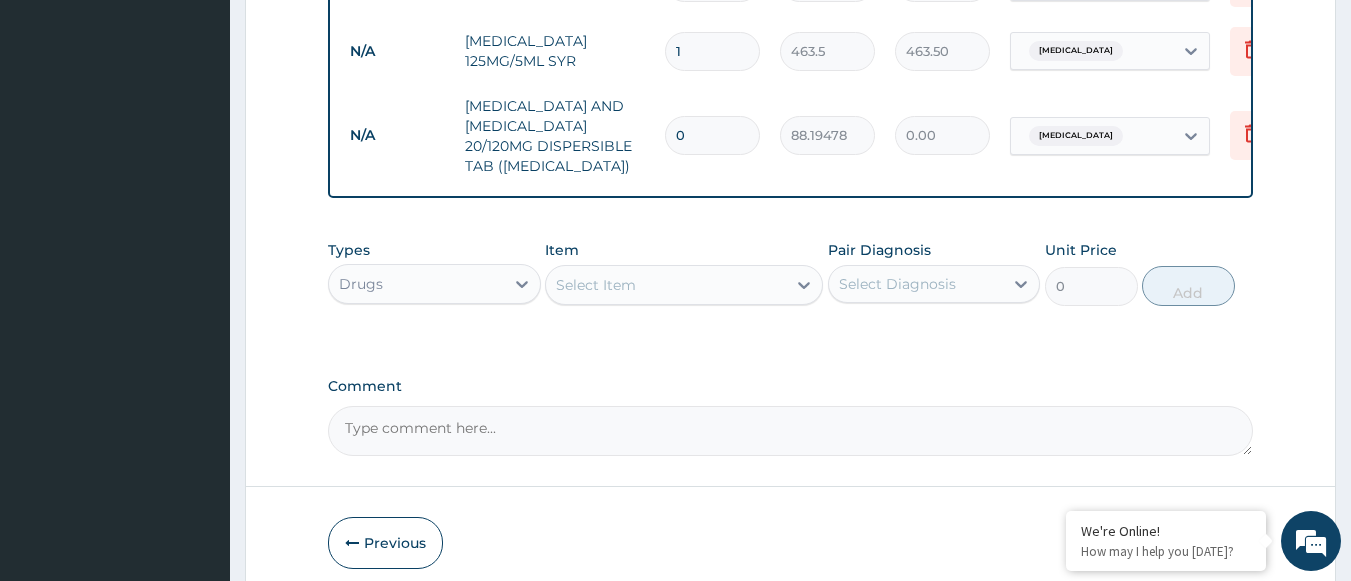 click on "0" at bounding box center [712, 135] 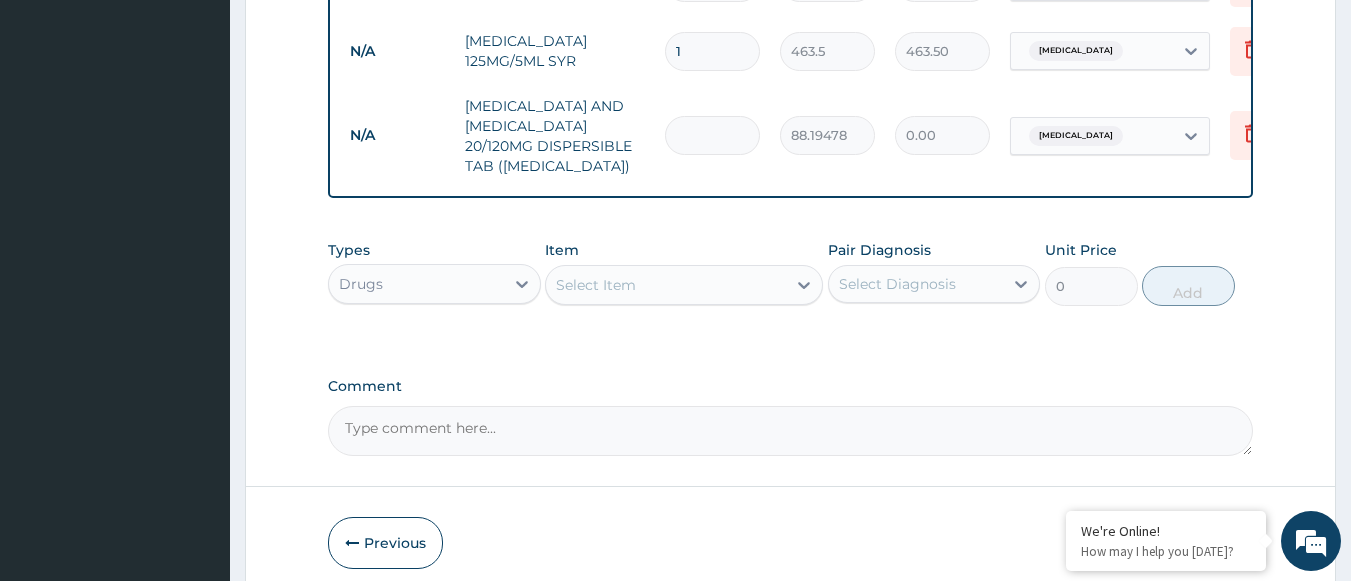 type on "1" 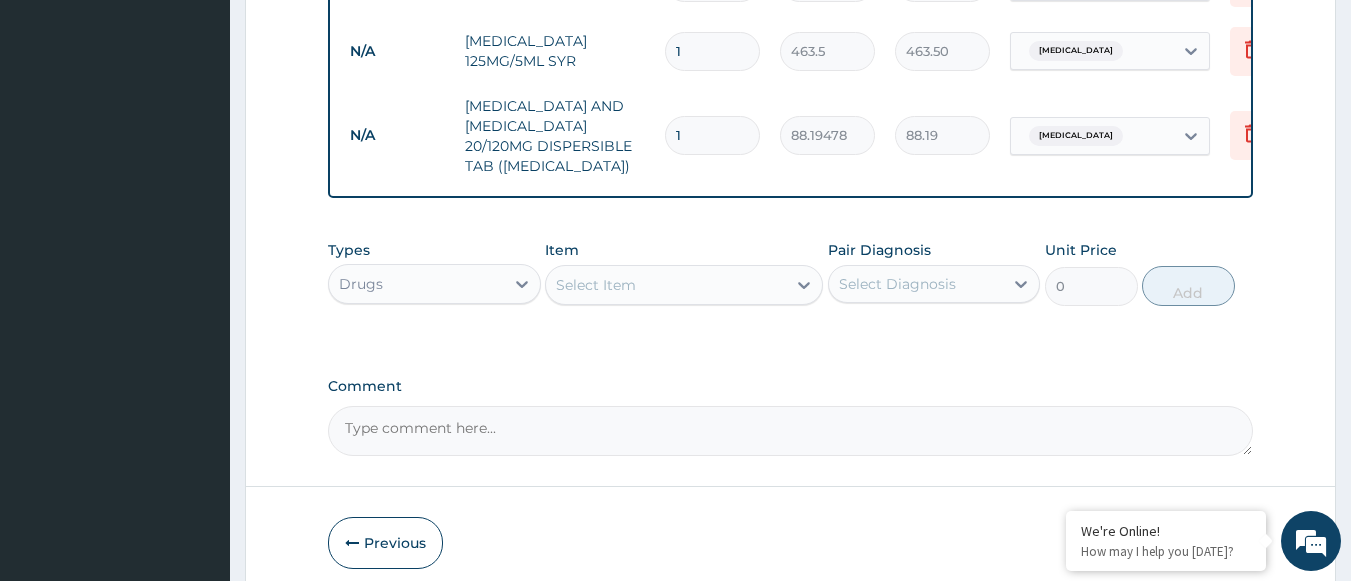 type on "12" 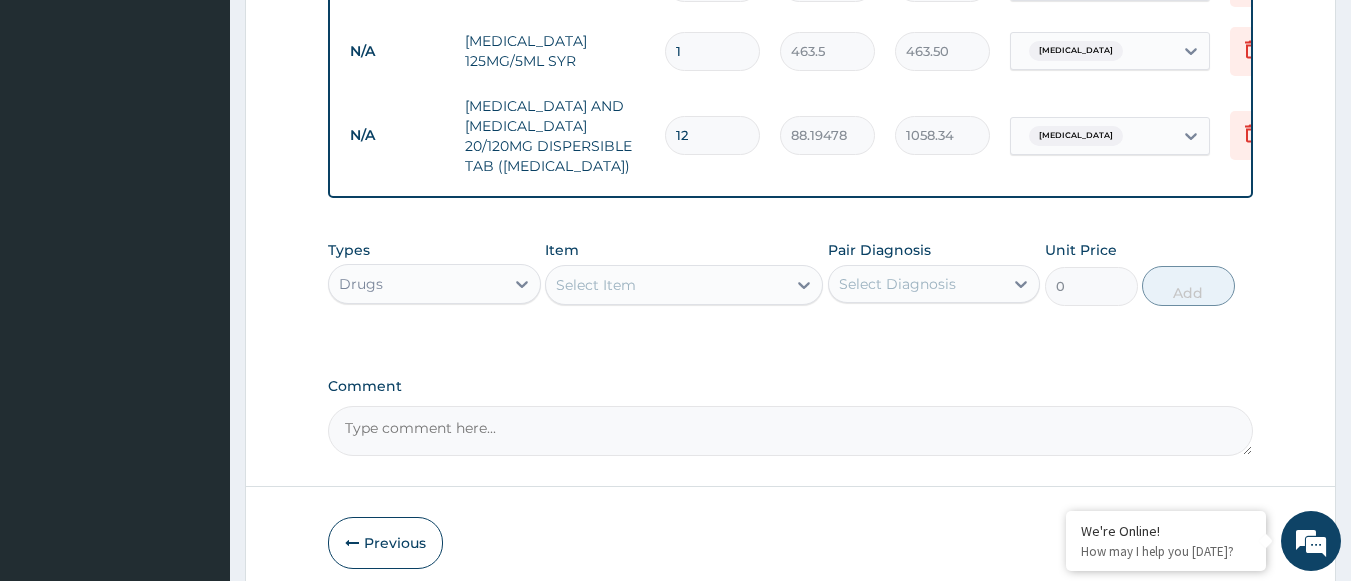 type on "12" 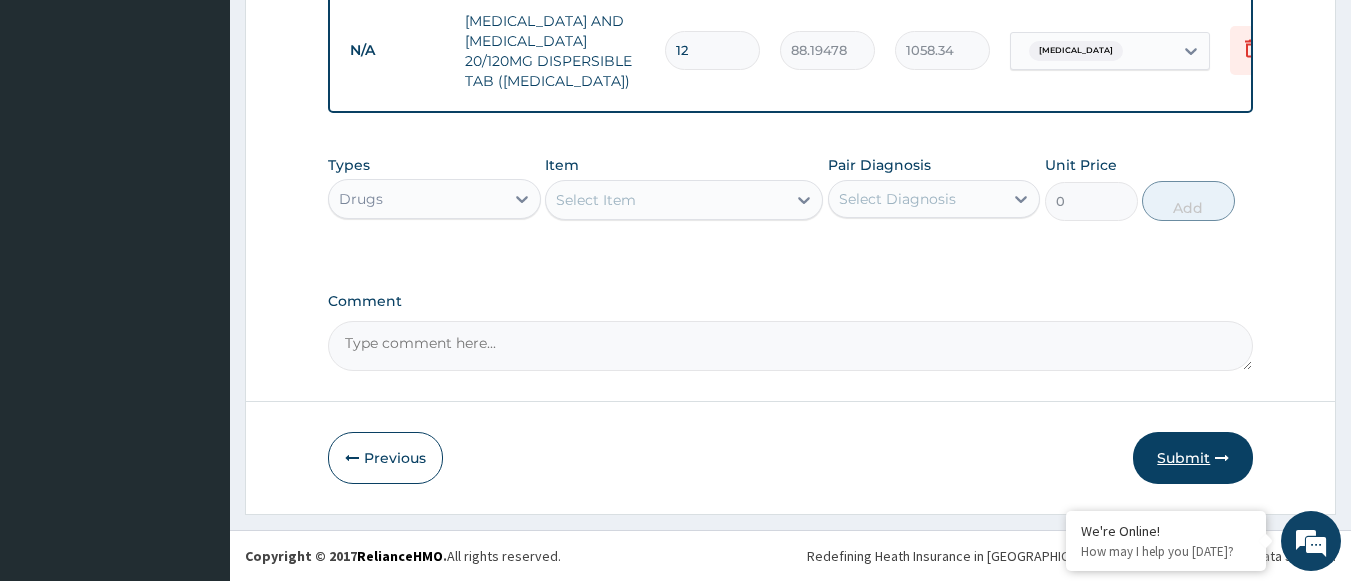 click on "Submit" at bounding box center [1193, 458] 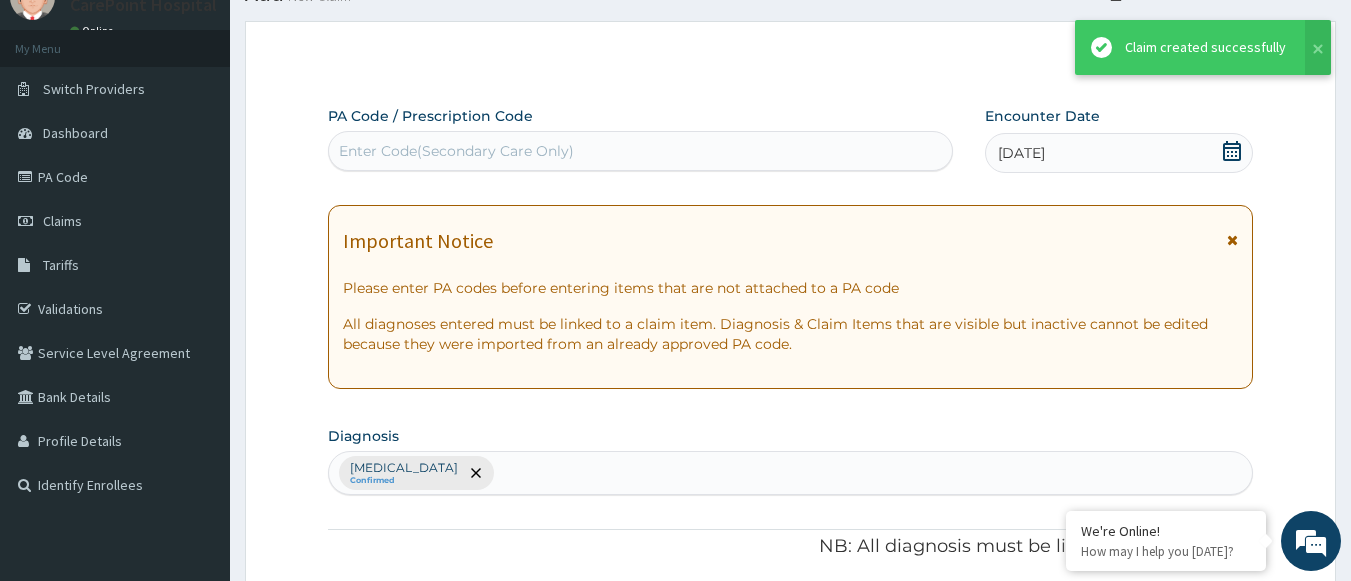 scroll, scrollTop: 1088, scrollLeft: 0, axis: vertical 